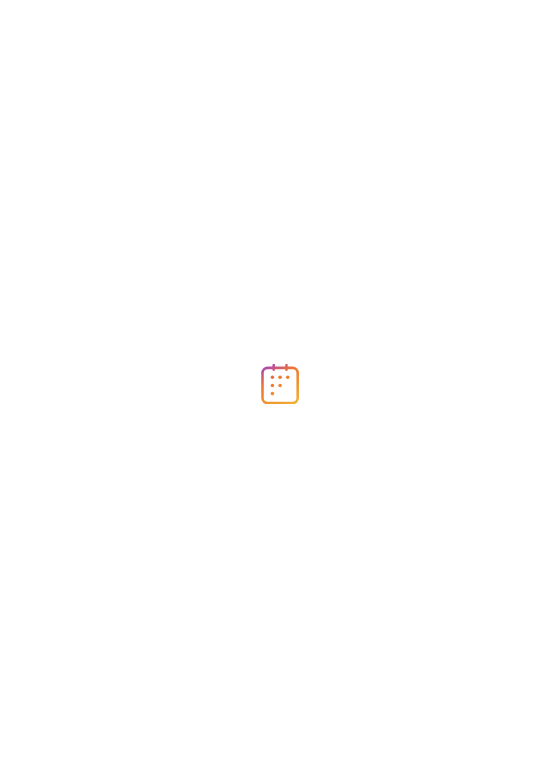scroll, scrollTop: 0, scrollLeft: 0, axis: both 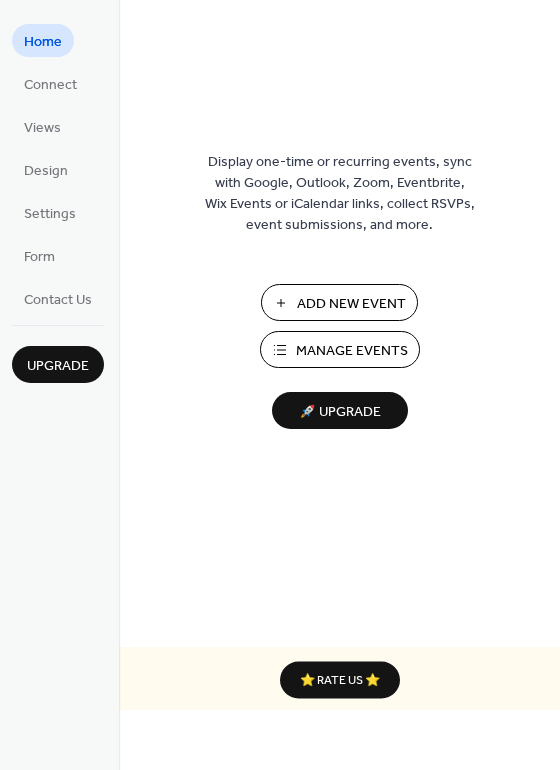 click on "Manage Events" at bounding box center (352, 351) 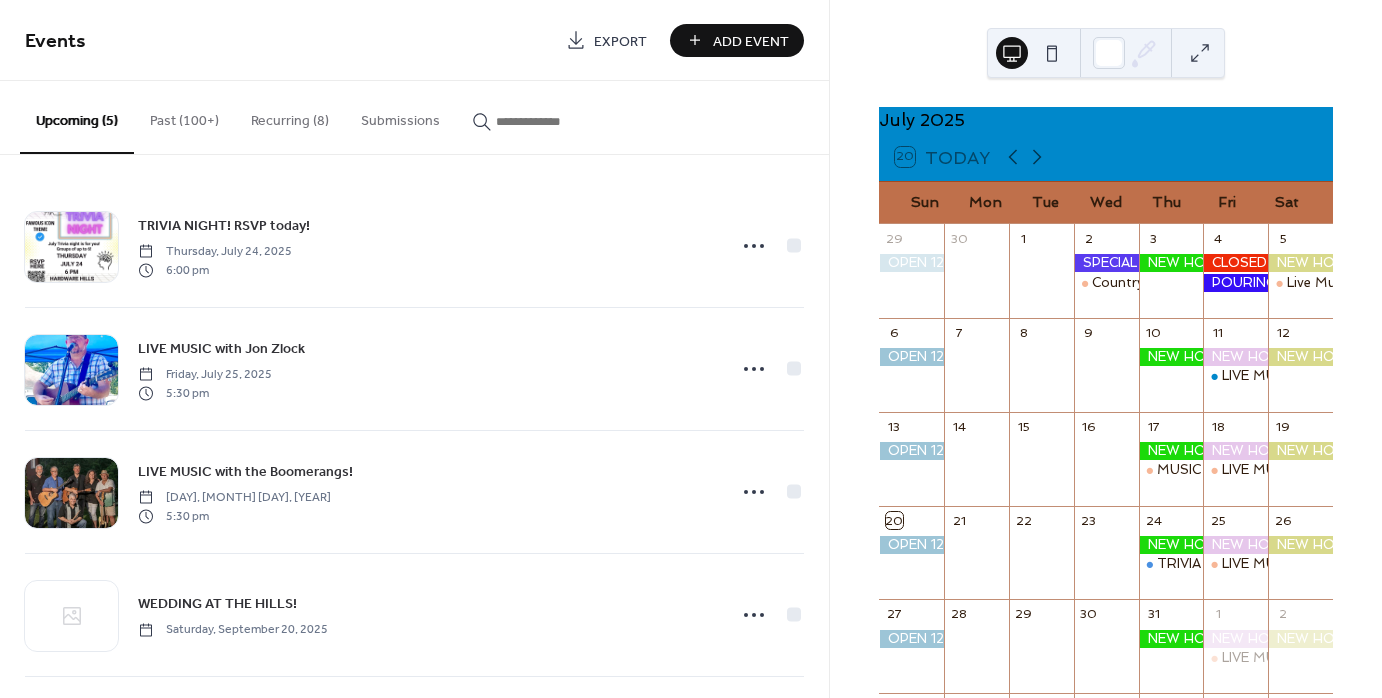 scroll, scrollTop: 0, scrollLeft: 0, axis: both 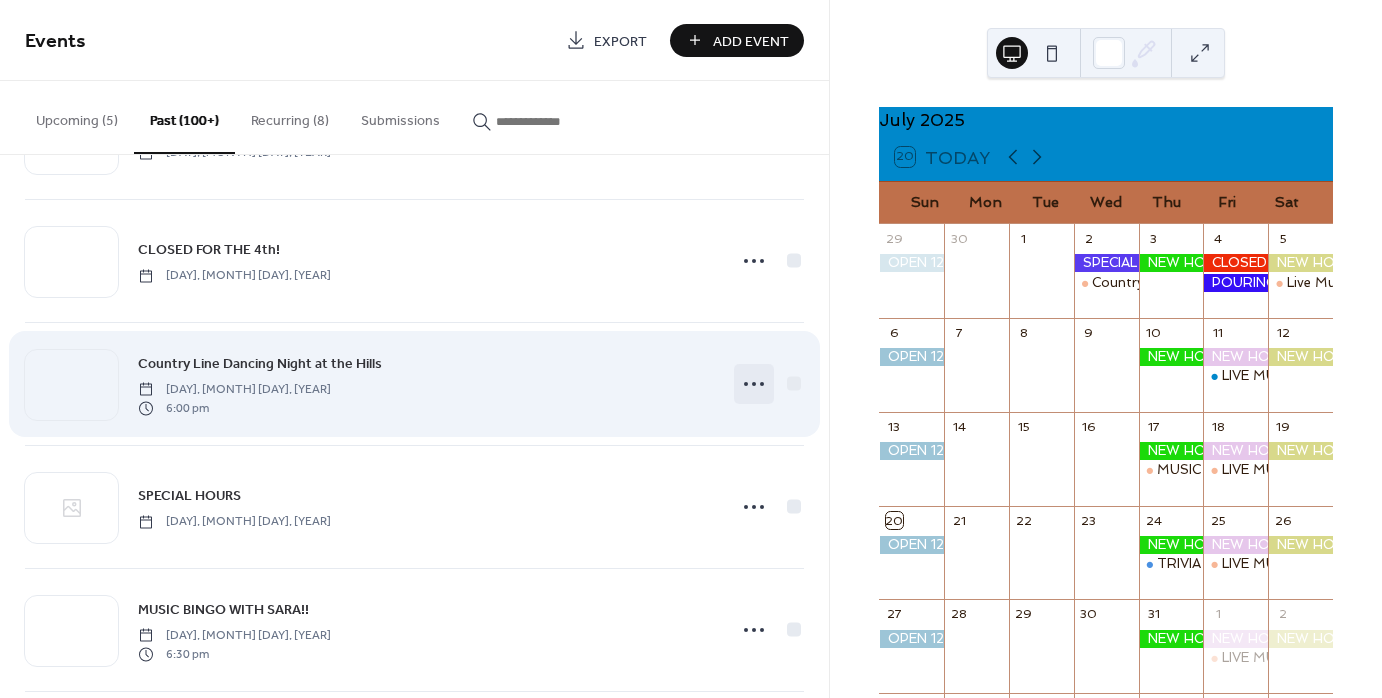 click 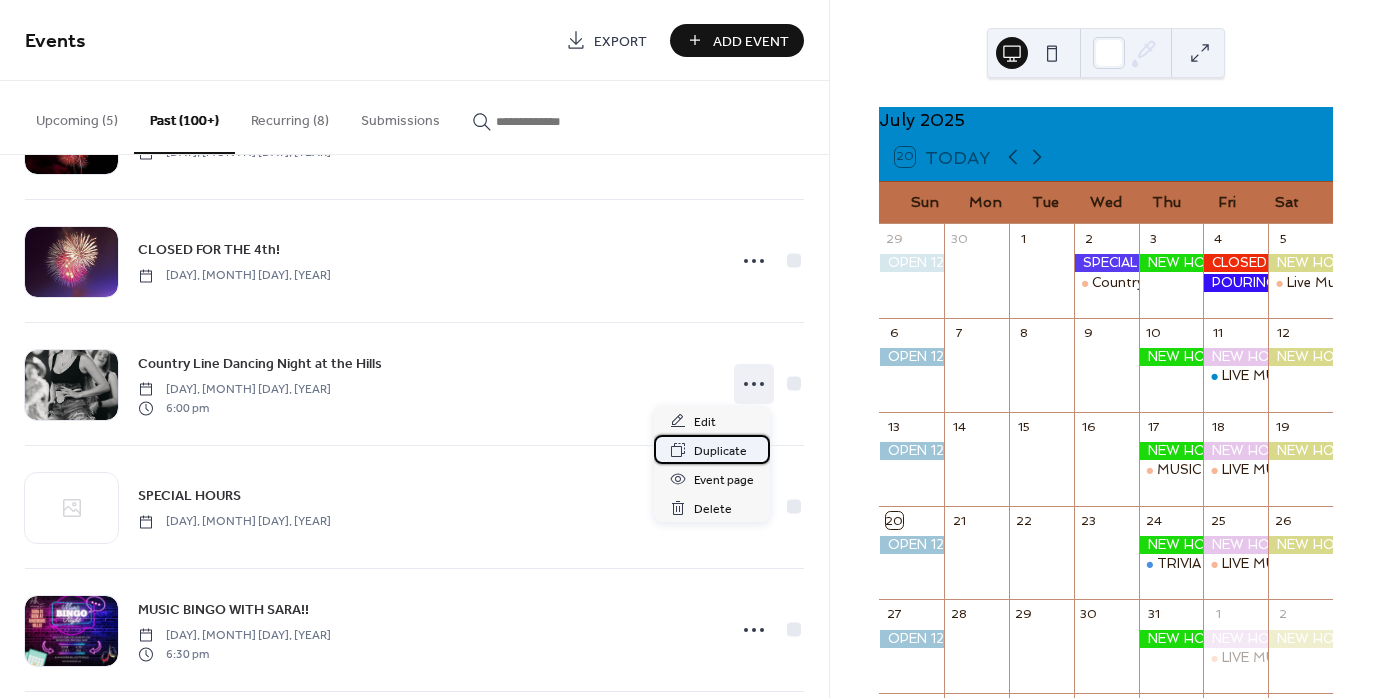 click on "Duplicate" at bounding box center (720, 451) 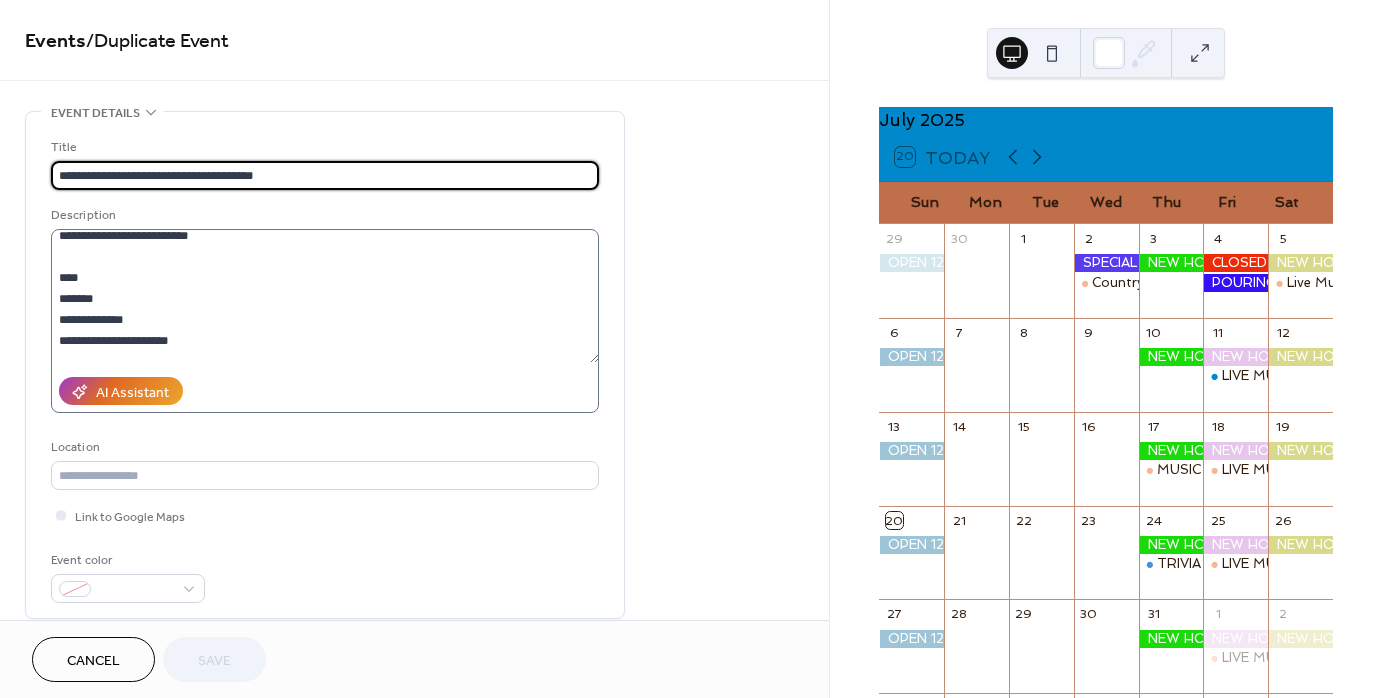 scroll, scrollTop: 209, scrollLeft: 0, axis: vertical 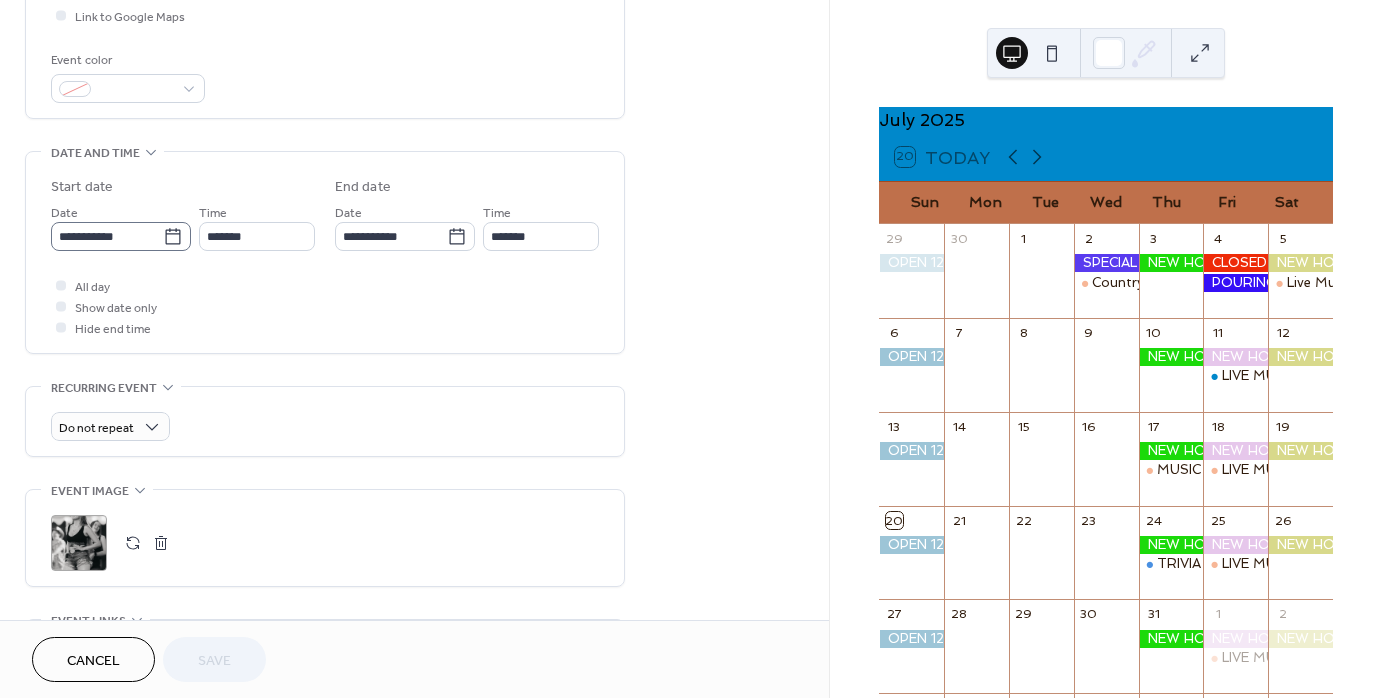click 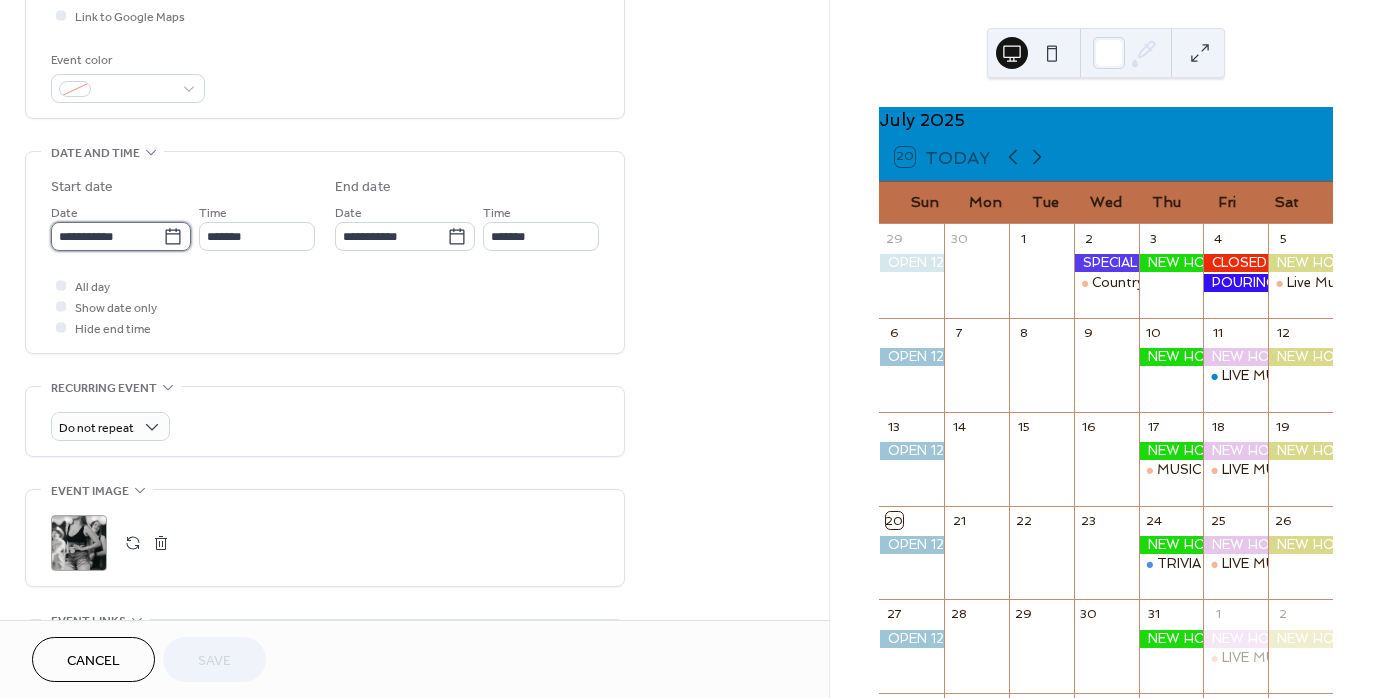 click on "**********" at bounding box center [107, 236] 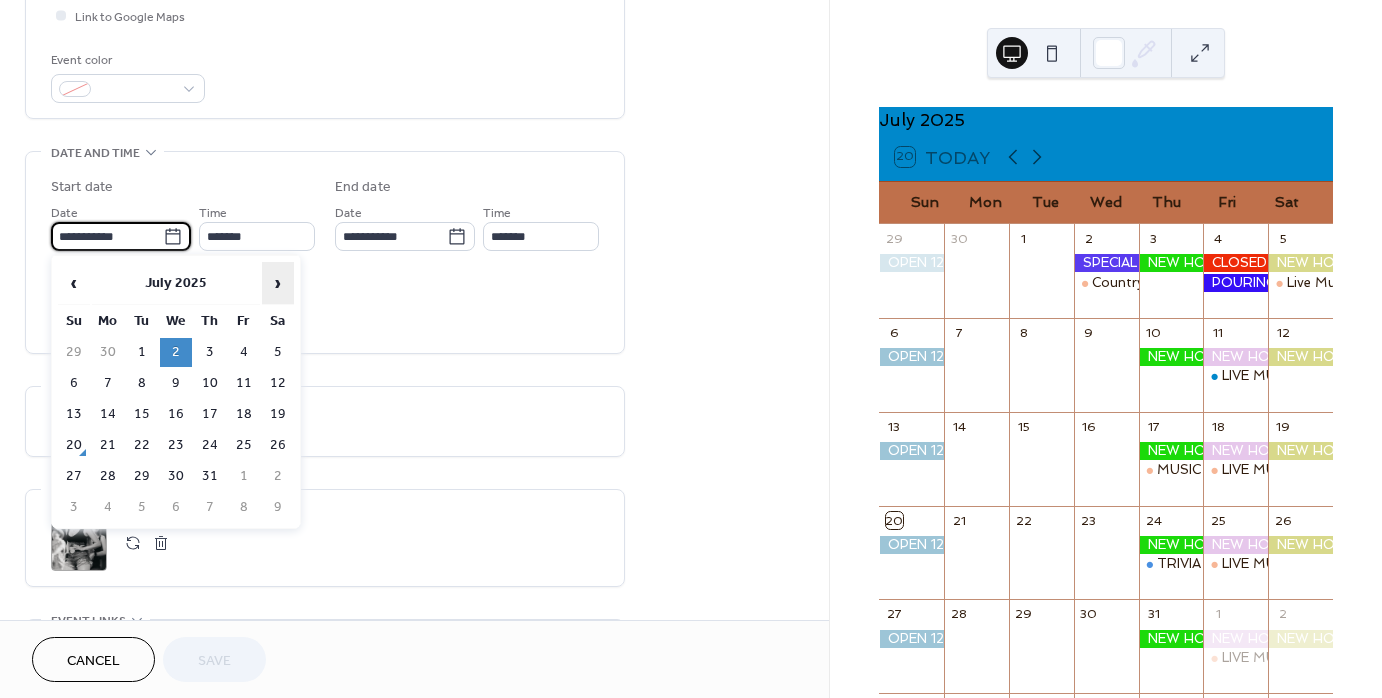 click on "›" at bounding box center (278, 283) 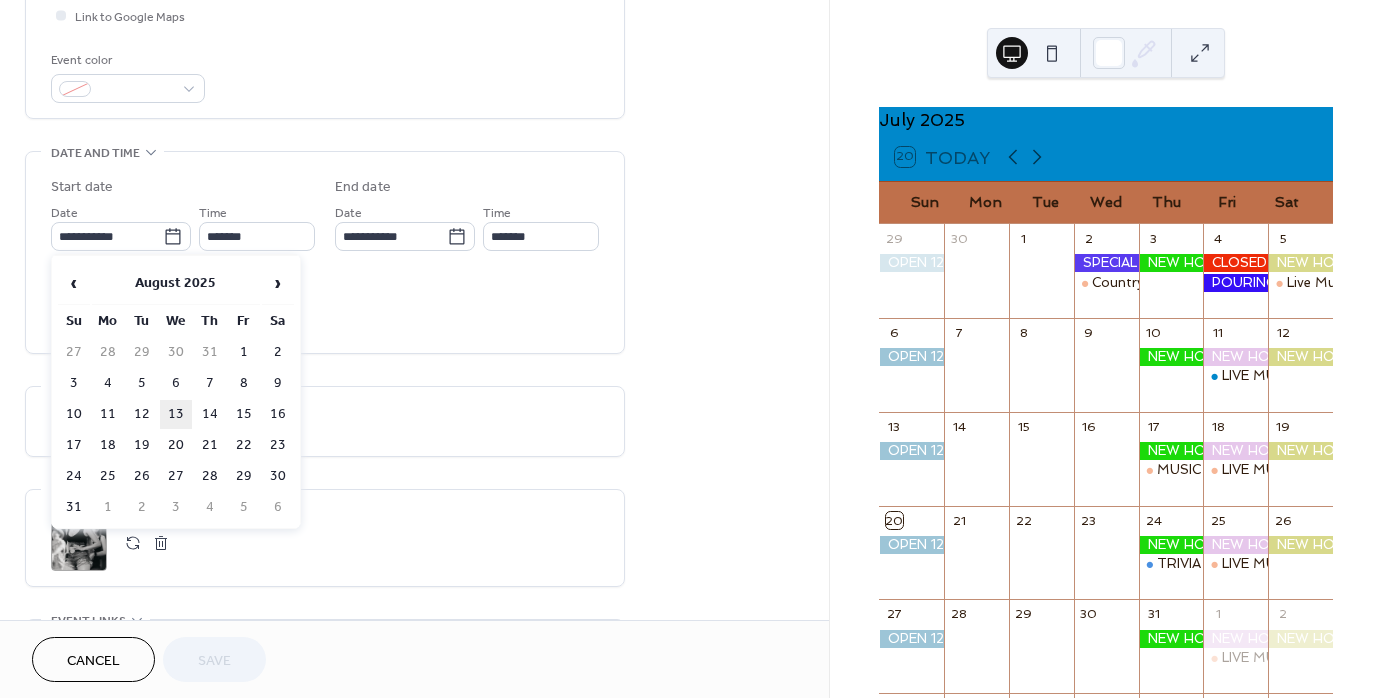 click on "13" at bounding box center (176, 414) 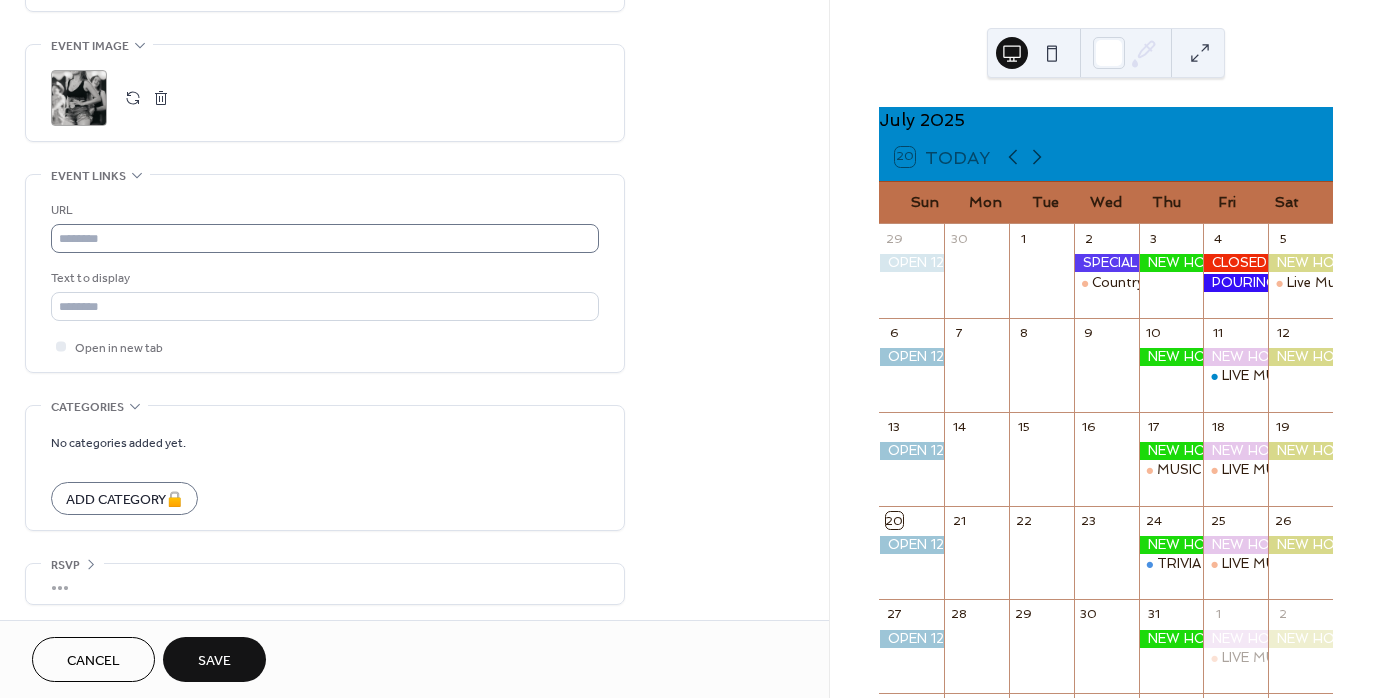 scroll, scrollTop: 947, scrollLeft: 0, axis: vertical 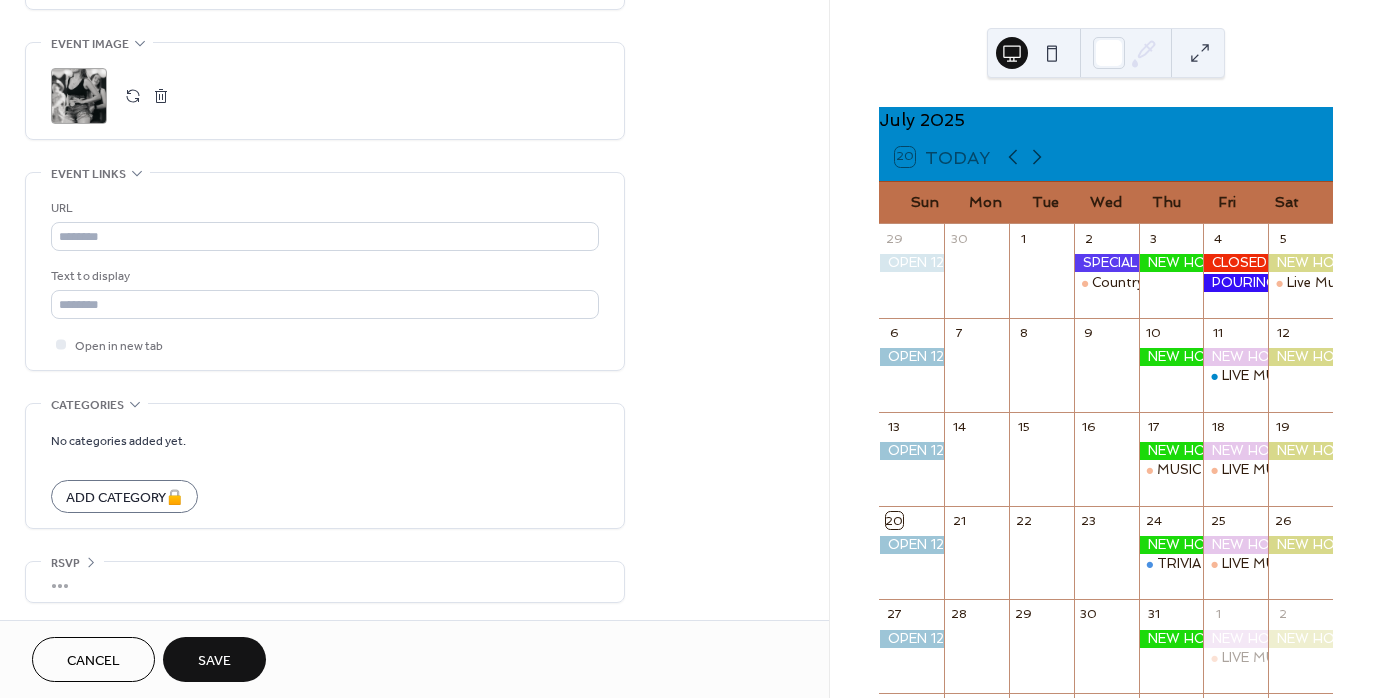 click on "Save" at bounding box center (214, 661) 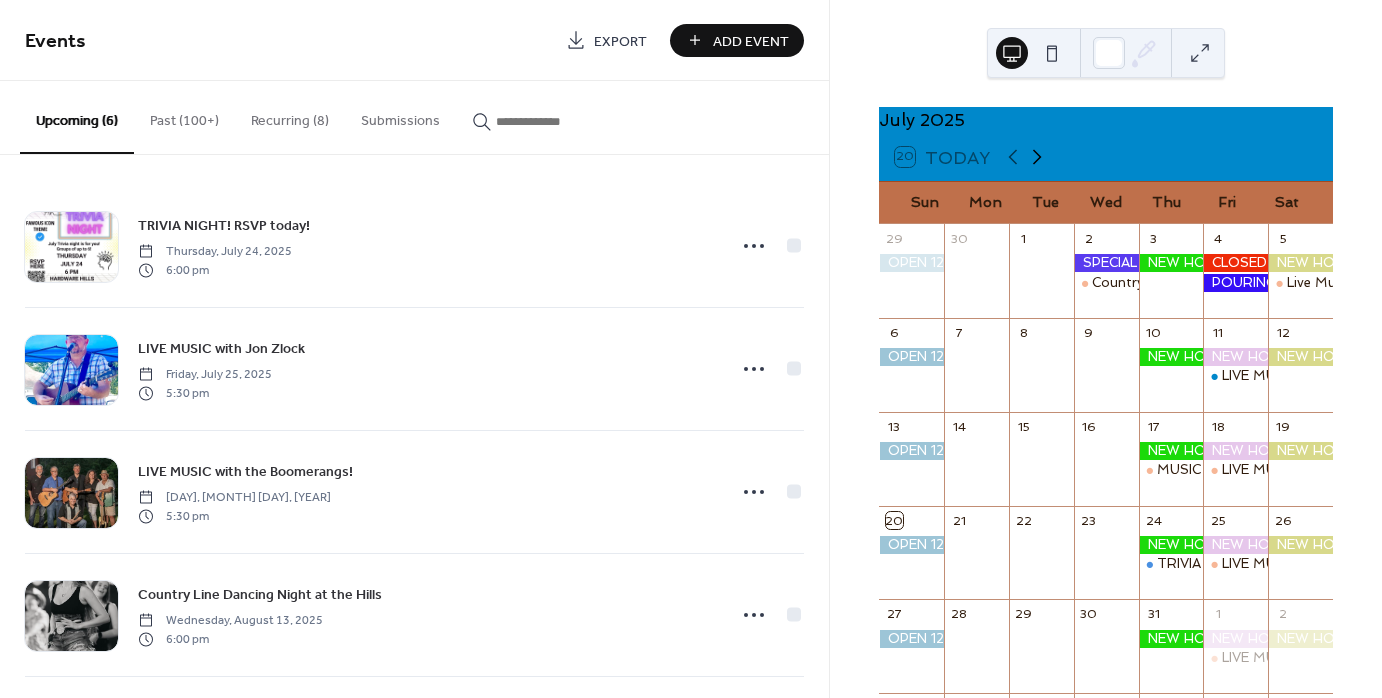 click 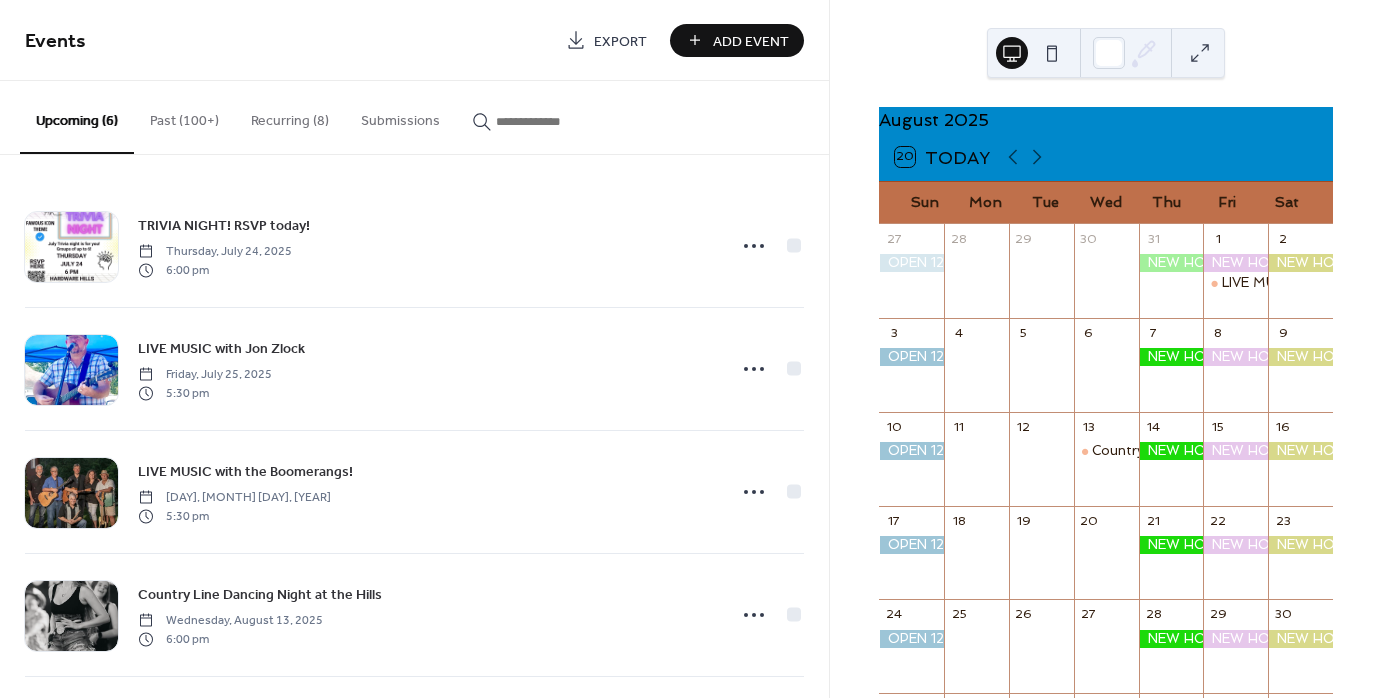 click on "Past (100+)" at bounding box center (184, 116) 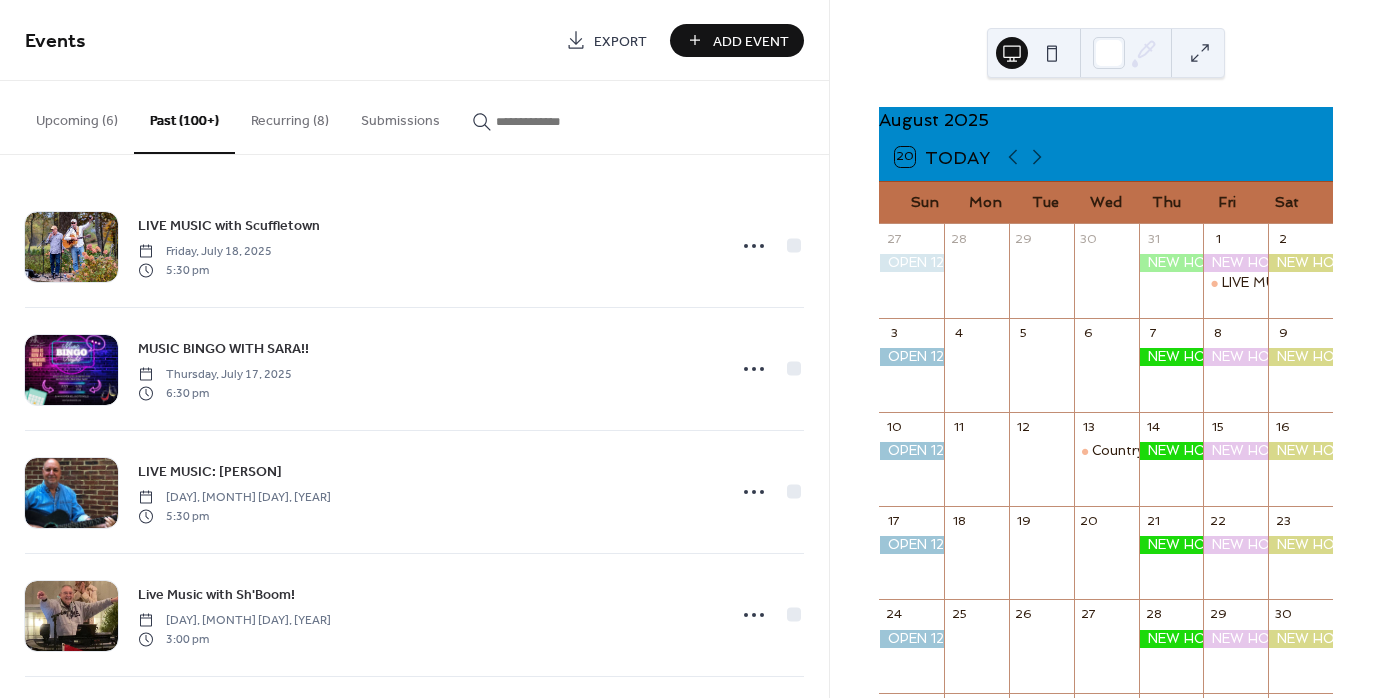 click at bounding box center (556, 121) 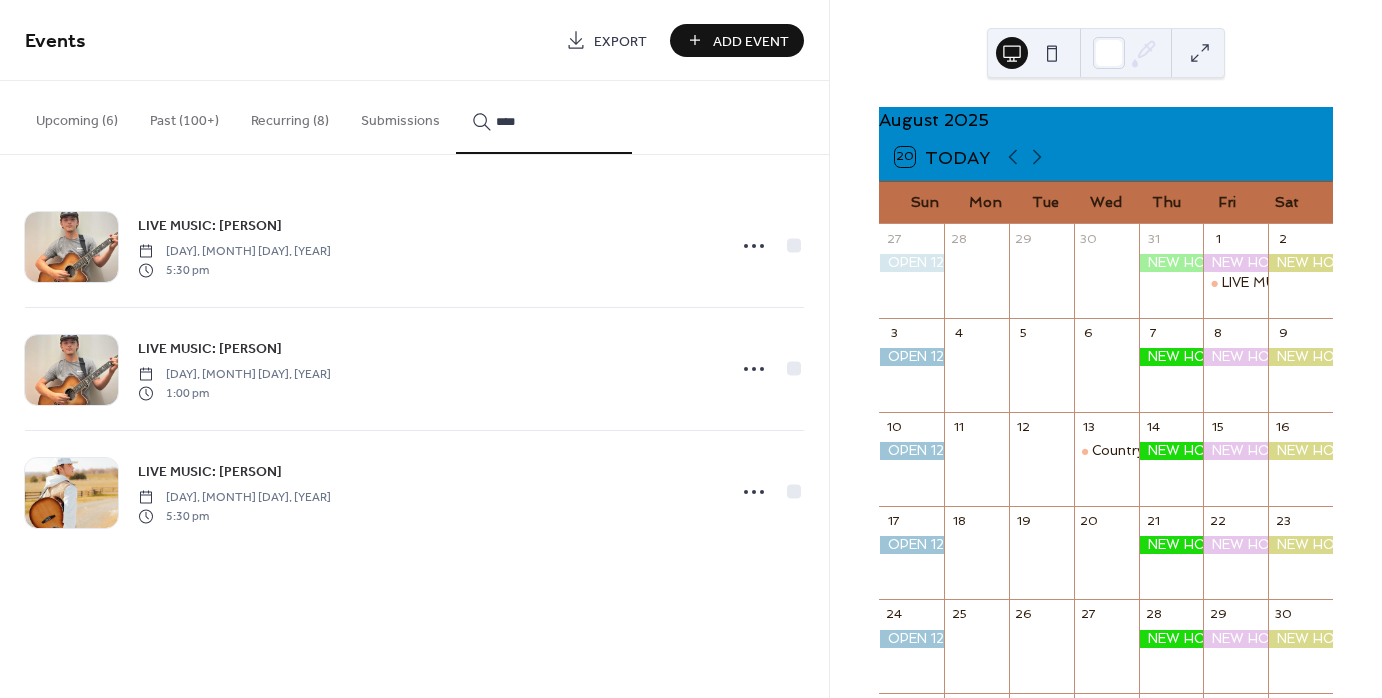 type on "****" 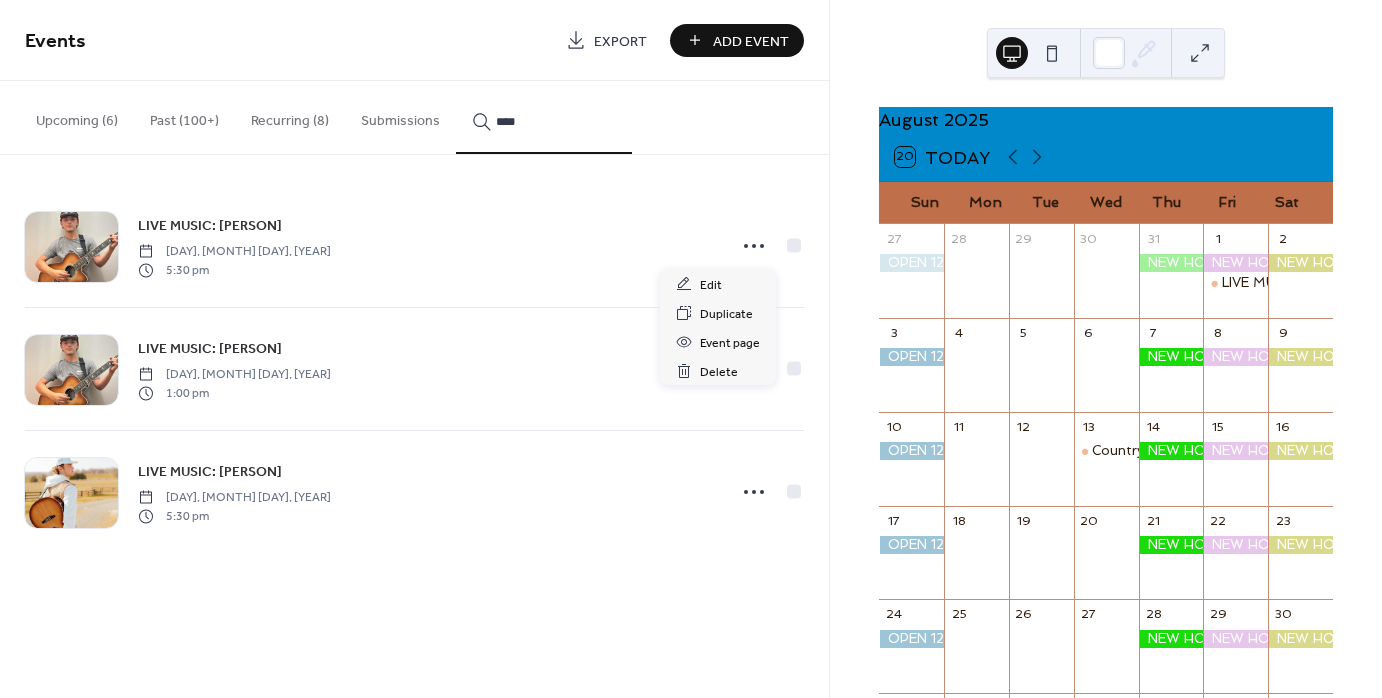 click 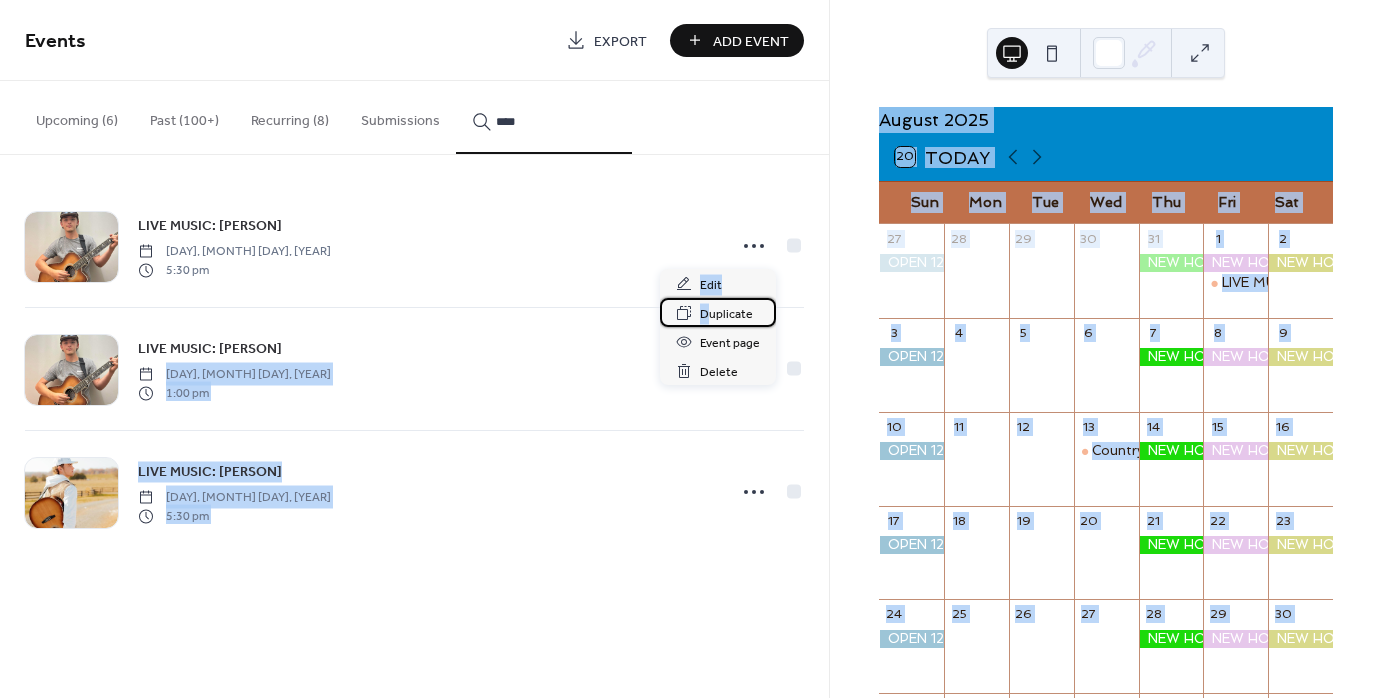 drag, startPoint x: 705, startPoint y: 319, endPoint x: 653, endPoint y: 405, distance: 100.49876 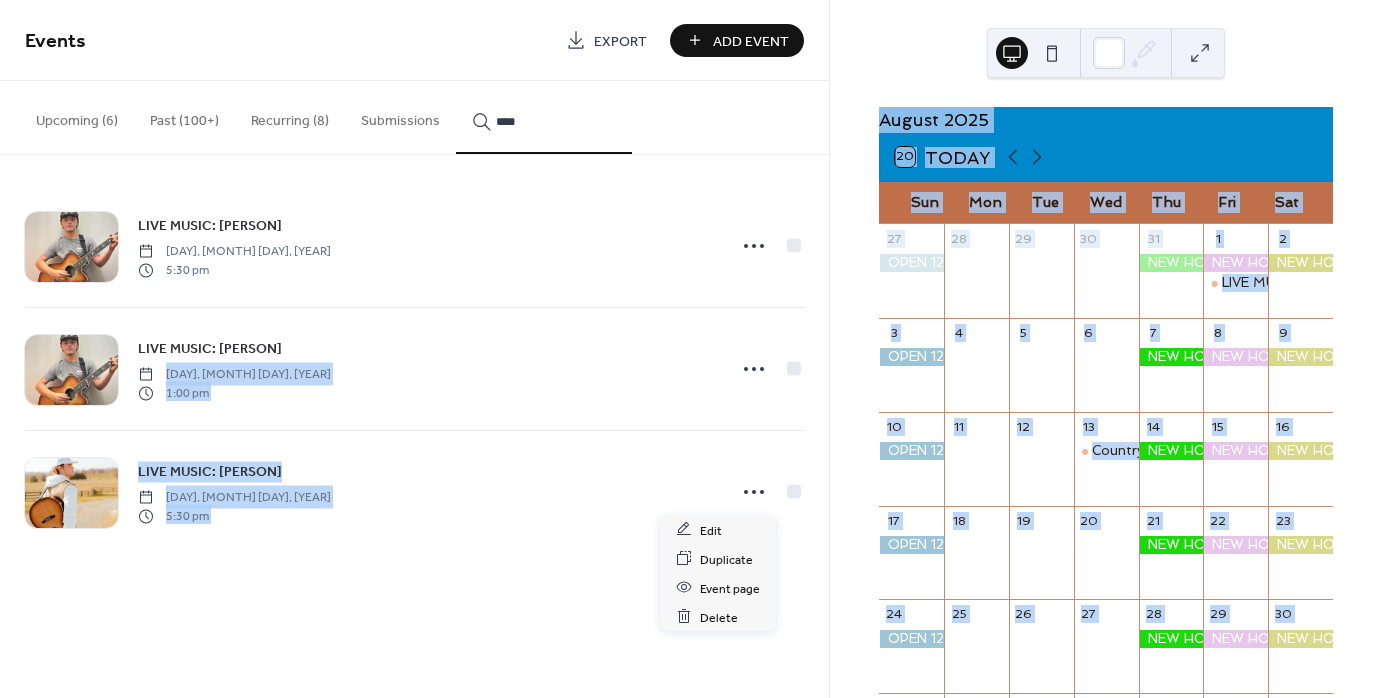 click 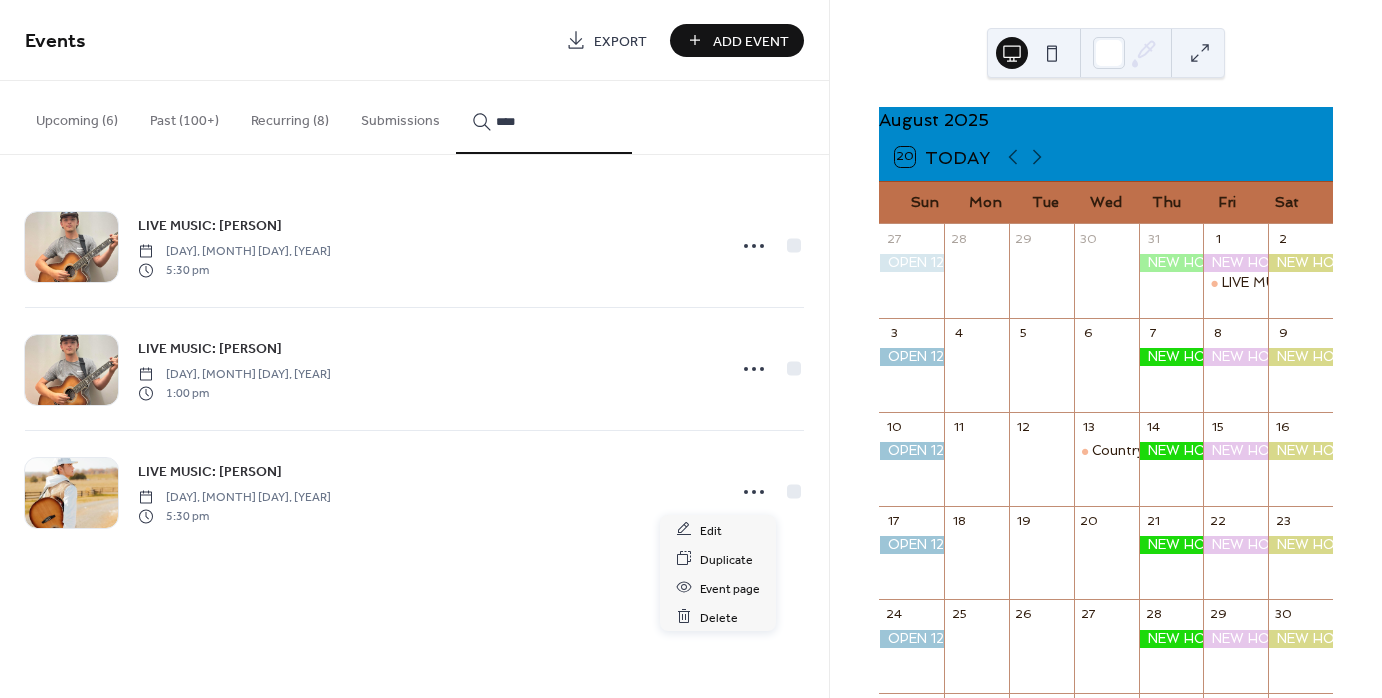click 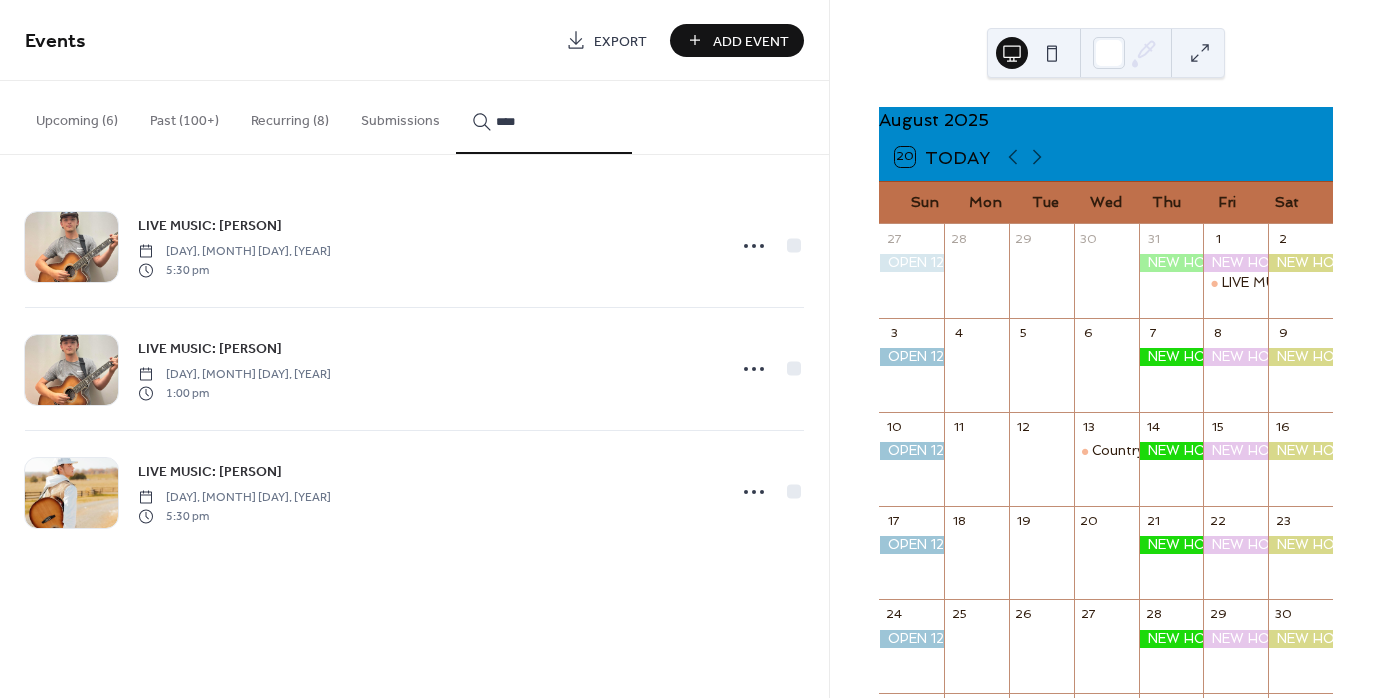 click 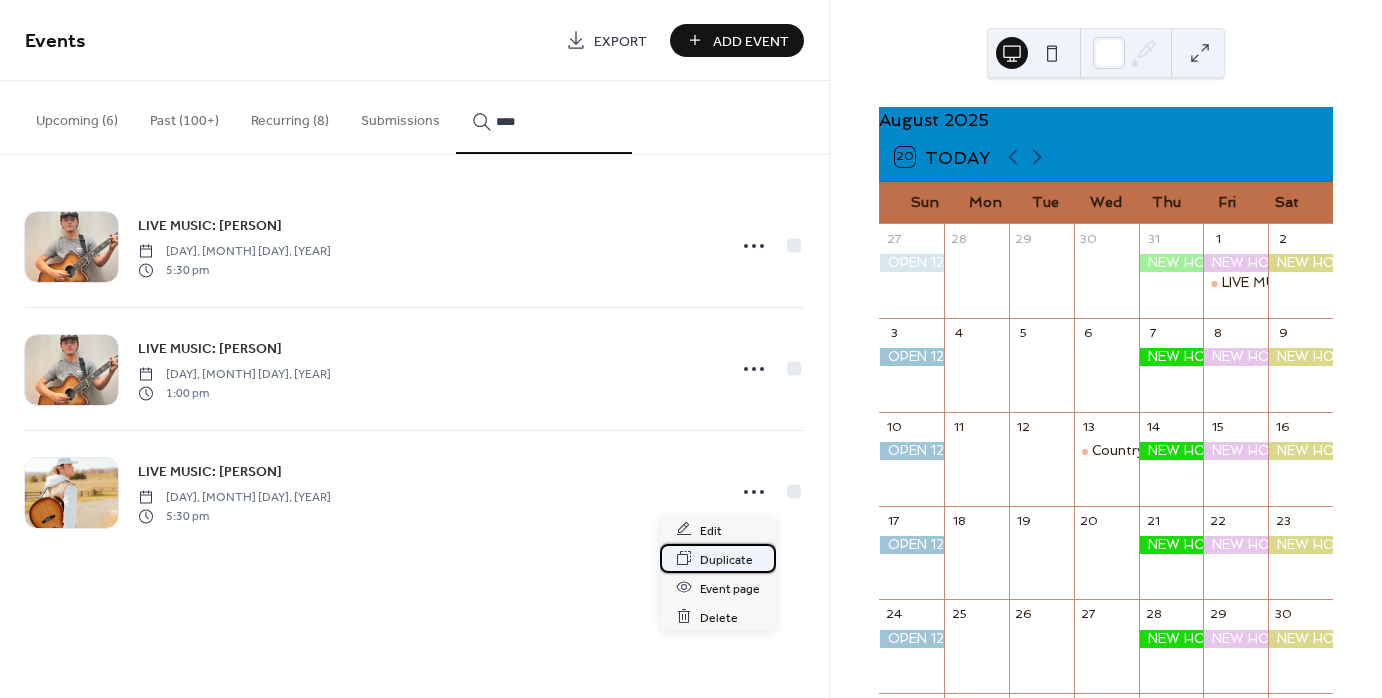 click on "Duplicate" at bounding box center [726, 559] 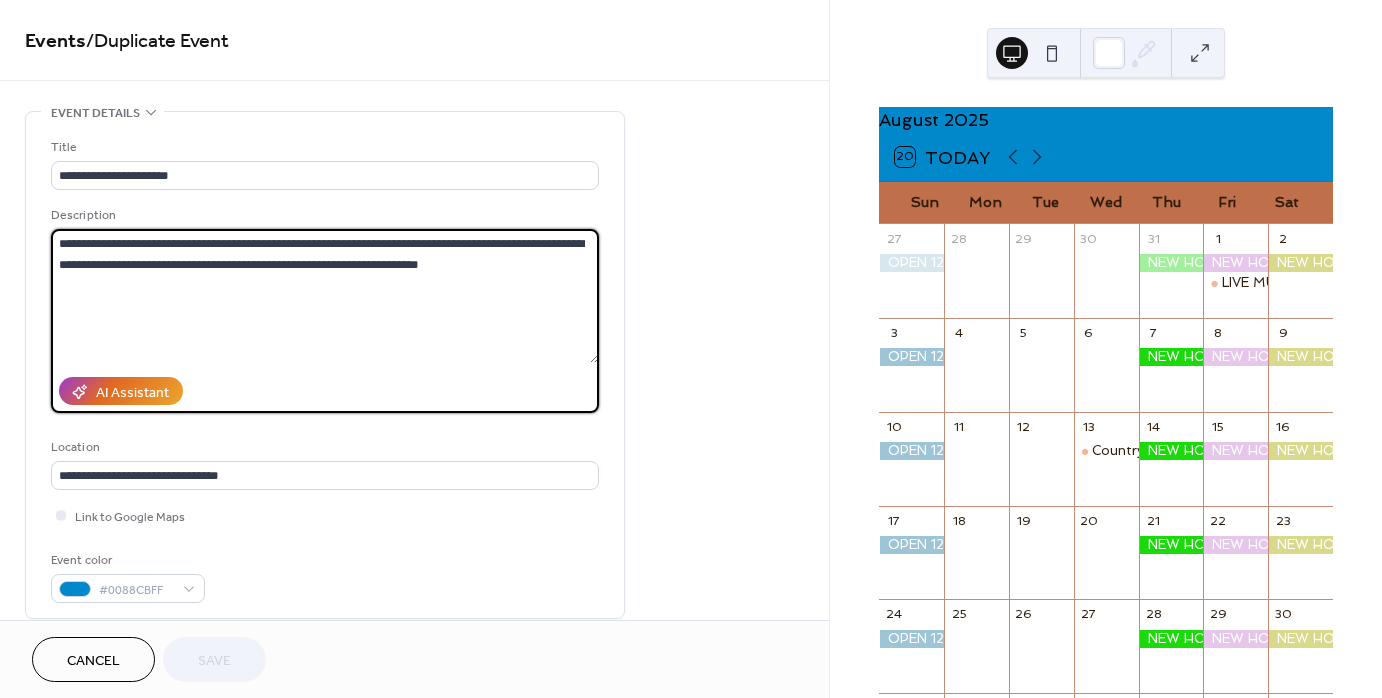 drag, startPoint x: 392, startPoint y: 265, endPoint x: 409, endPoint y: 265, distance: 17 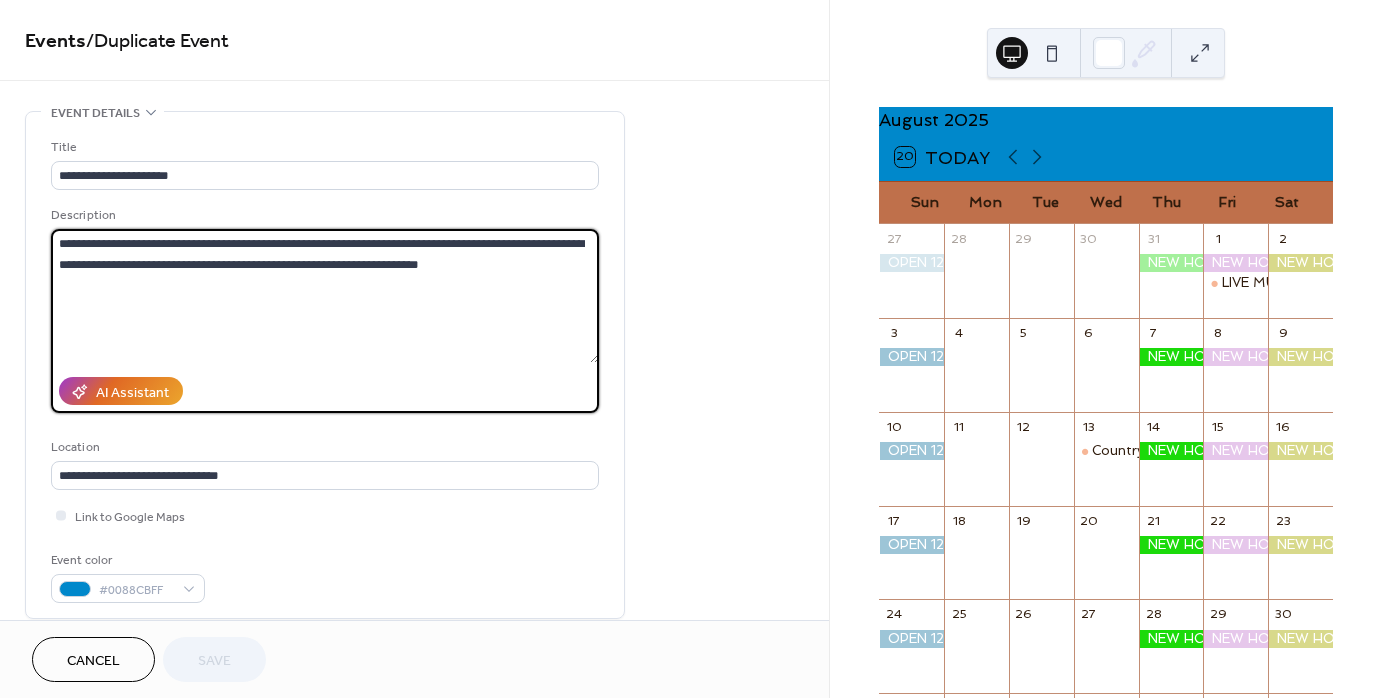 click on "**********" at bounding box center (325, 296) 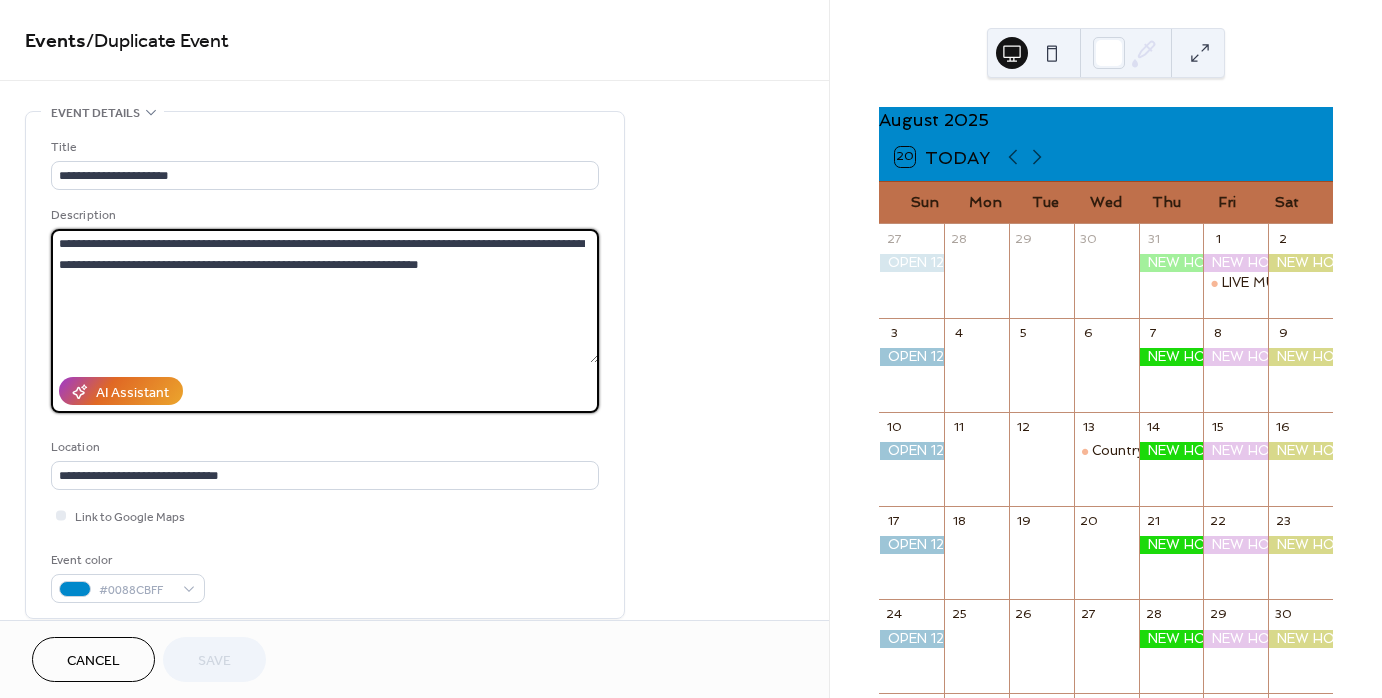 drag, startPoint x: 421, startPoint y: 263, endPoint x: 171, endPoint y: 263, distance: 250 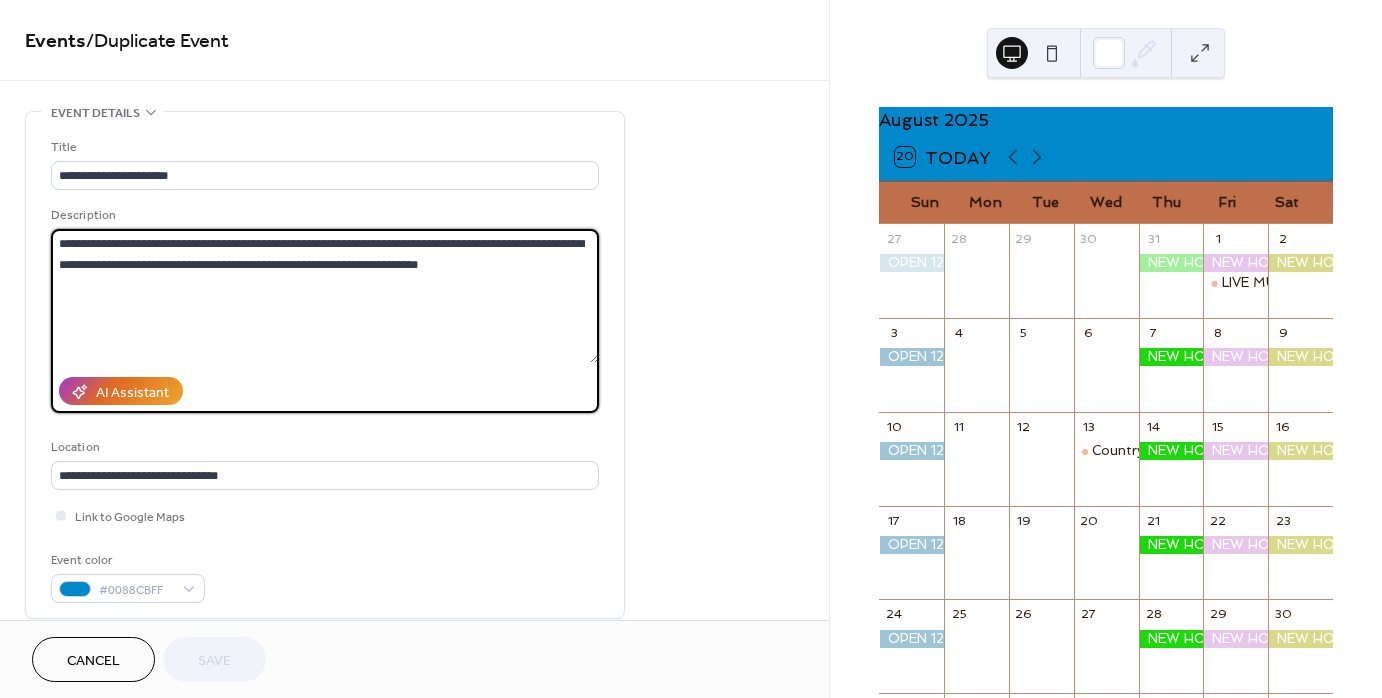 click on "**********" at bounding box center (325, 296) 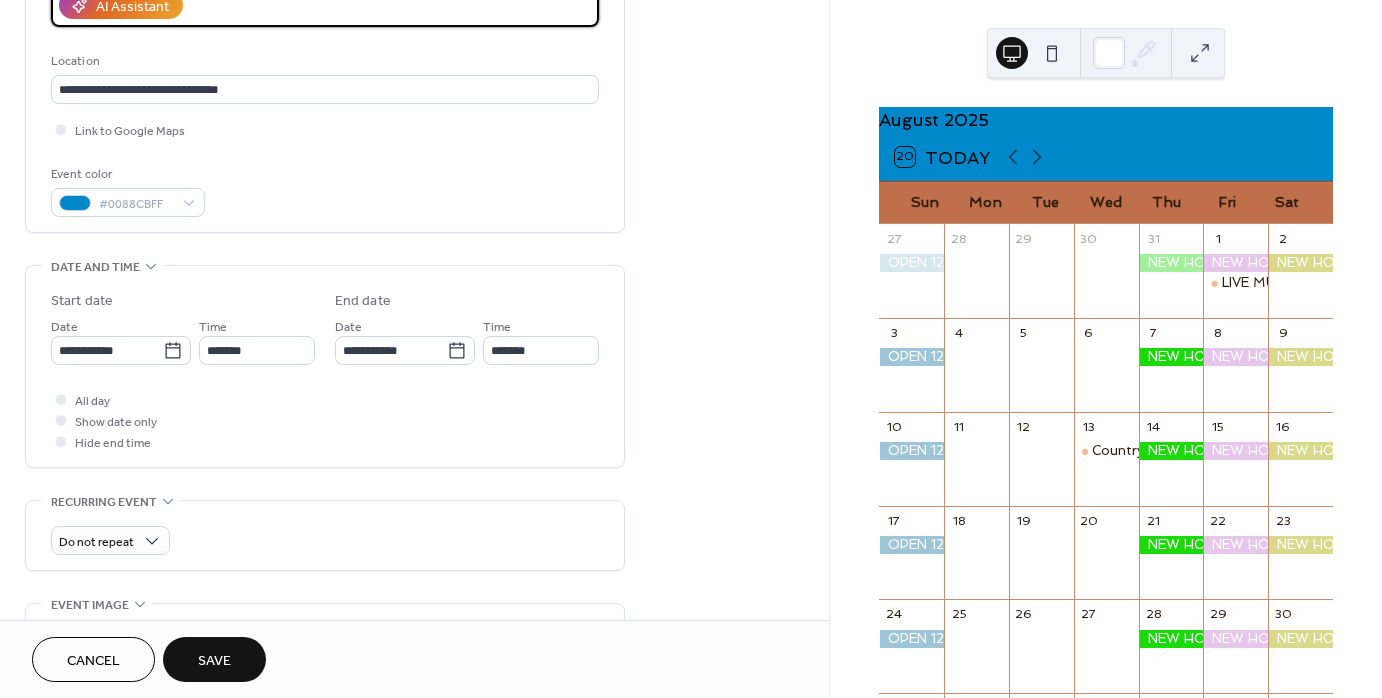 scroll, scrollTop: 400, scrollLeft: 0, axis: vertical 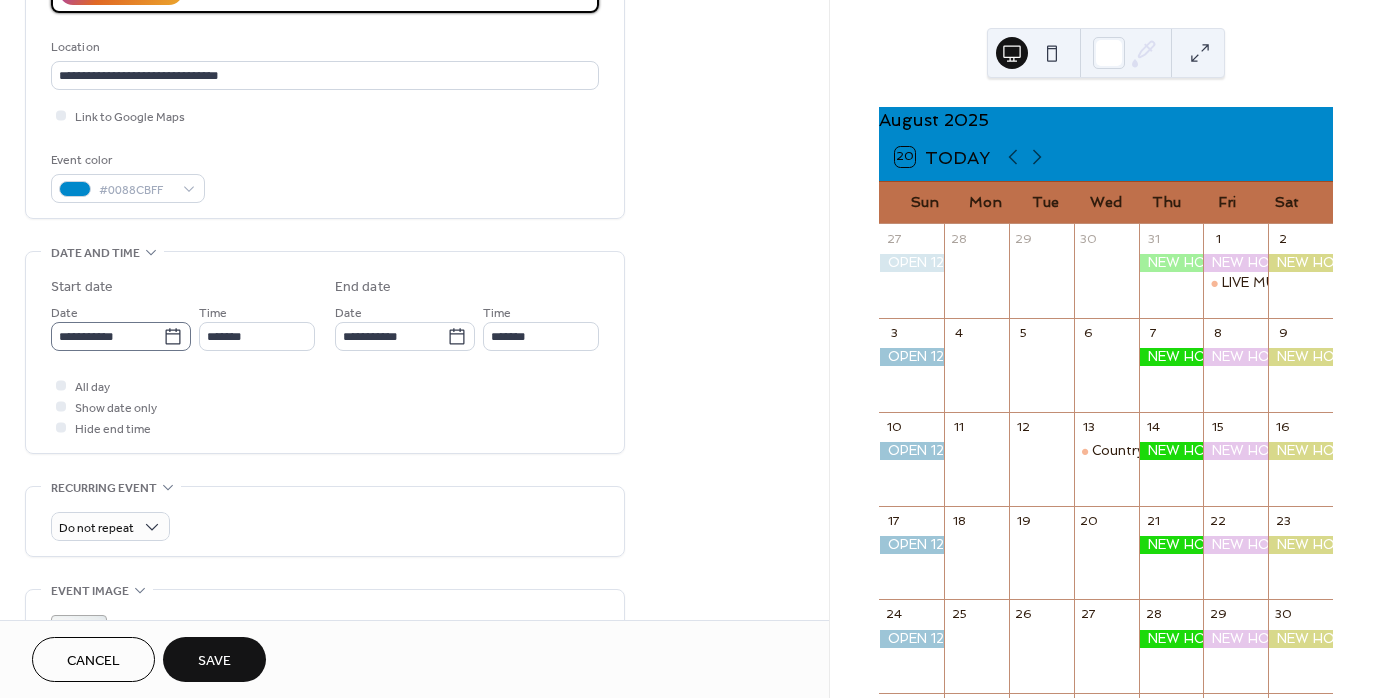 type on "**********" 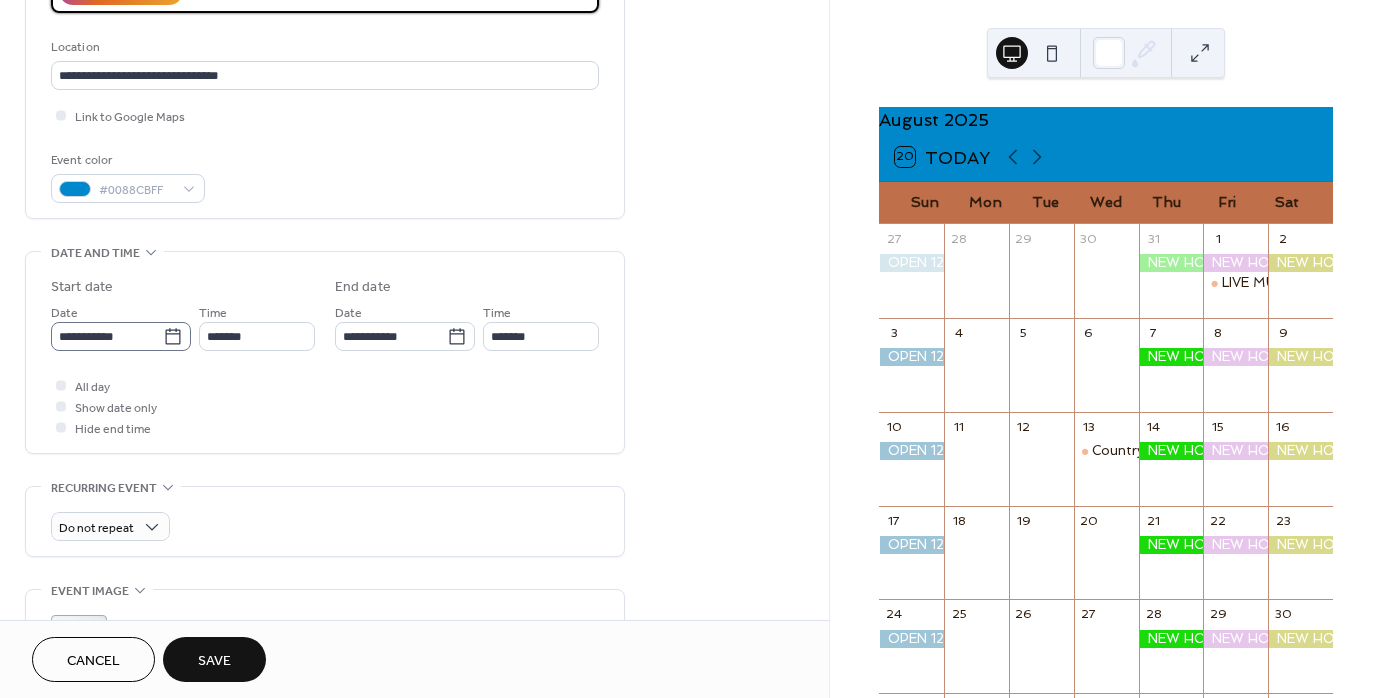 click 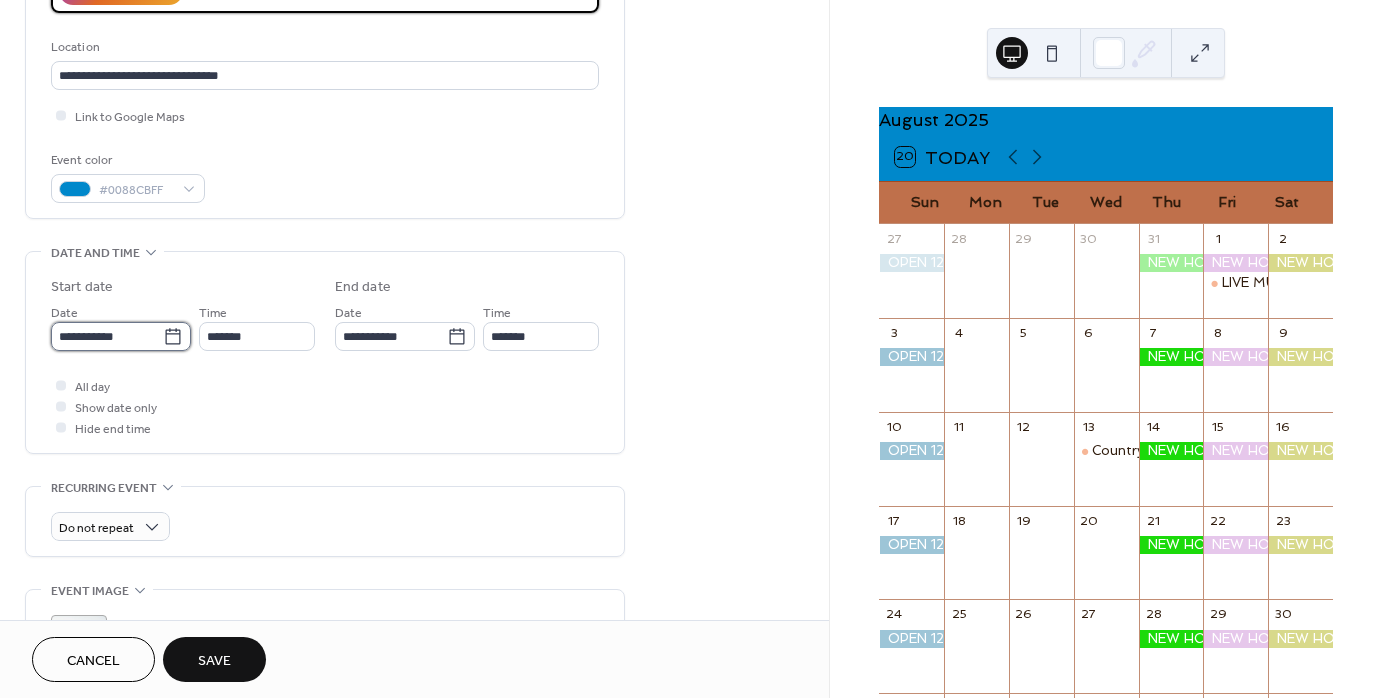 click on "**********" at bounding box center (107, 336) 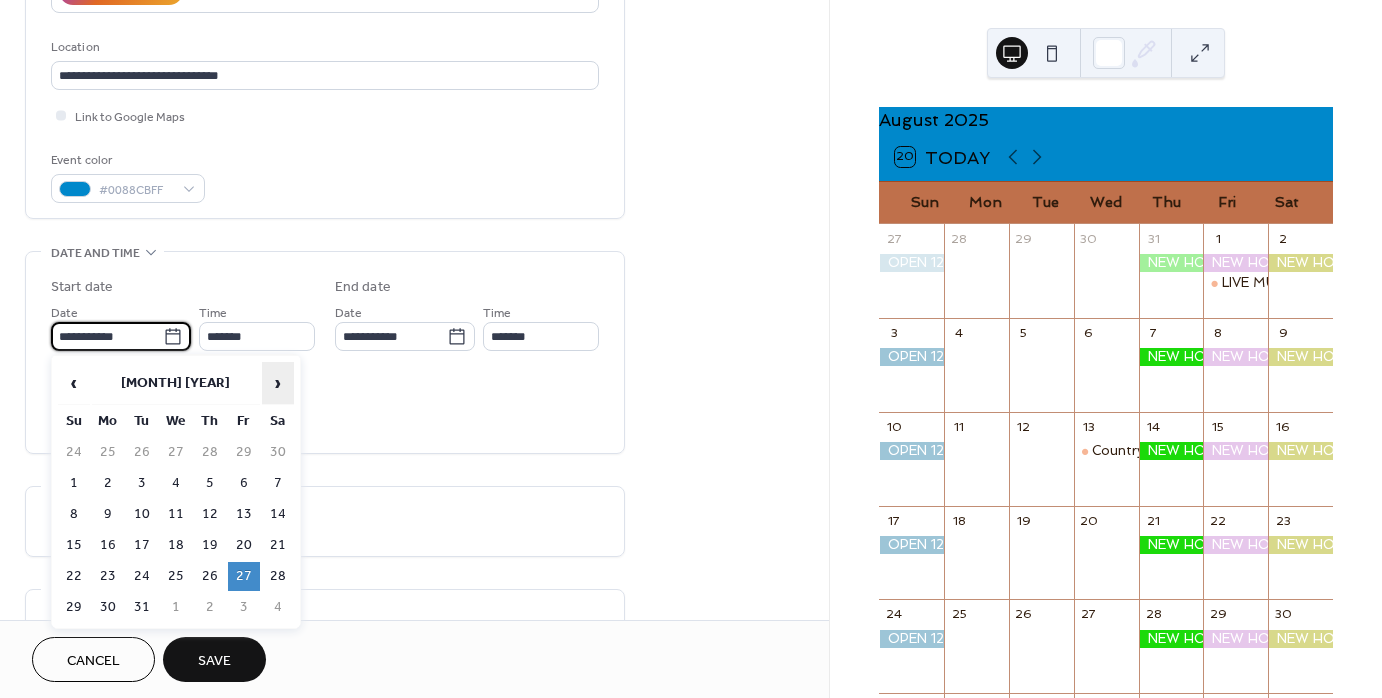 click on "›" at bounding box center [278, 383] 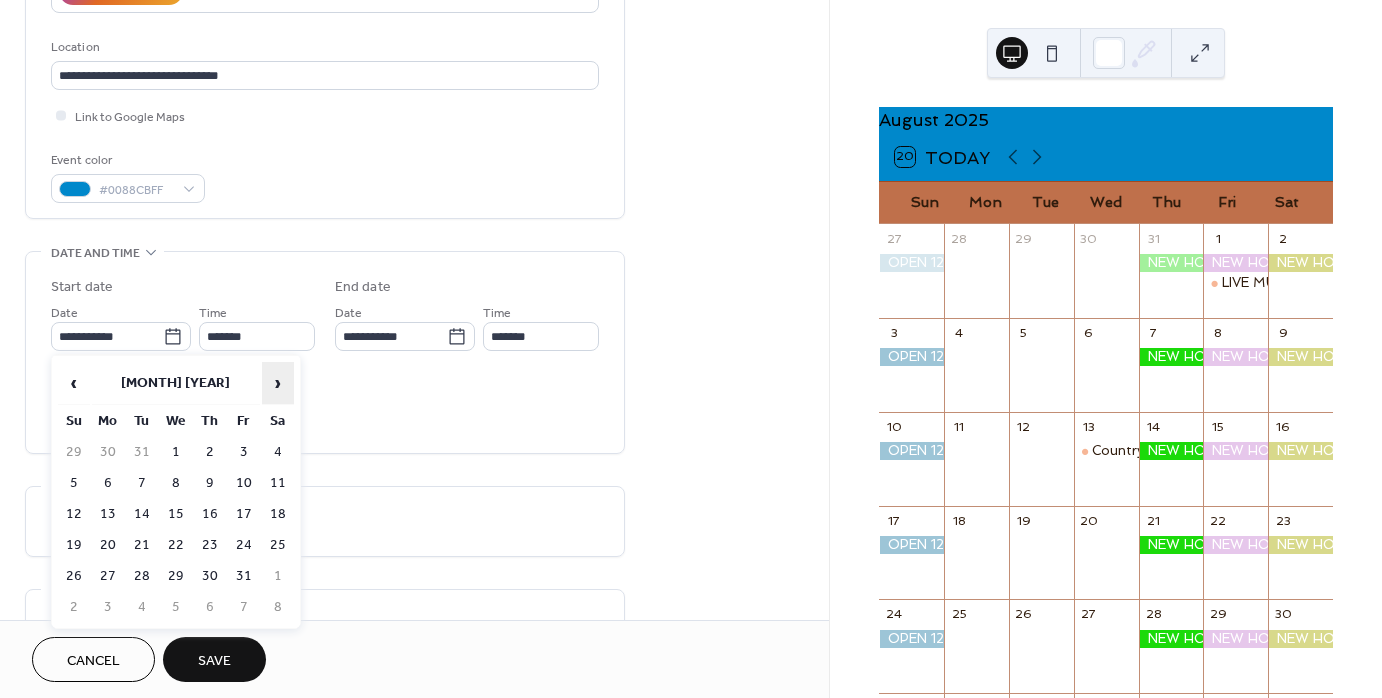 click on "›" at bounding box center [278, 383] 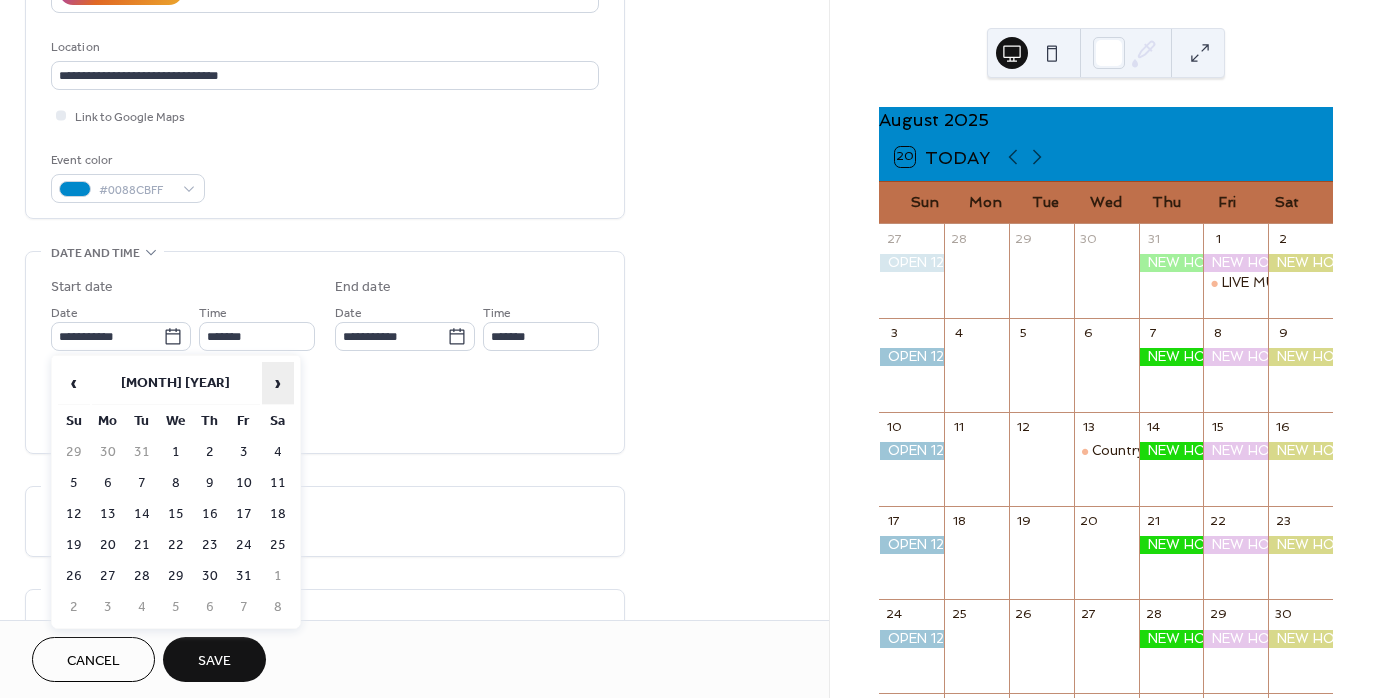click on "›" at bounding box center [278, 383] 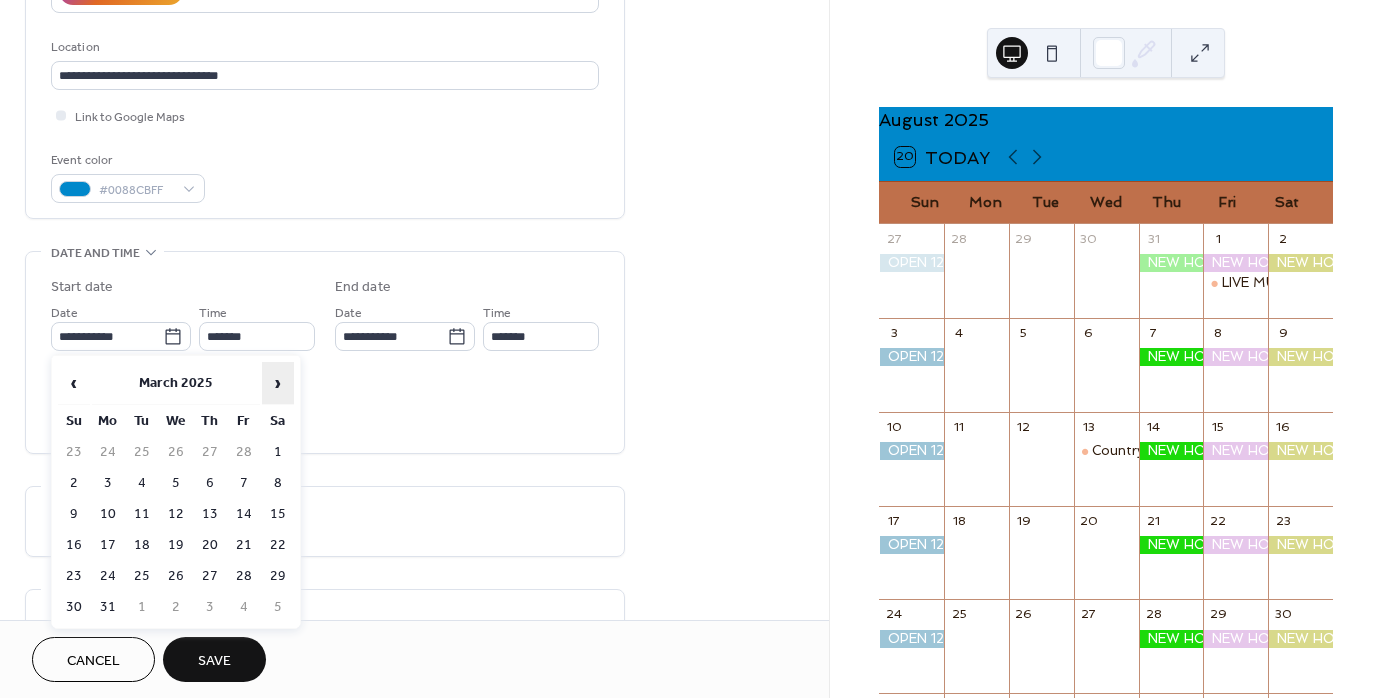 click on "›" at bounding box center [278, 383] 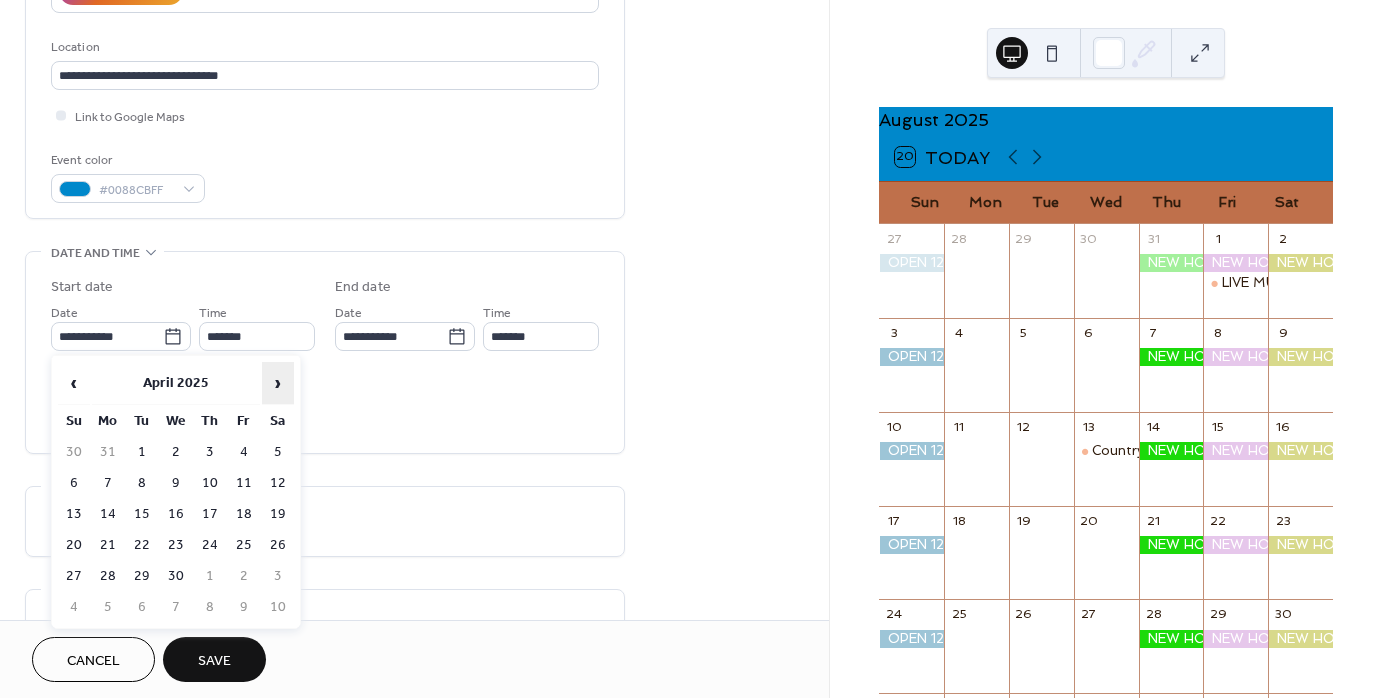 click on "›" at bounding box center (278, 383) 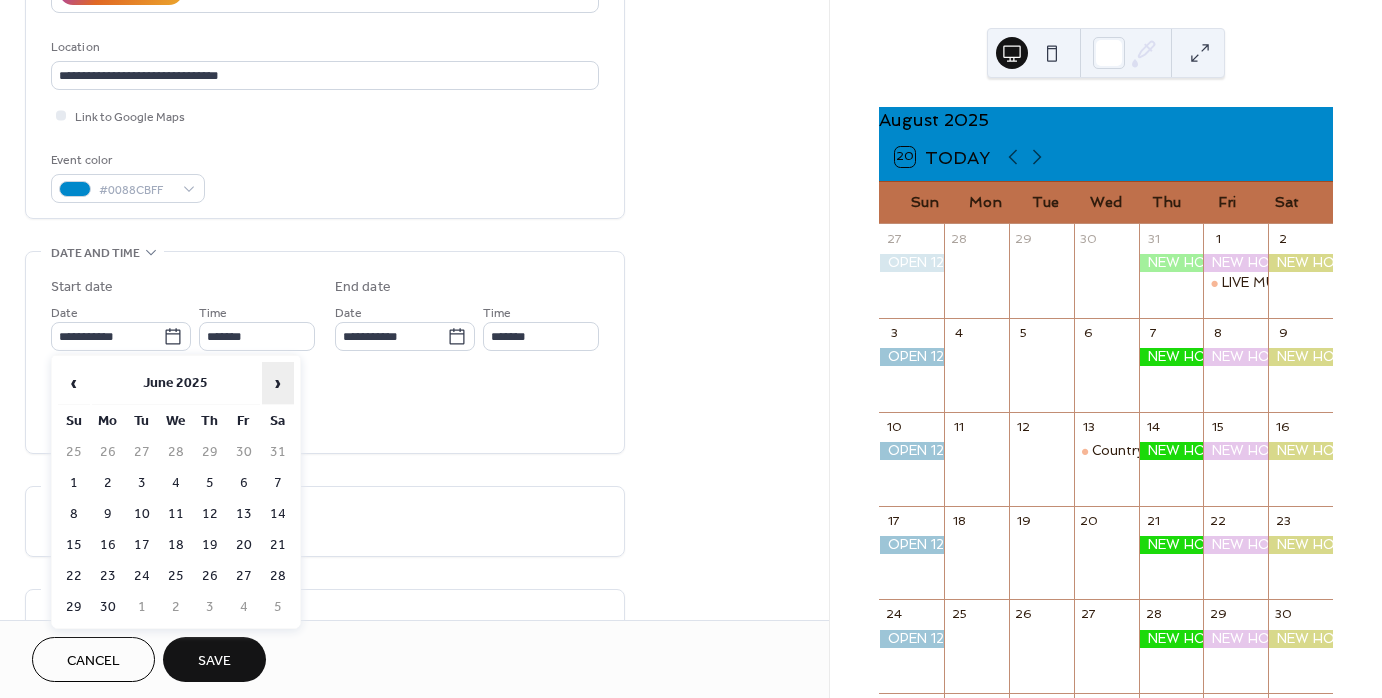 click on "›" at bounding box center (278, 383) 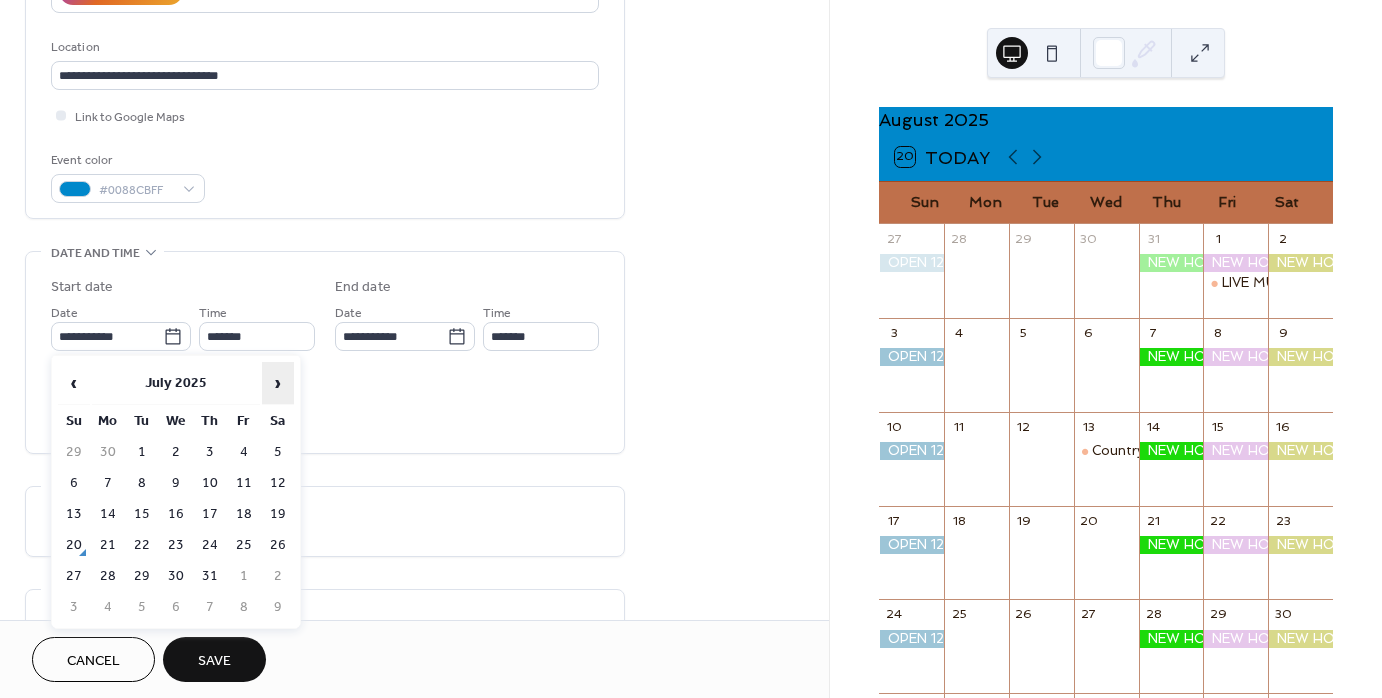 click on "›" at bounding box center (278, 383) 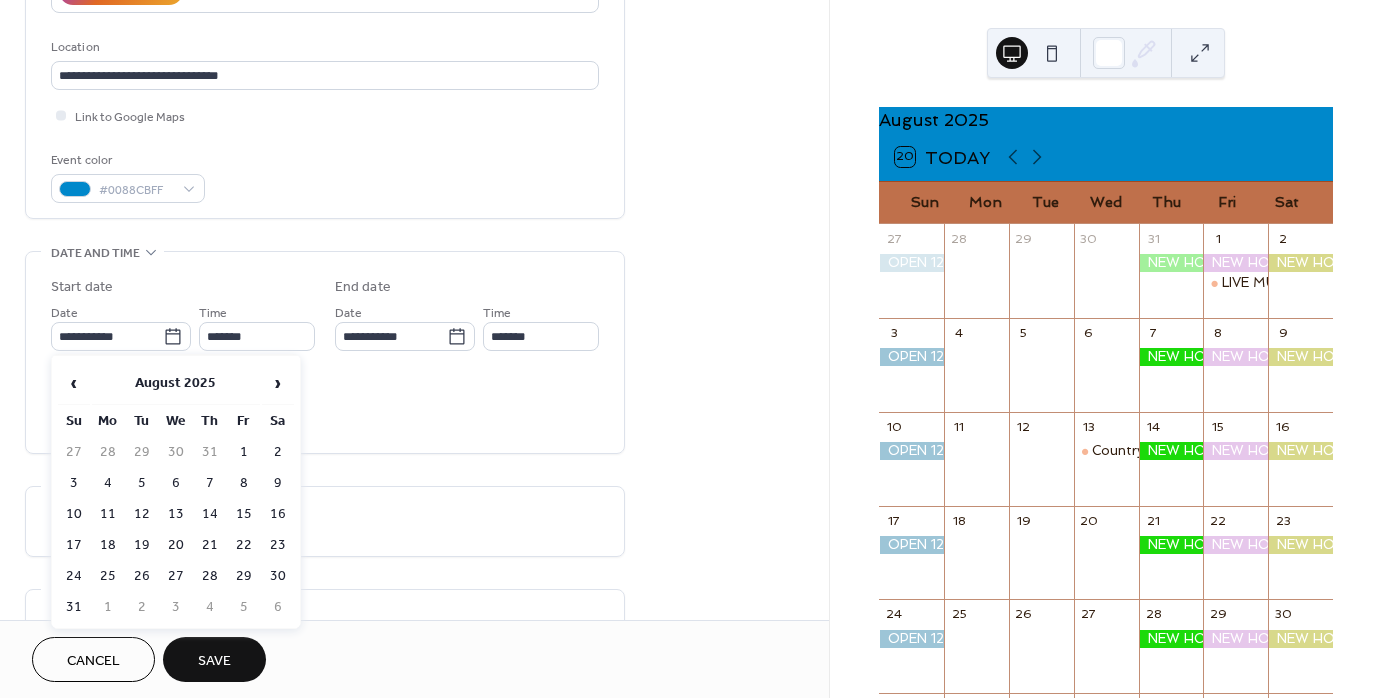 click on "8" at bounding box center [244, 483] 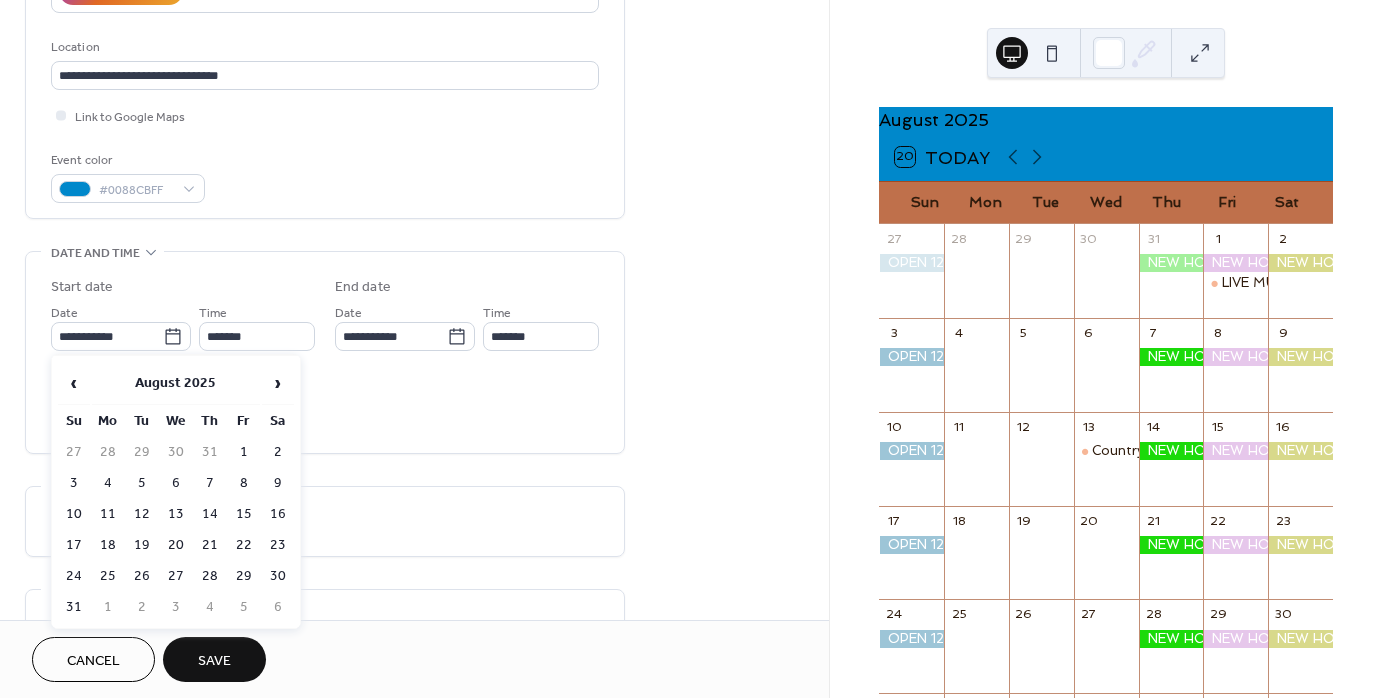 type on "**********" 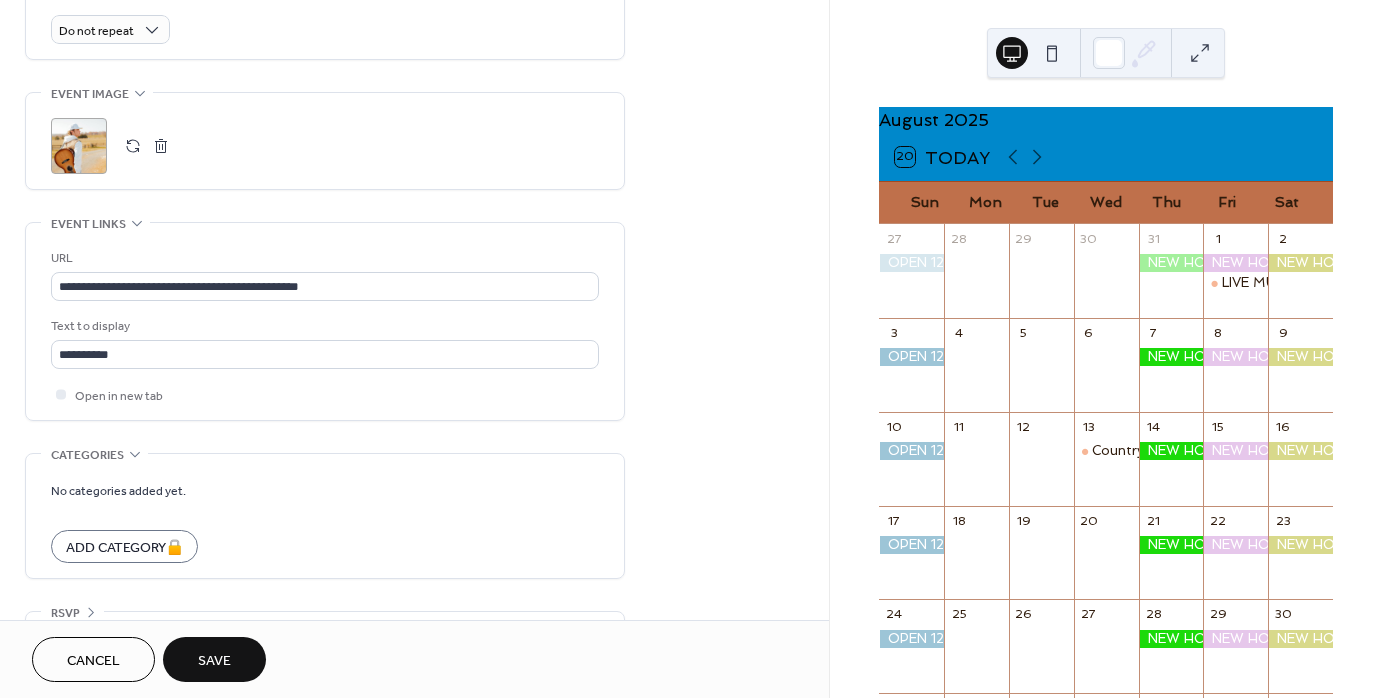 scroll, scrollTop: 900, scrollLeft: 0, axis: vertical 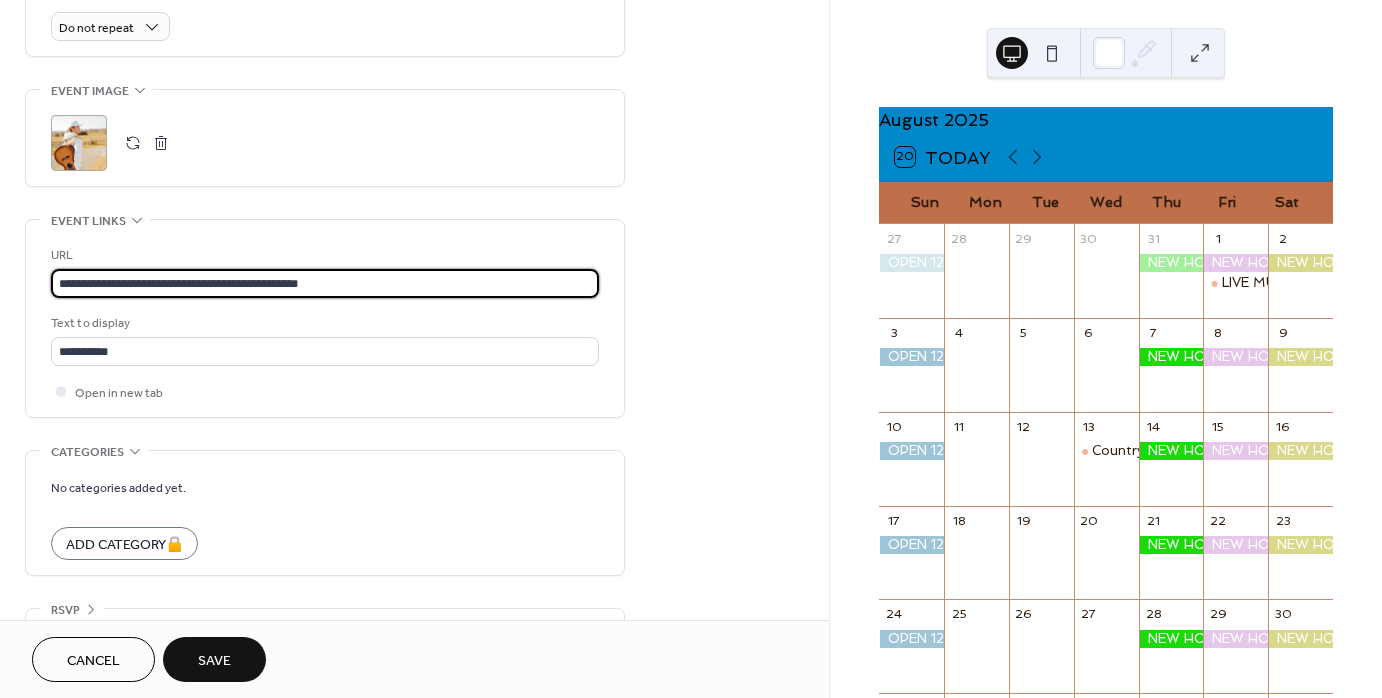 drag, startPoint x: 374, startPoint y: 278, endPoint x: -77, endPoint y: 277, distance: 451.0011 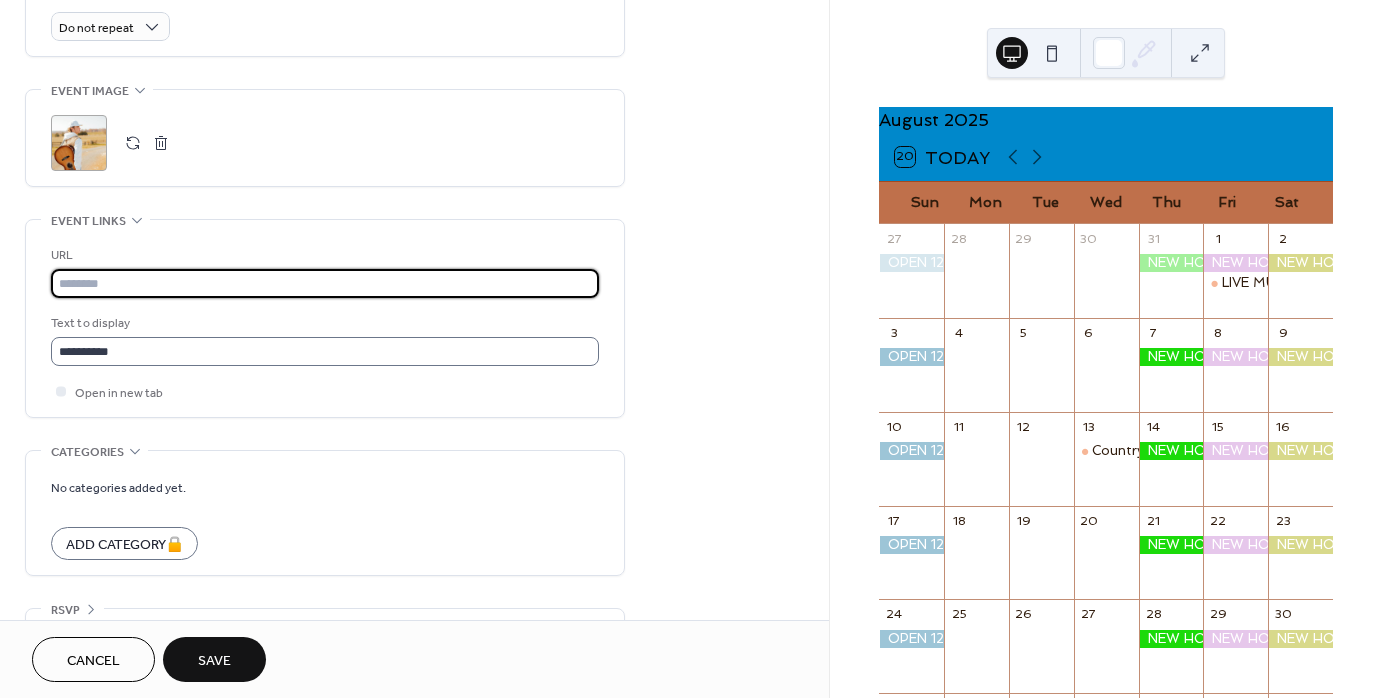 scroll, scrollTop: 1, scrollLeft: 0, axis: vertical 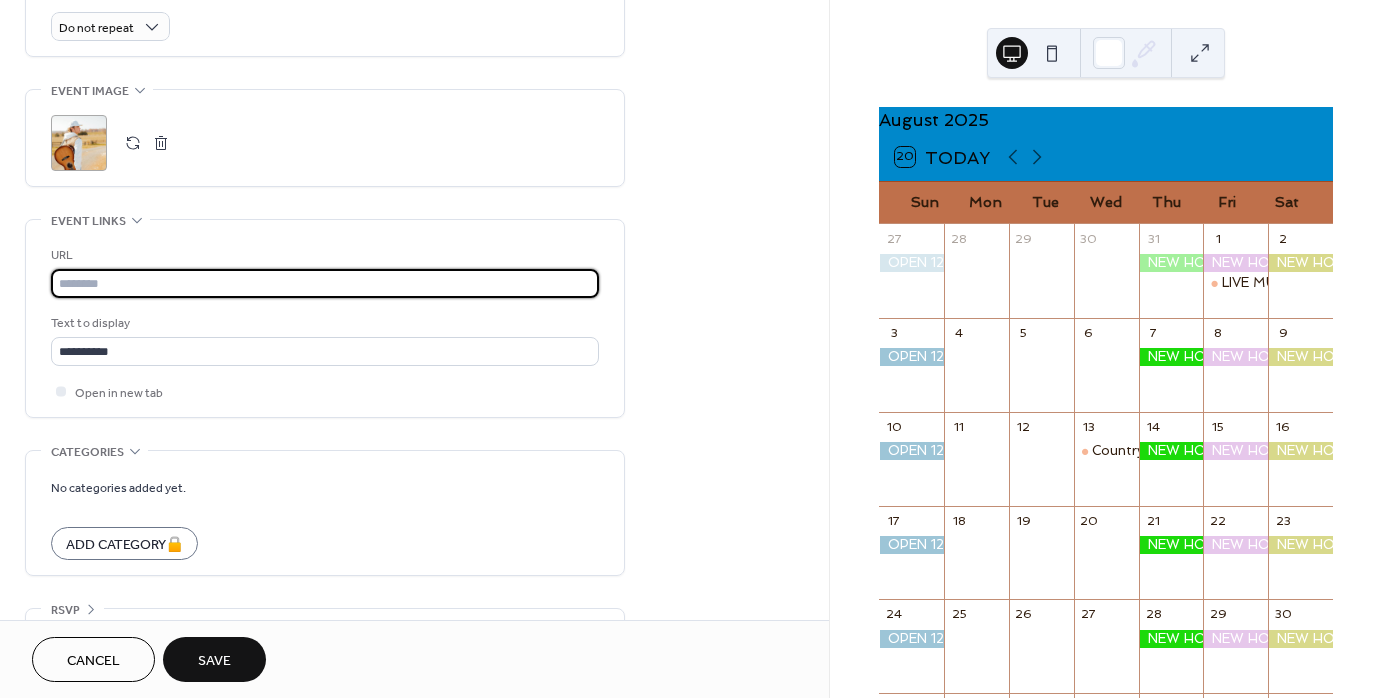 type 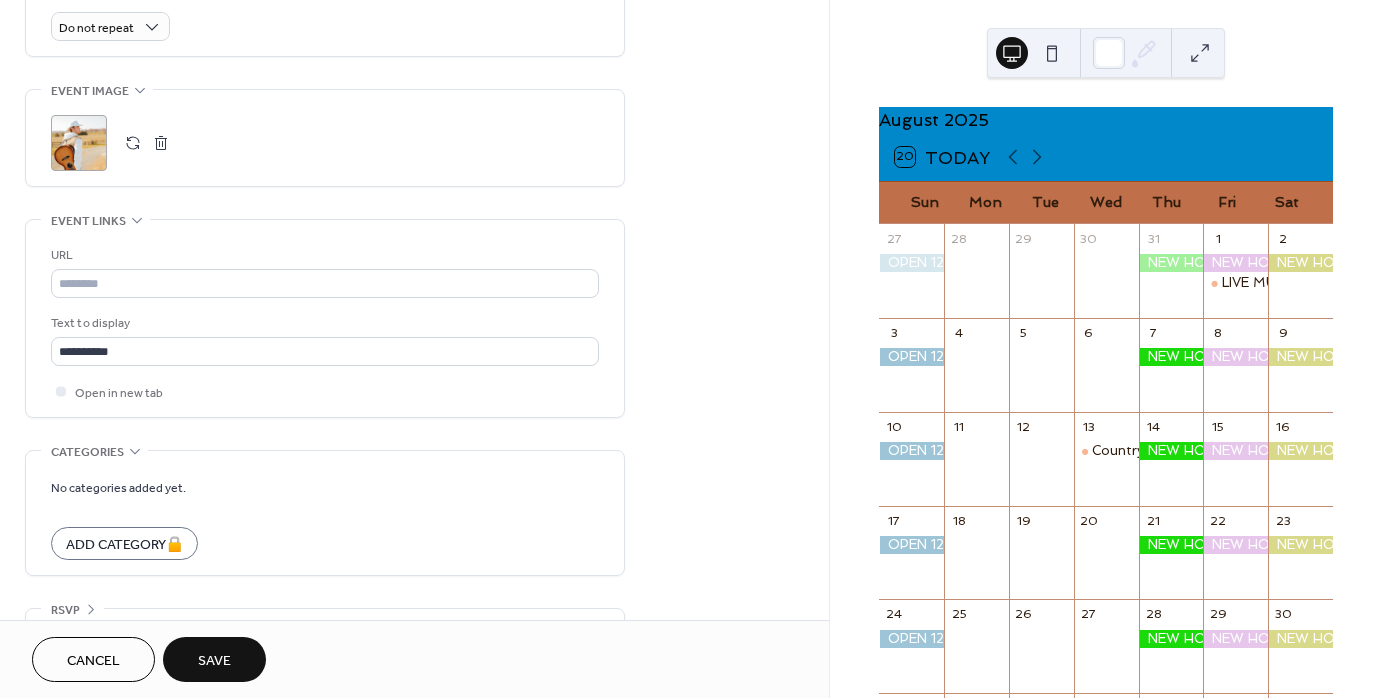 click on "Save" at bounding box center [214, 661] 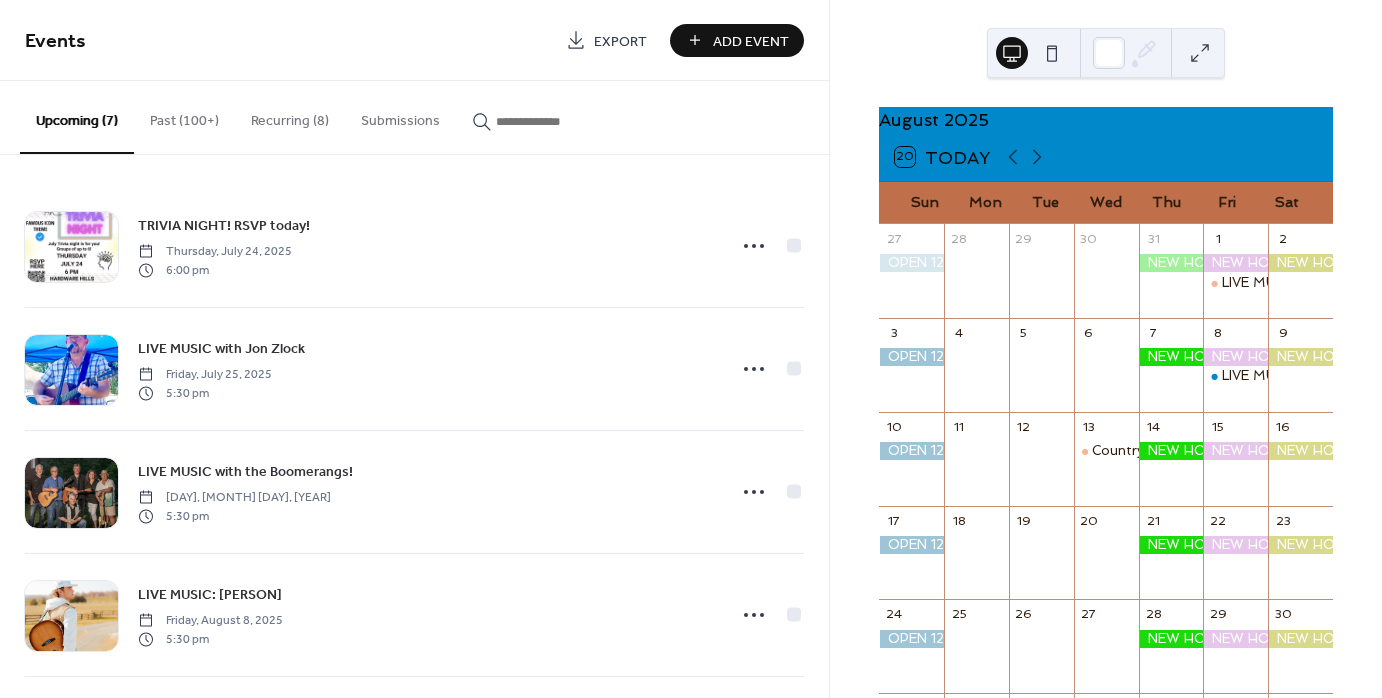click on "Add Event" at bounding box center [751, 41] 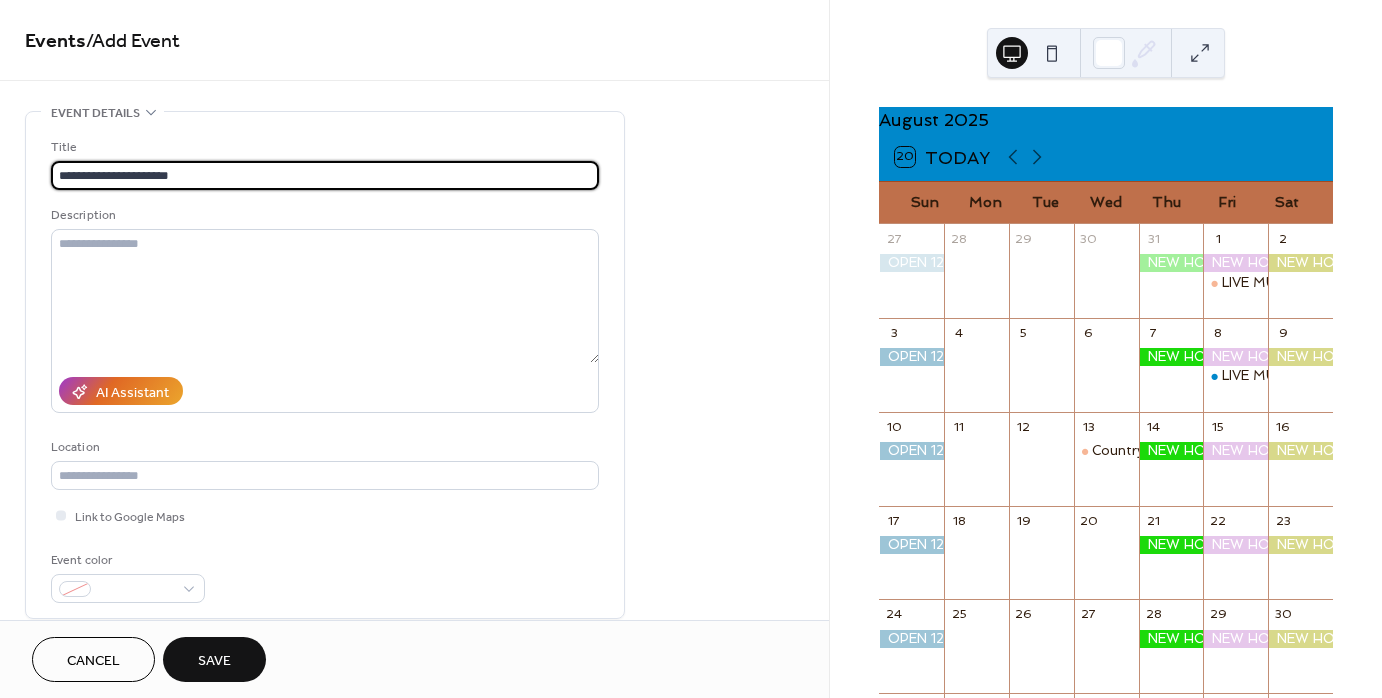 click on "**********" at bounding box center [325, 175] 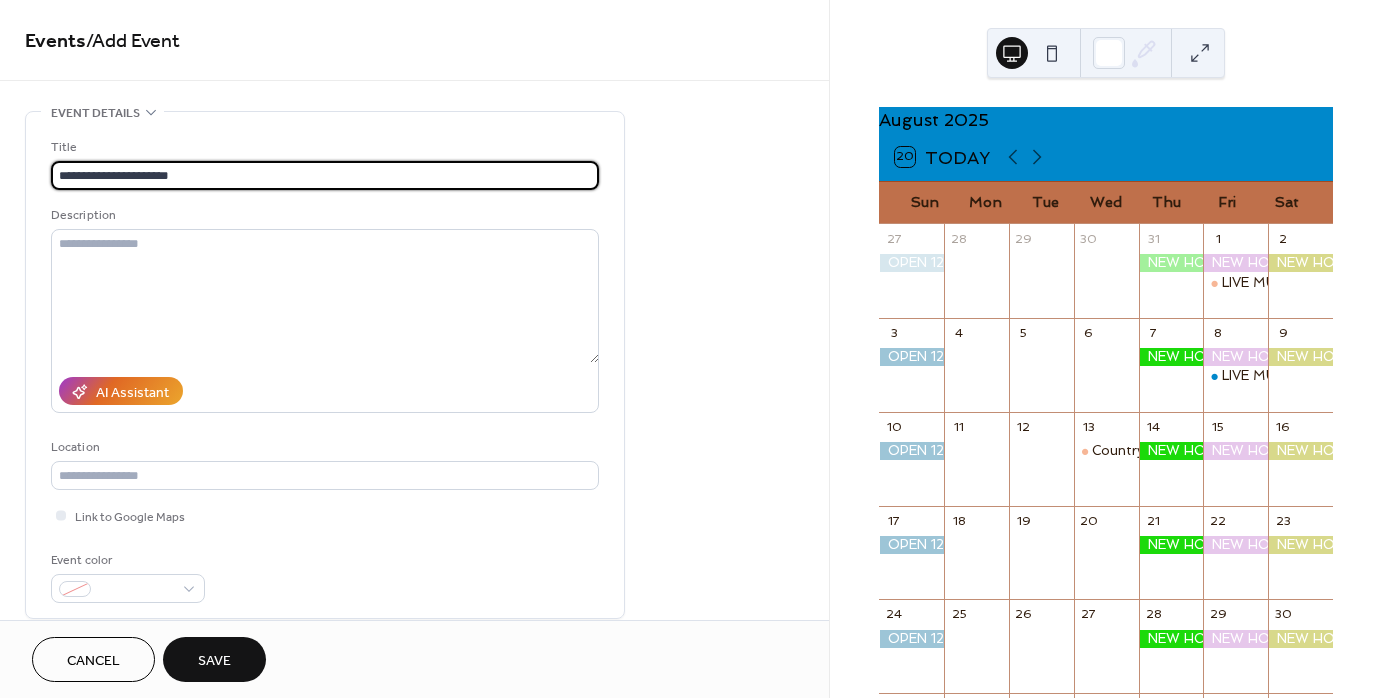 click on "**********" at bounding box center (325, 175) 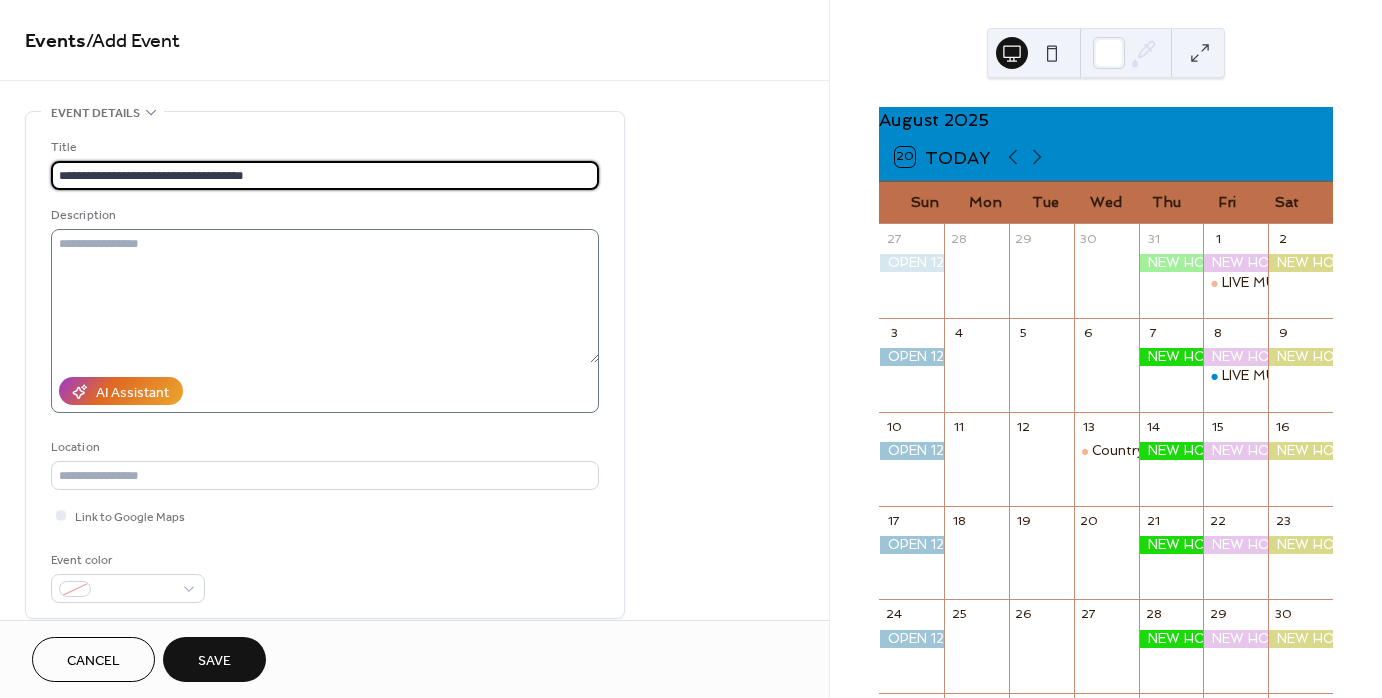 type on "**********" 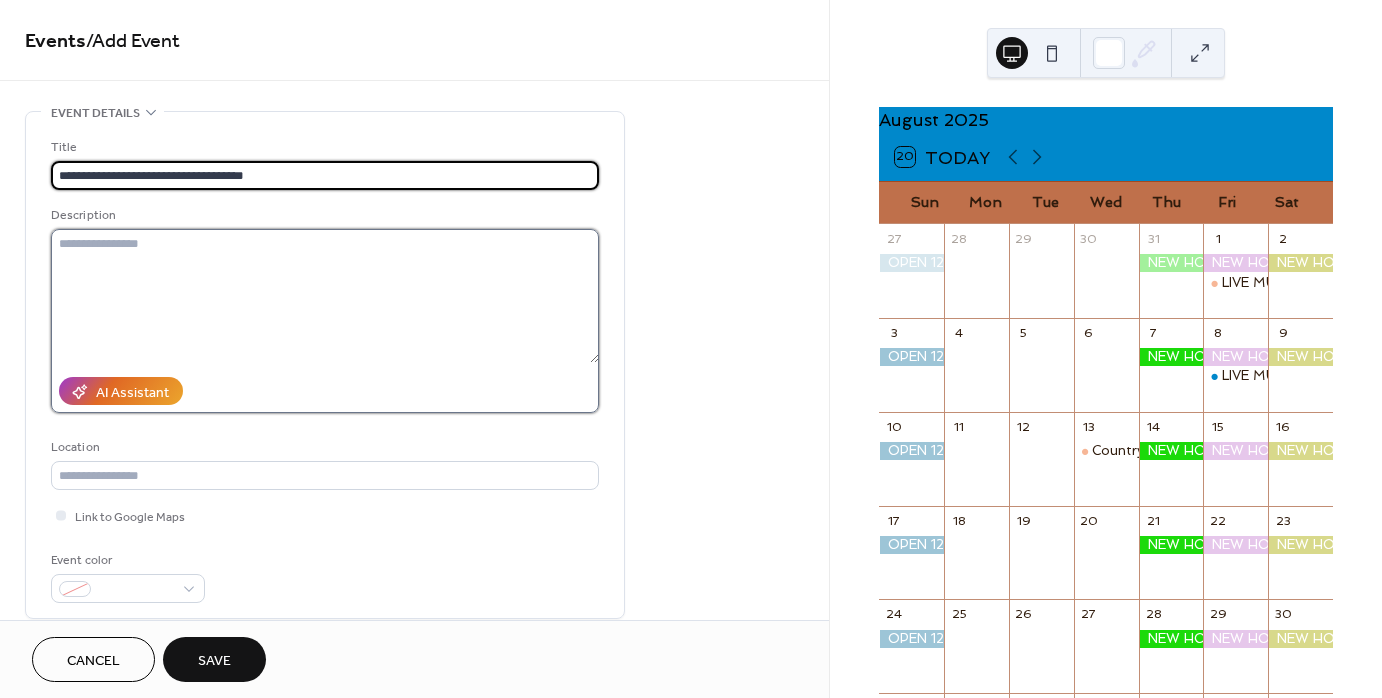 click at bounding box center (325, 296) 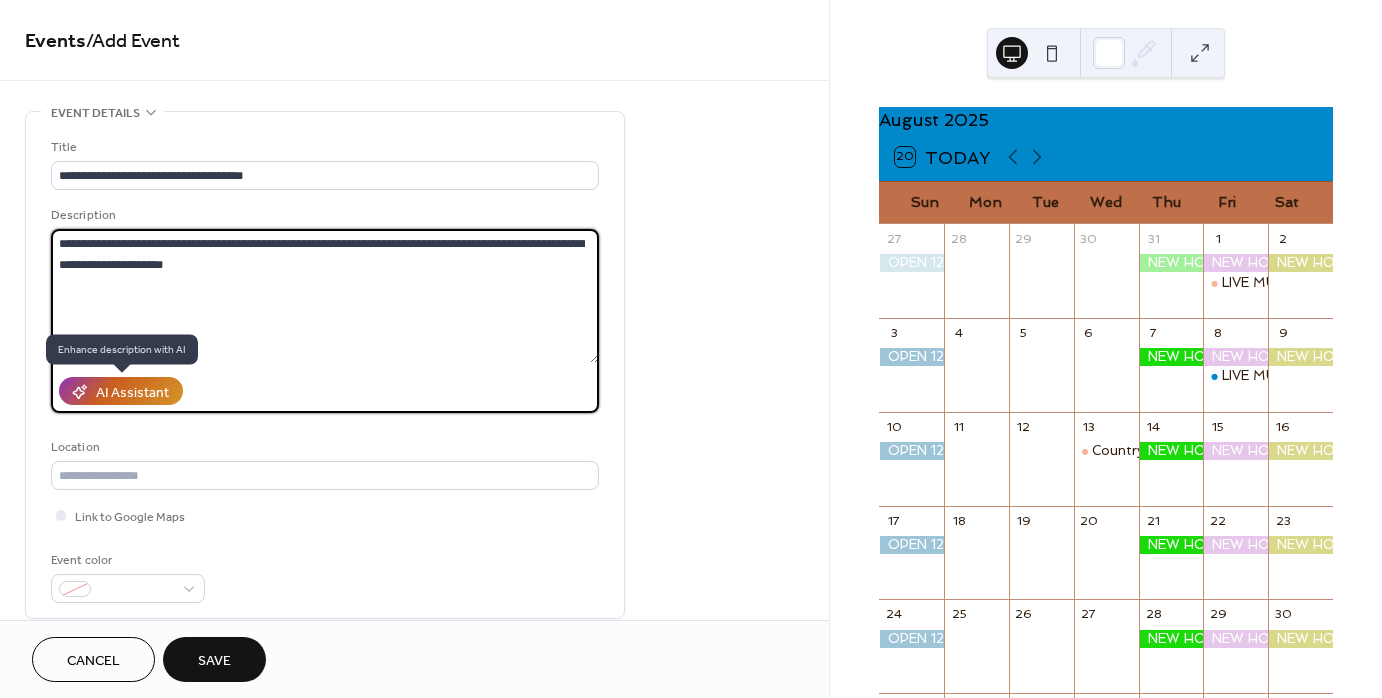 type on "**********" 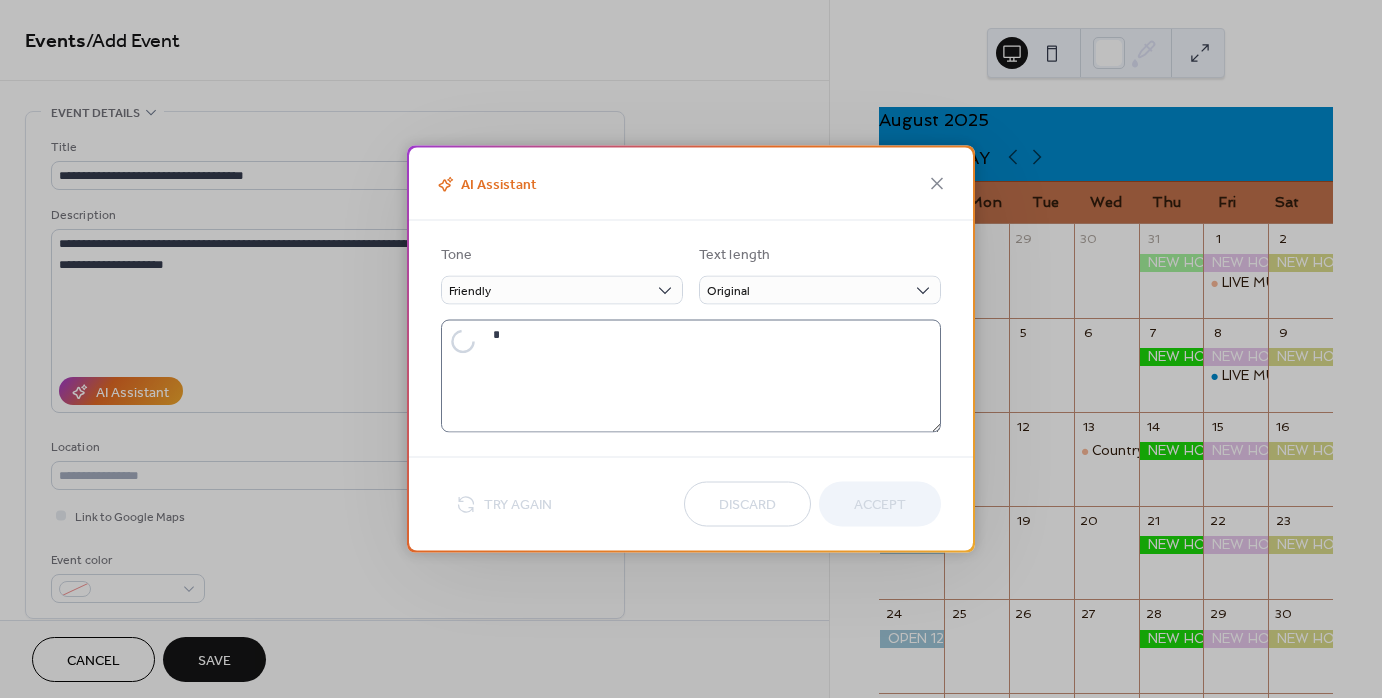 type on "**********" 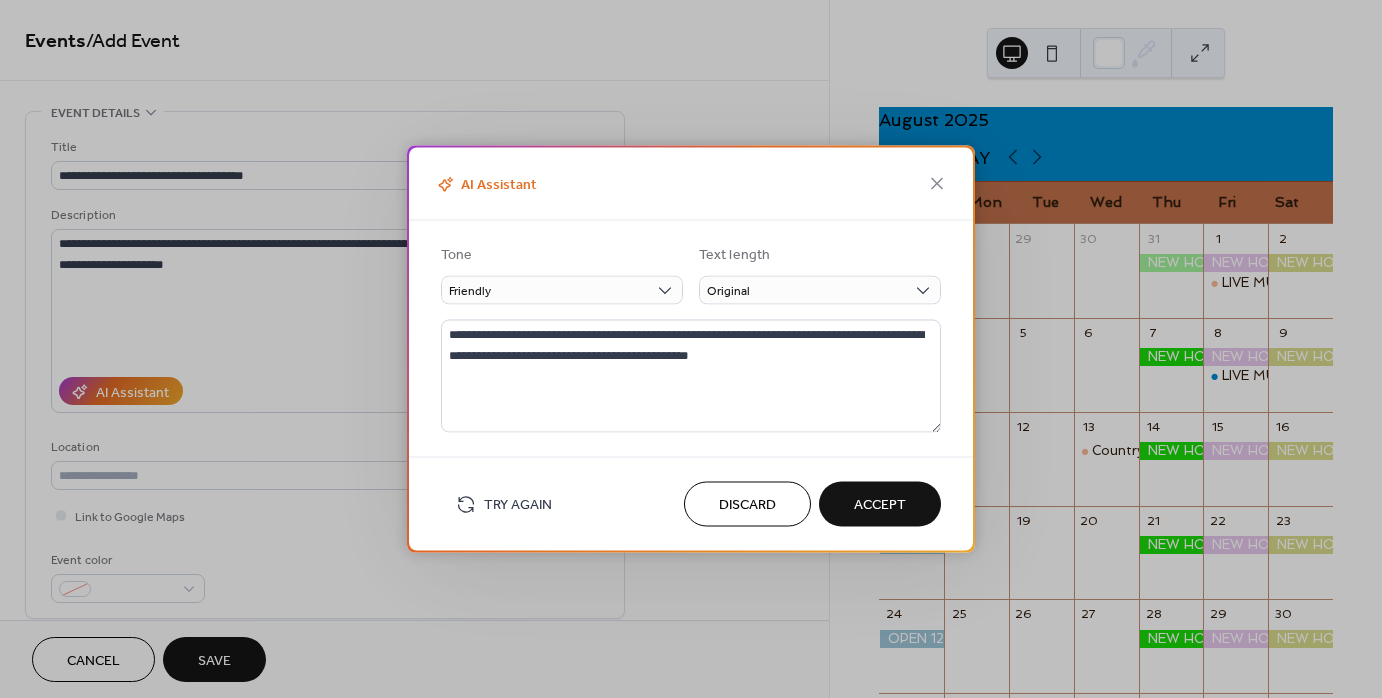 click on "Accept" at bounding box center (880, 505) 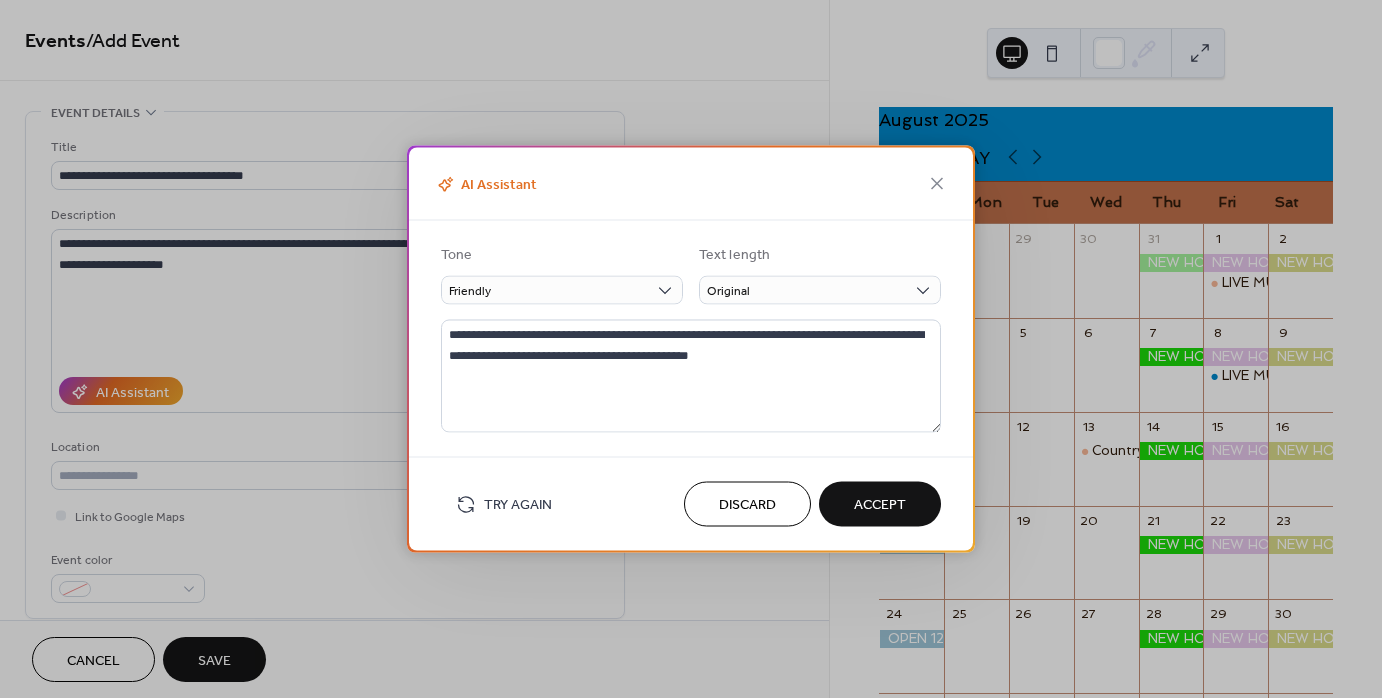 type on "**********" 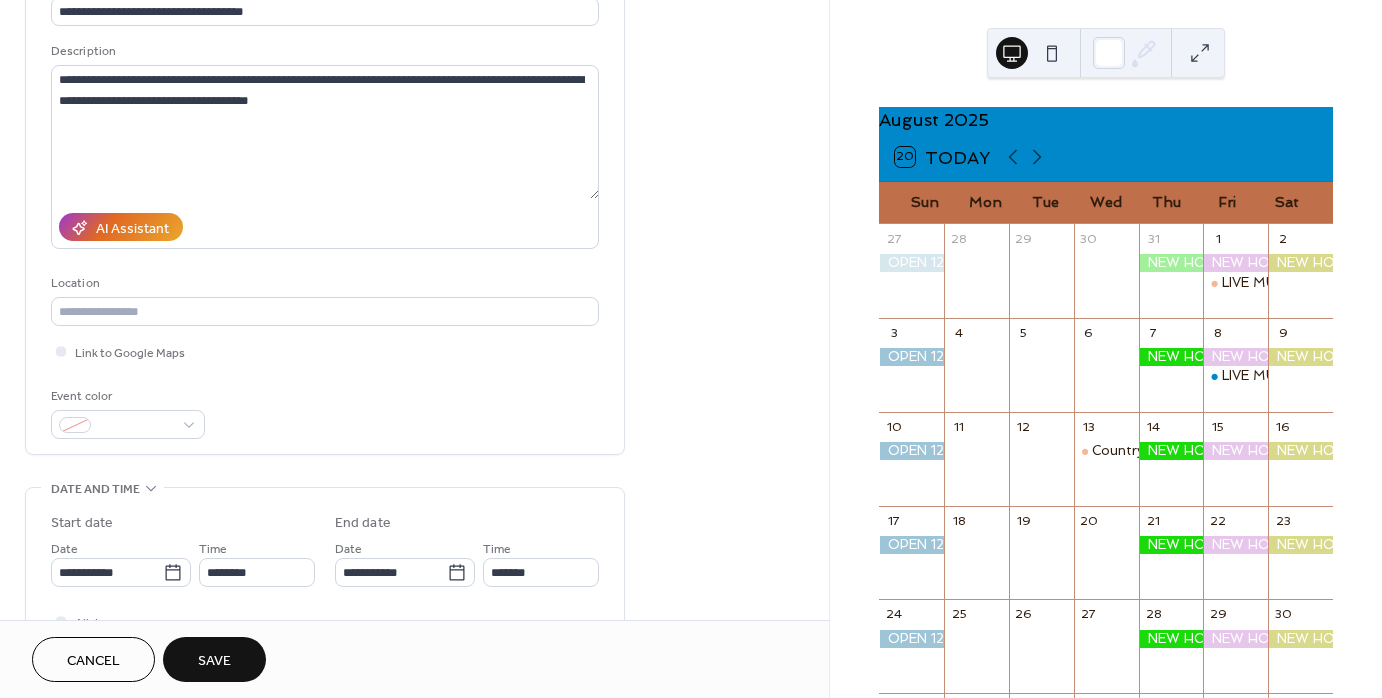 scroll, scrollTop: 200, scrollLeft: 0, axis: vertical 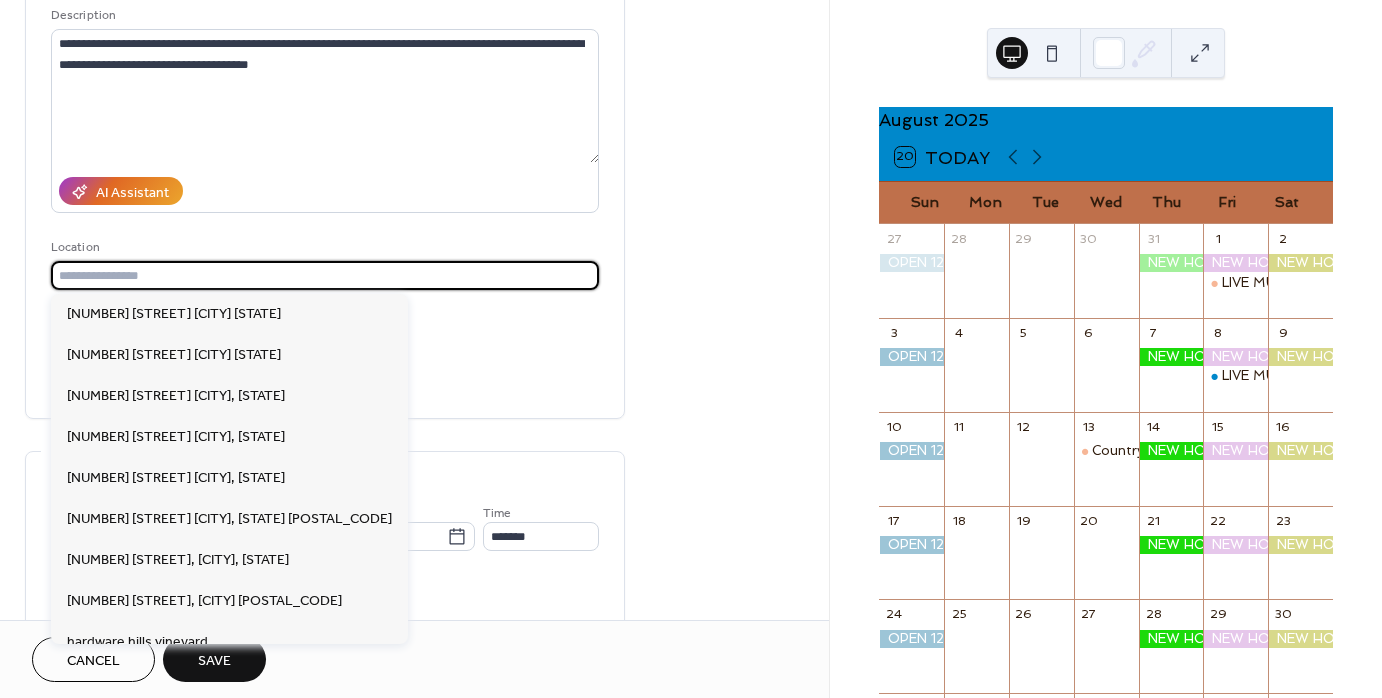 click at bounding box center (325, 275) 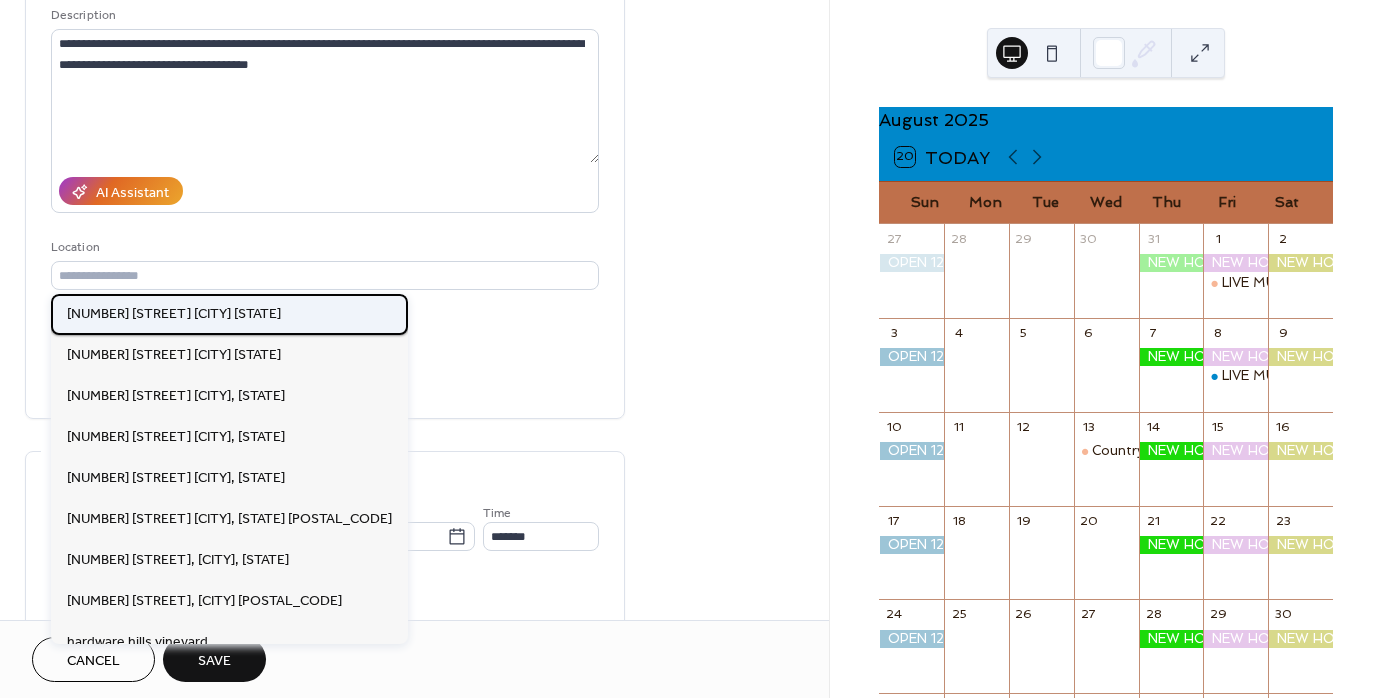 click on "[NUMBER] [STREET] [CITY] [STATE]" at bounding box center (174, 313) 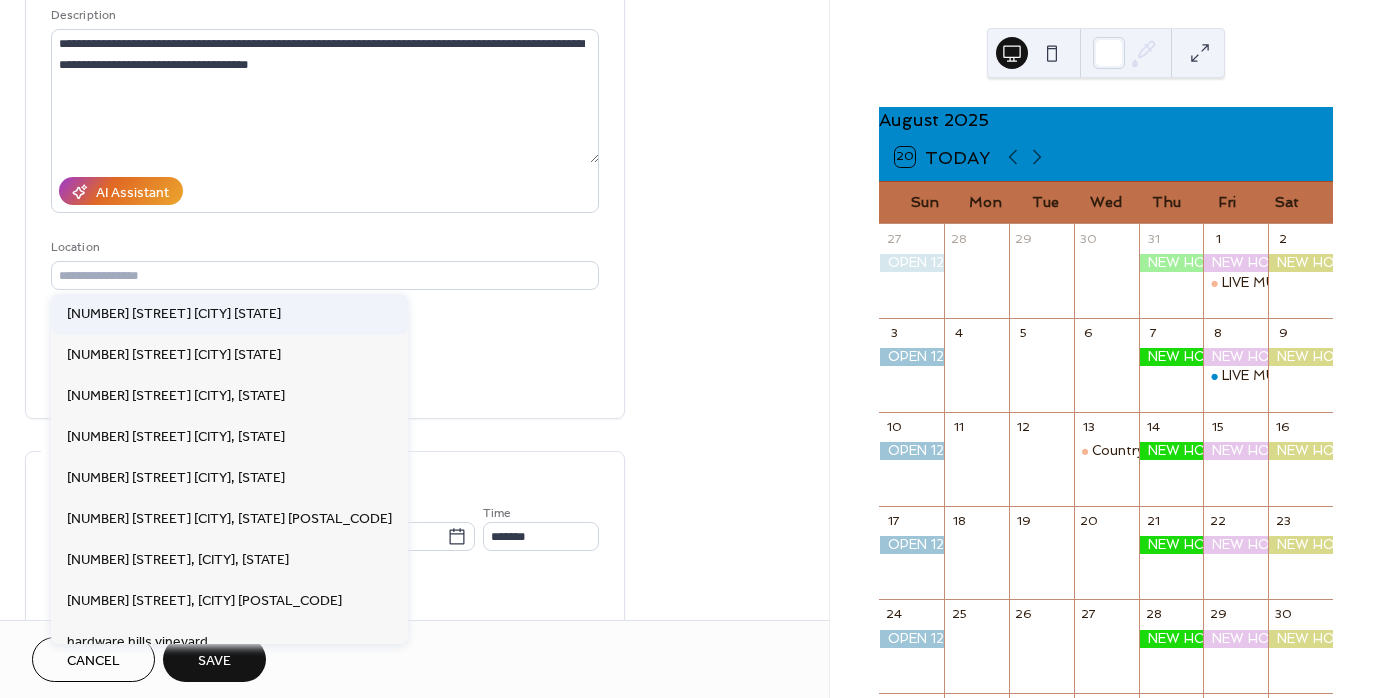 type on "**********" 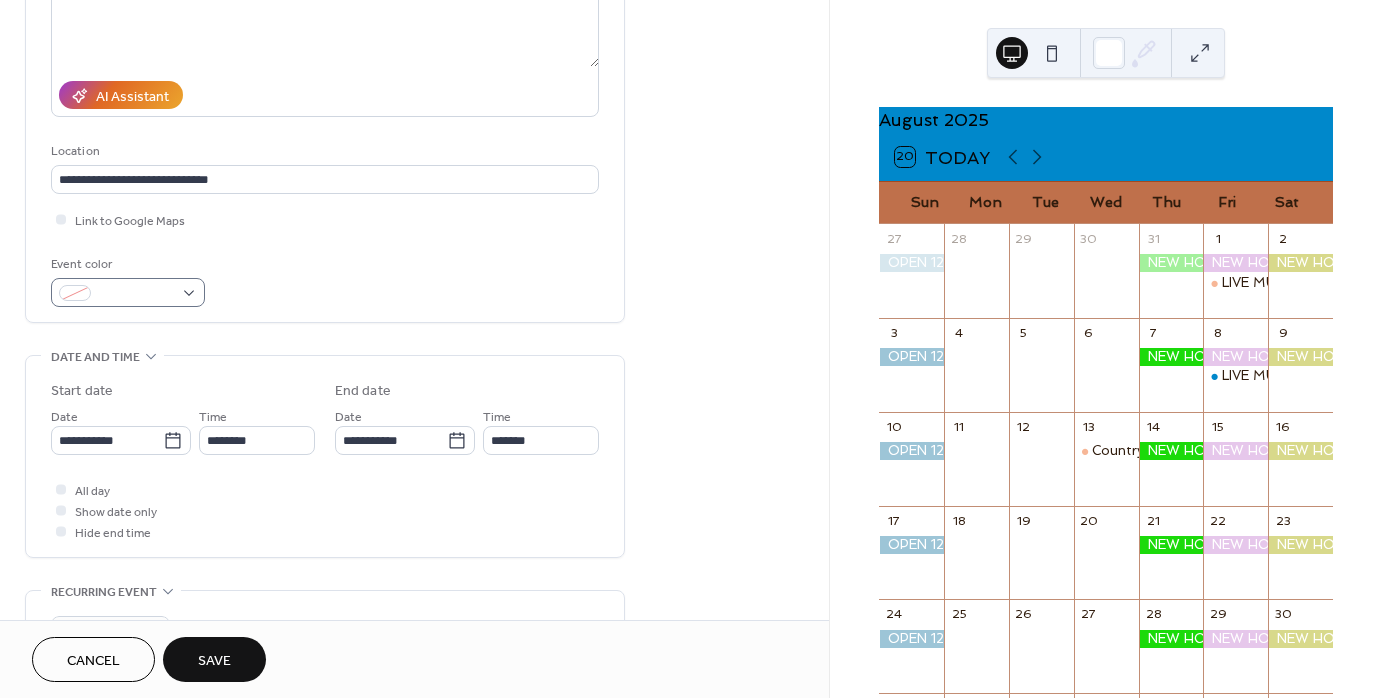 scroll, scrollTop: 300, scrollLeft: 0, axis: vertical 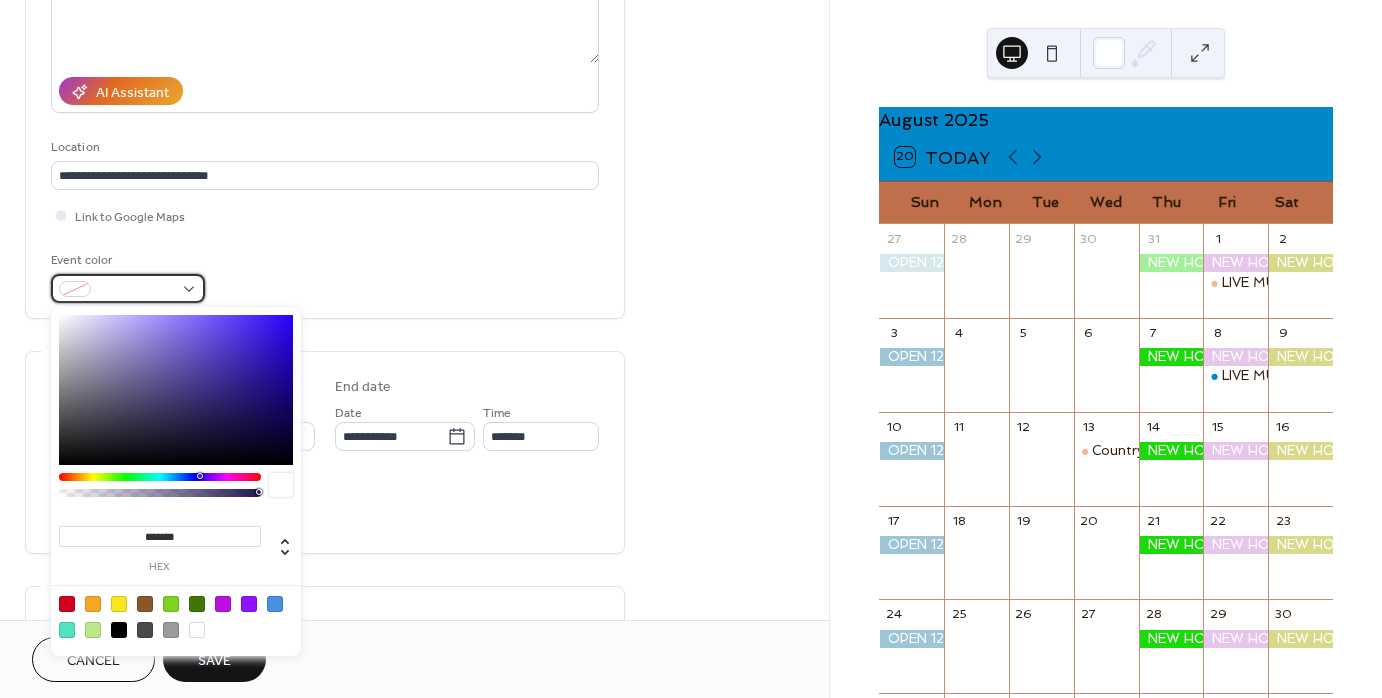 click at bounding box center (136, 290) 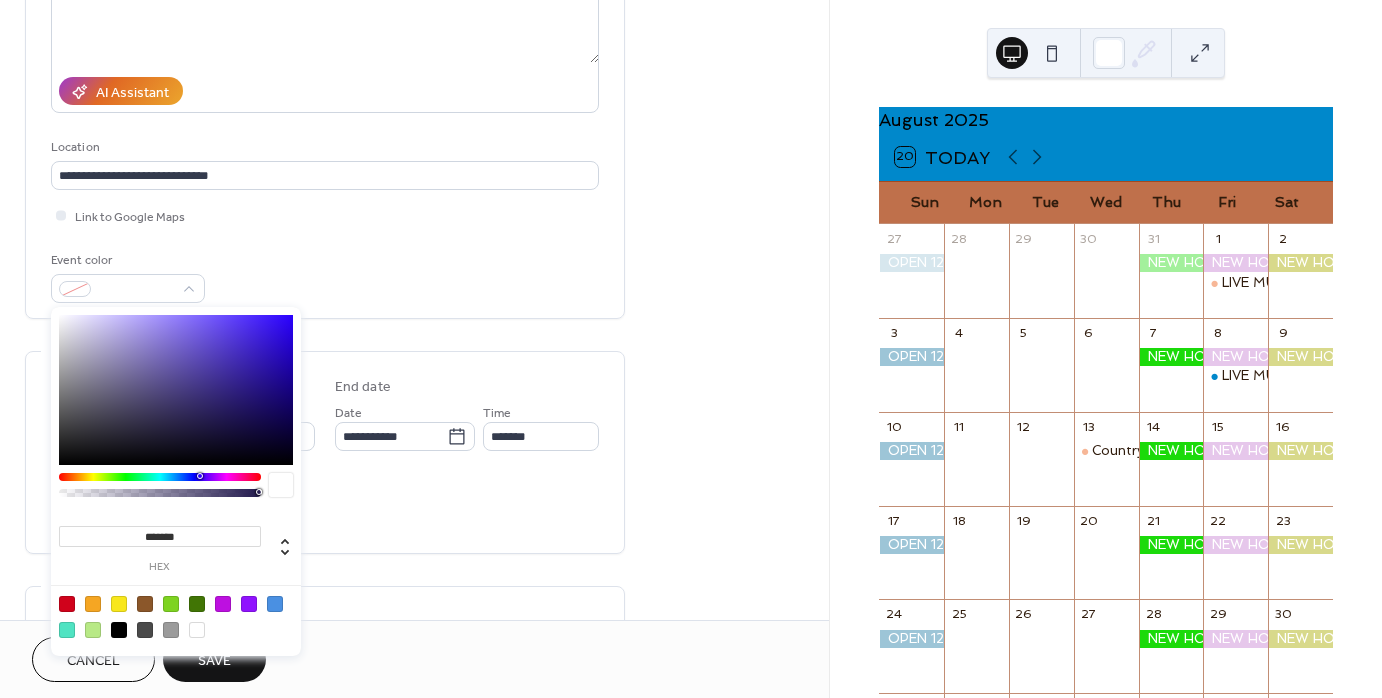 type on "*******" 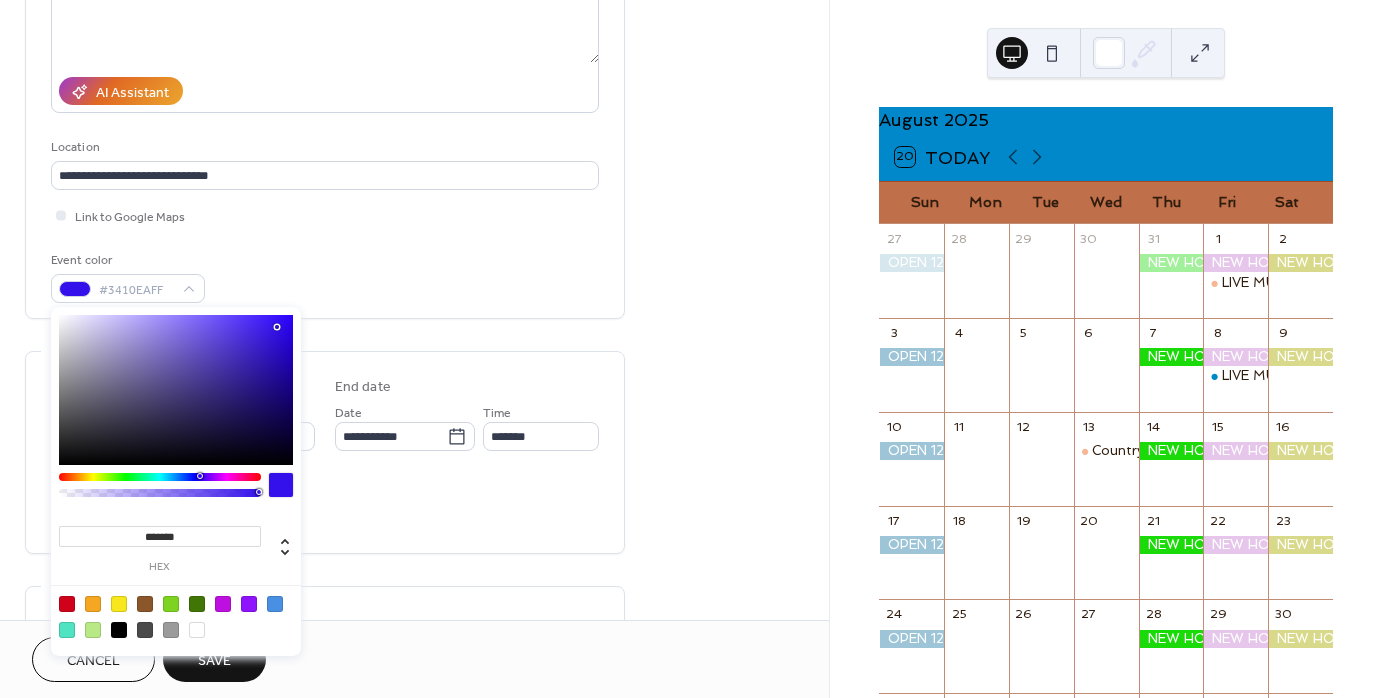 click at bounding box center (176, 390) 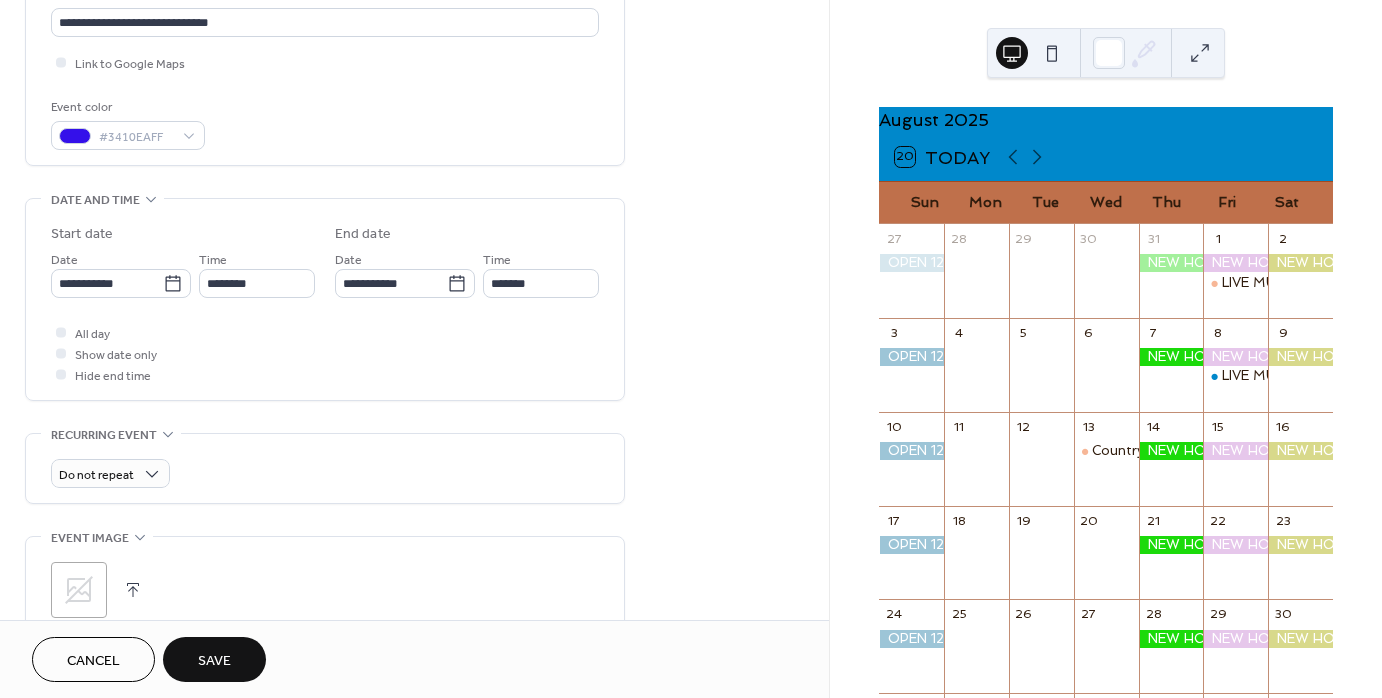 scroll, scrollTop: 500, scrollLeft: 0, axis: vertical 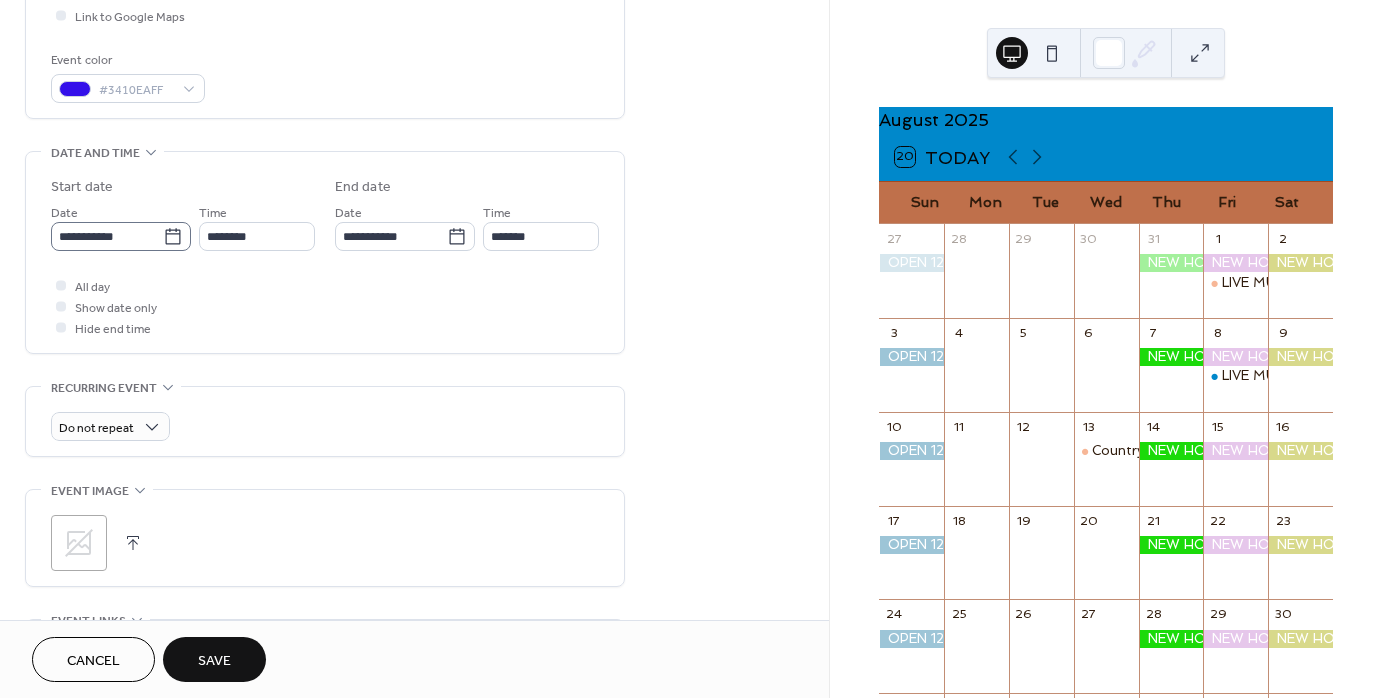 click 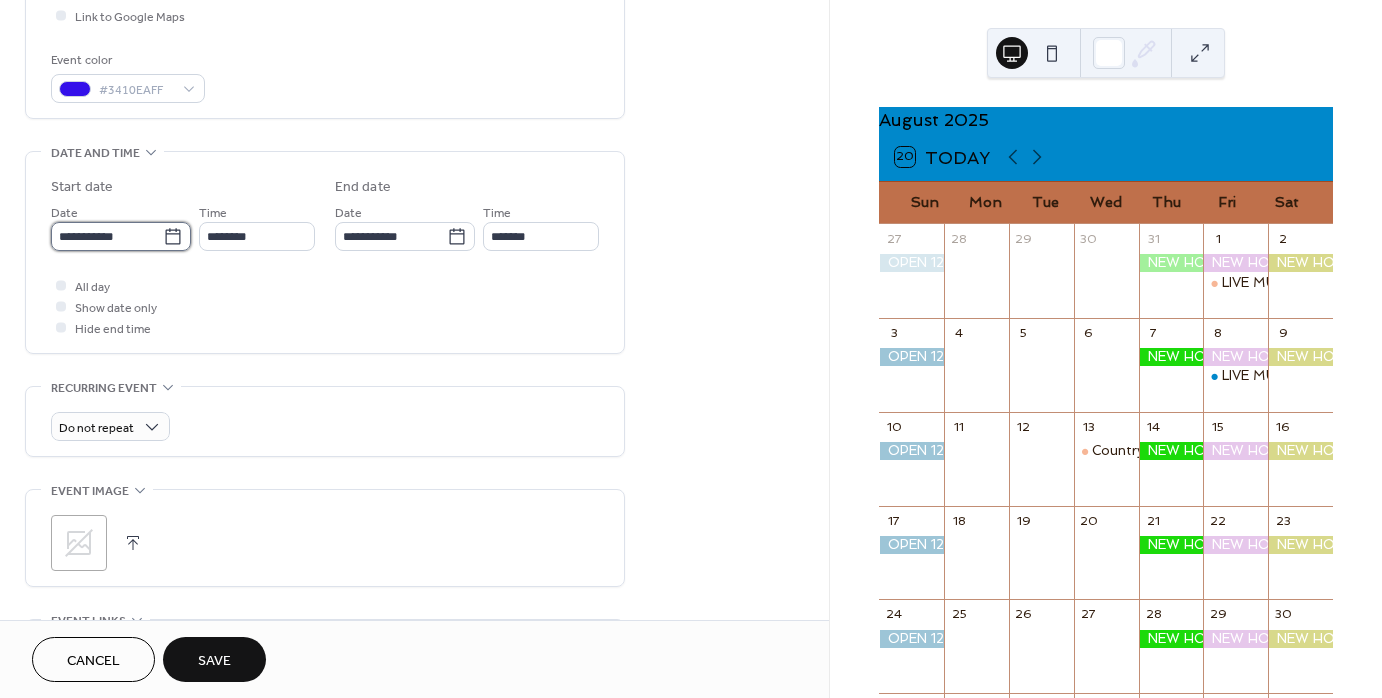 click on "**********" at bounding box center [107, 236] 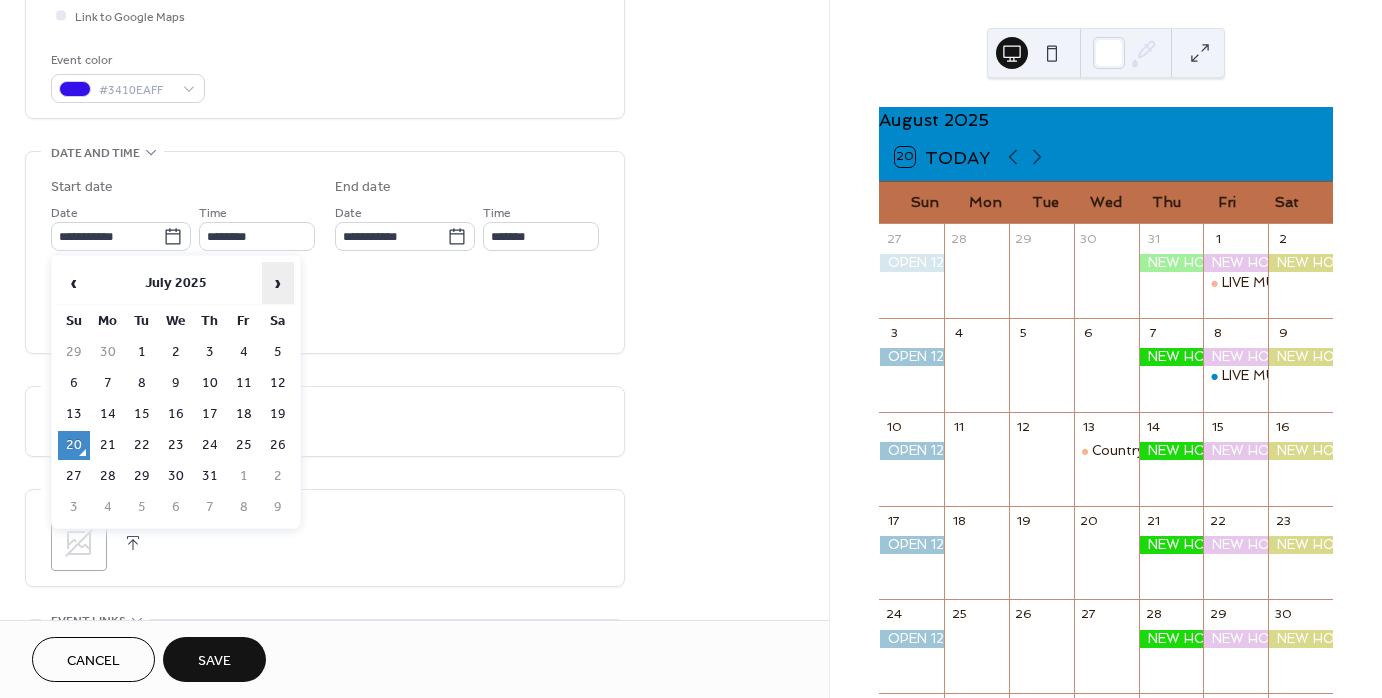 click on "›" at bounding box center (278, 283) 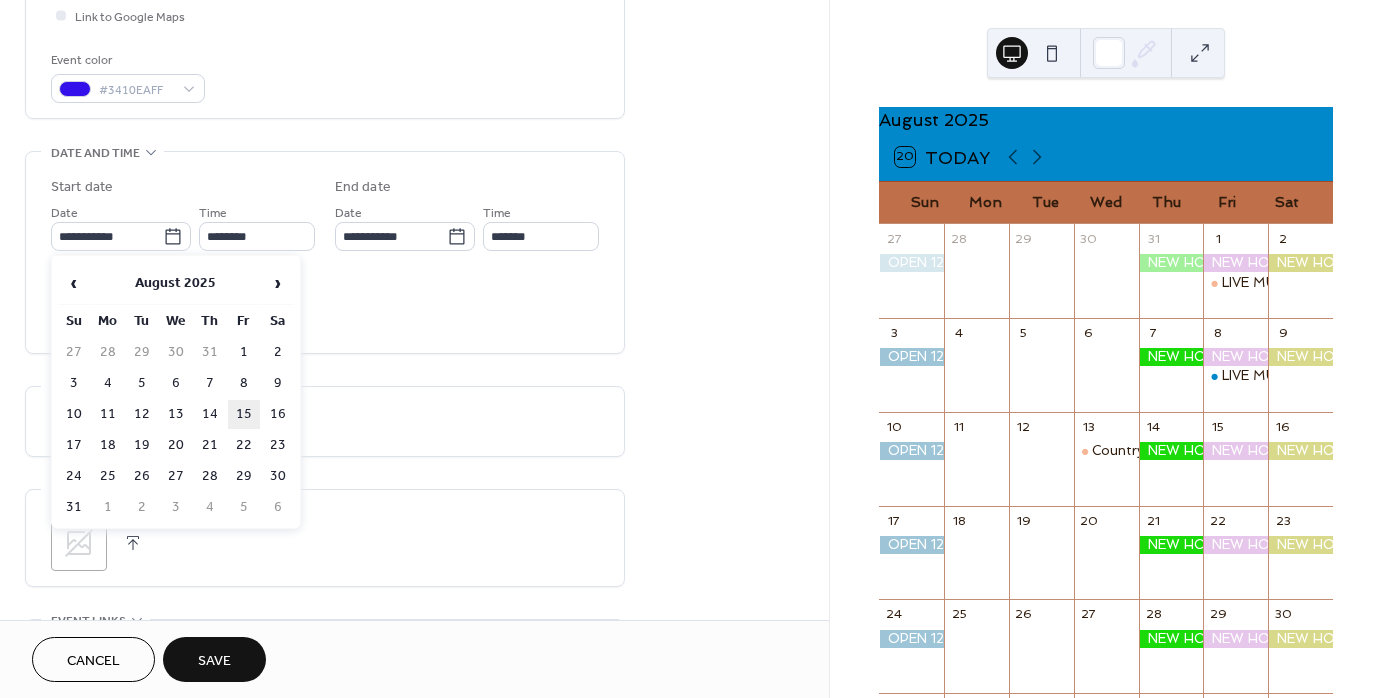 click on "15" at bounding box center [244, 414] 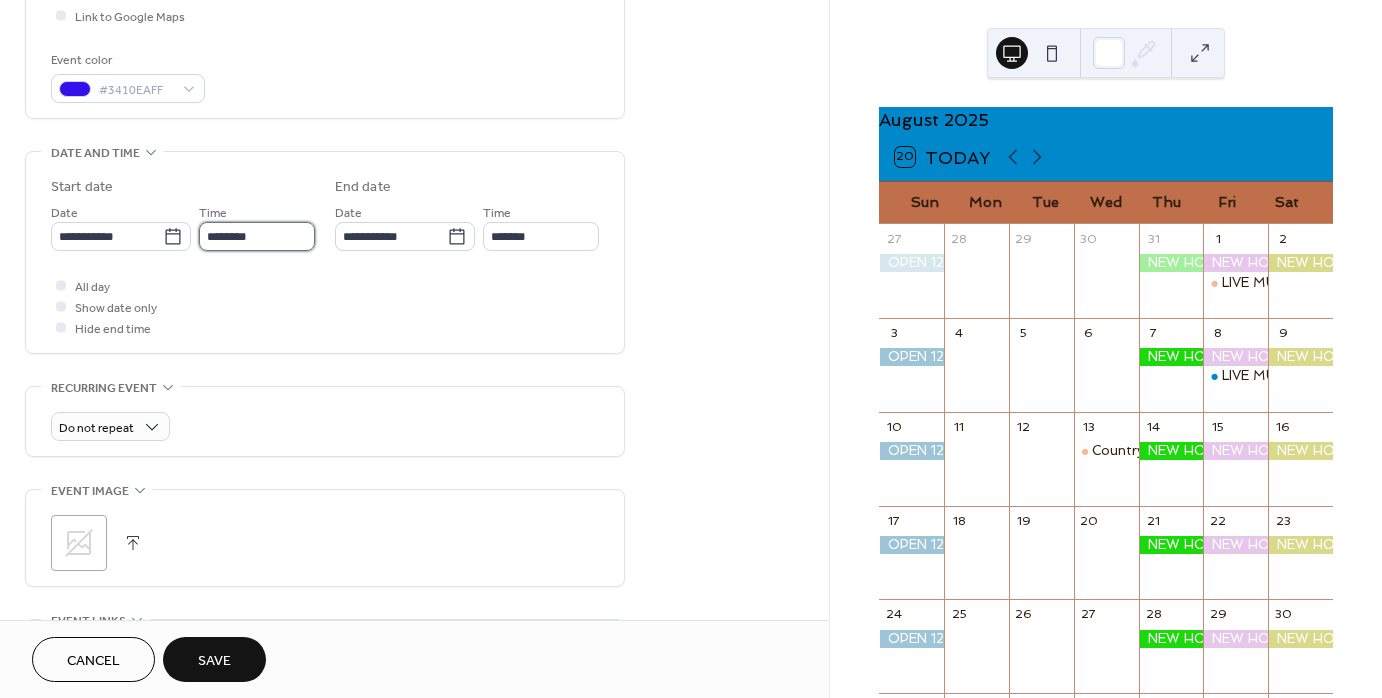 click on "********" at bounding box center (257, 236) 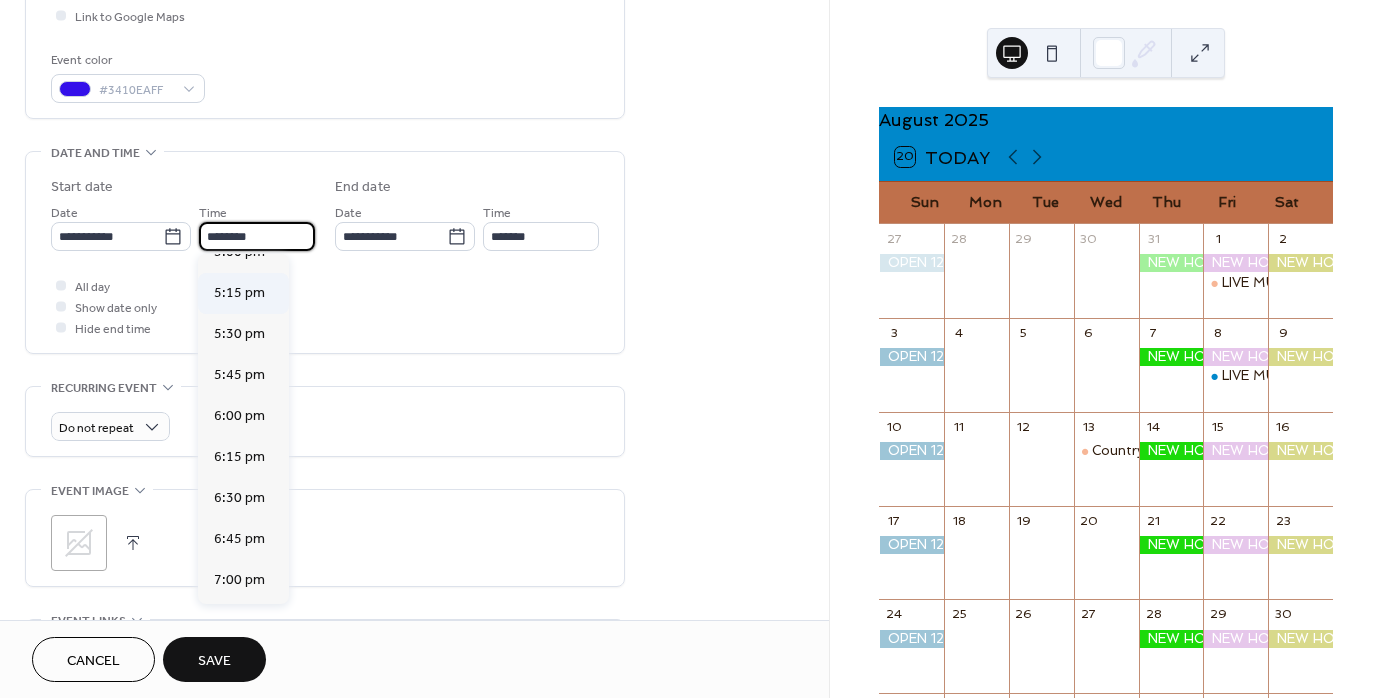 scroll, scrollTop: 2768, scrollLeft: 0, axis: vertical 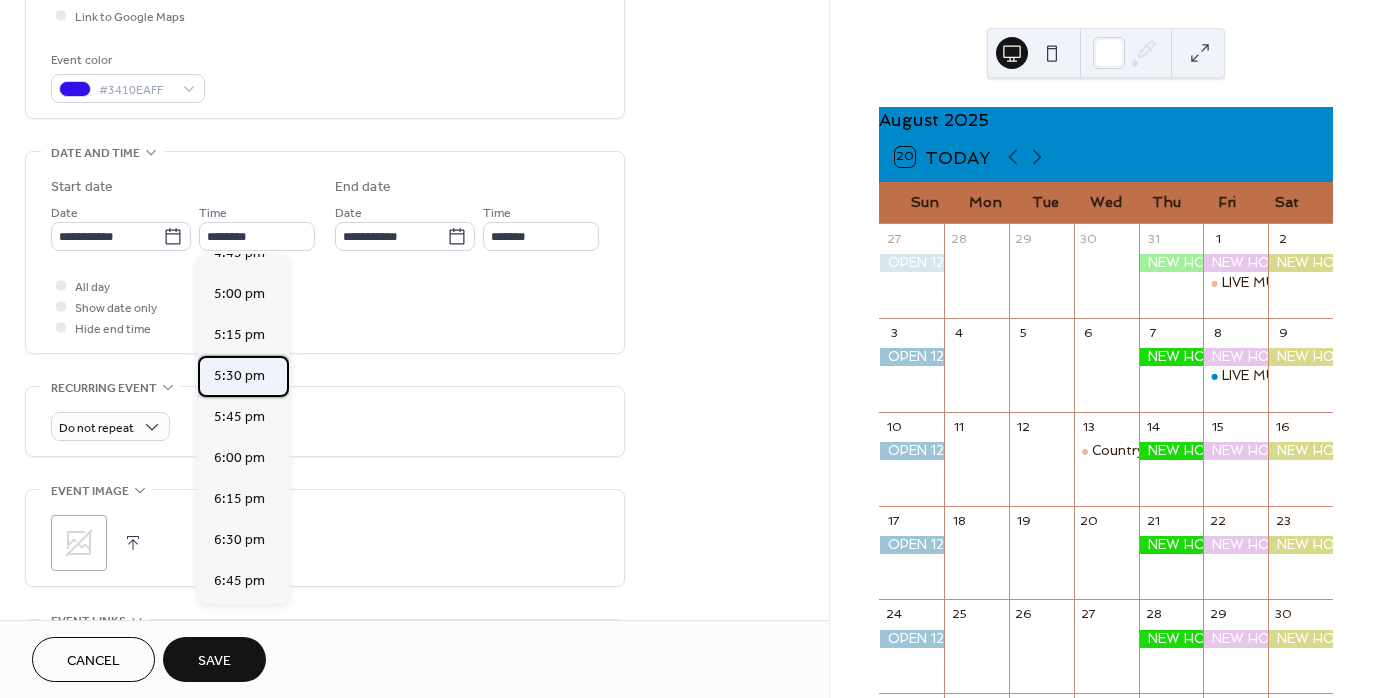 click on "5:30 pm" at bounding box center (239, 376) 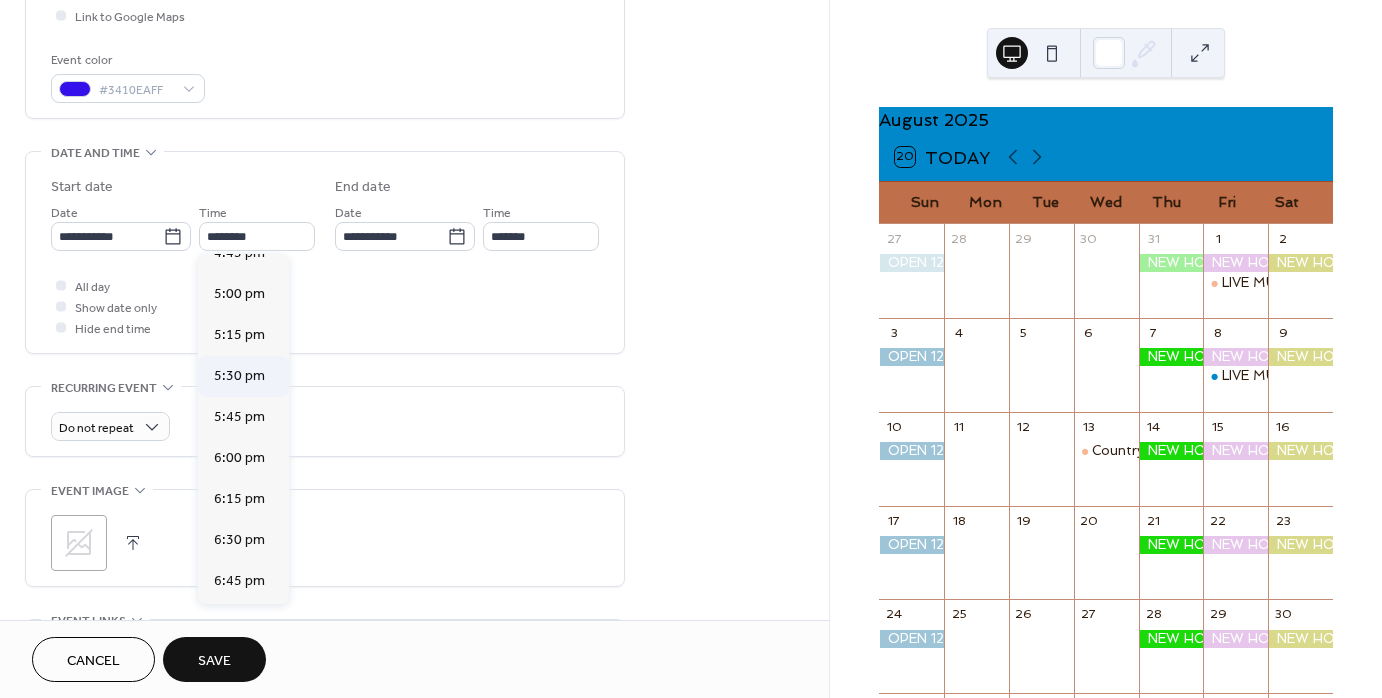 type on "*******" 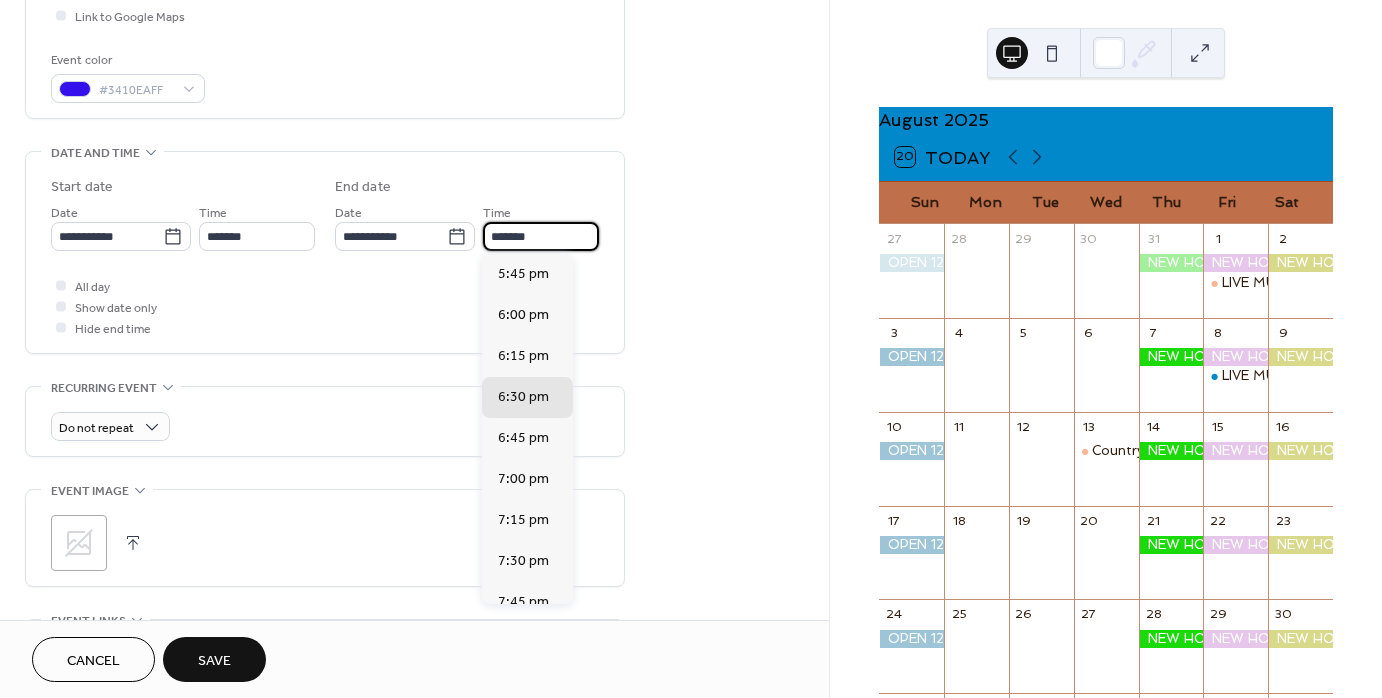 click on "*******" at bounding box center [541, 236] 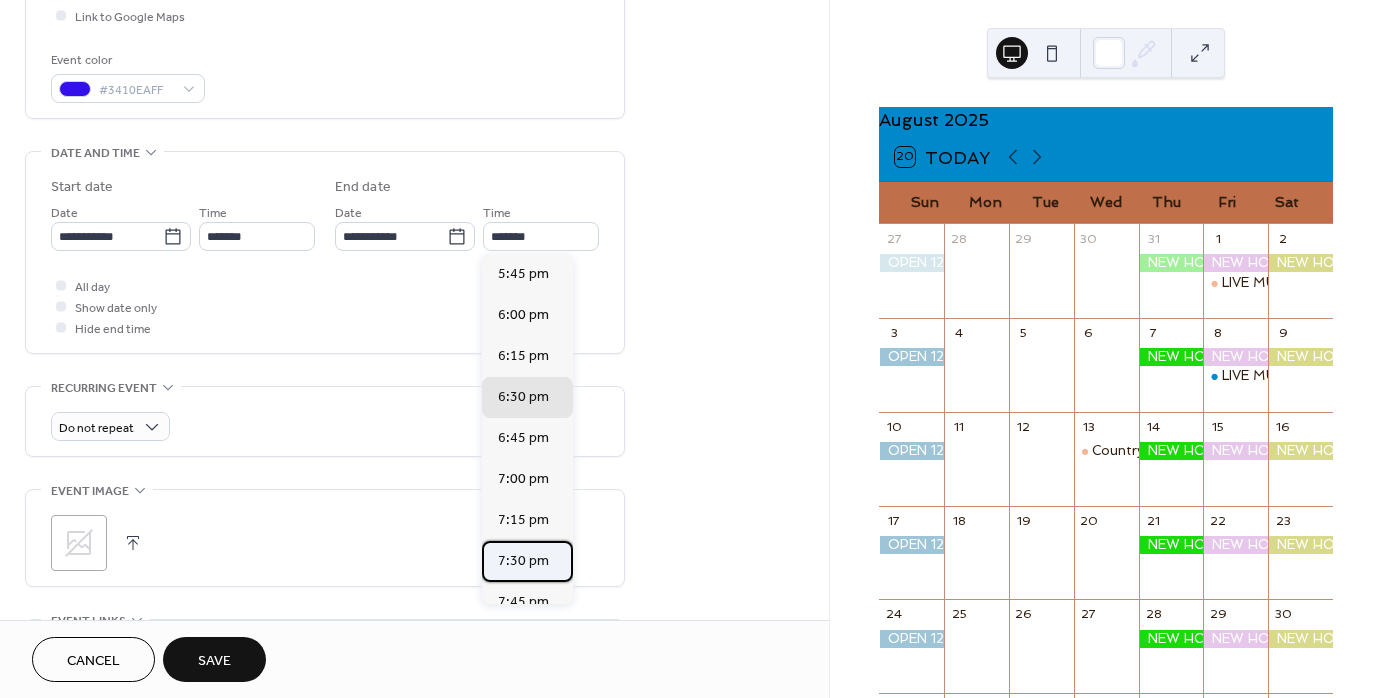click on "7:30 pm" at bounding box center (523, 561) 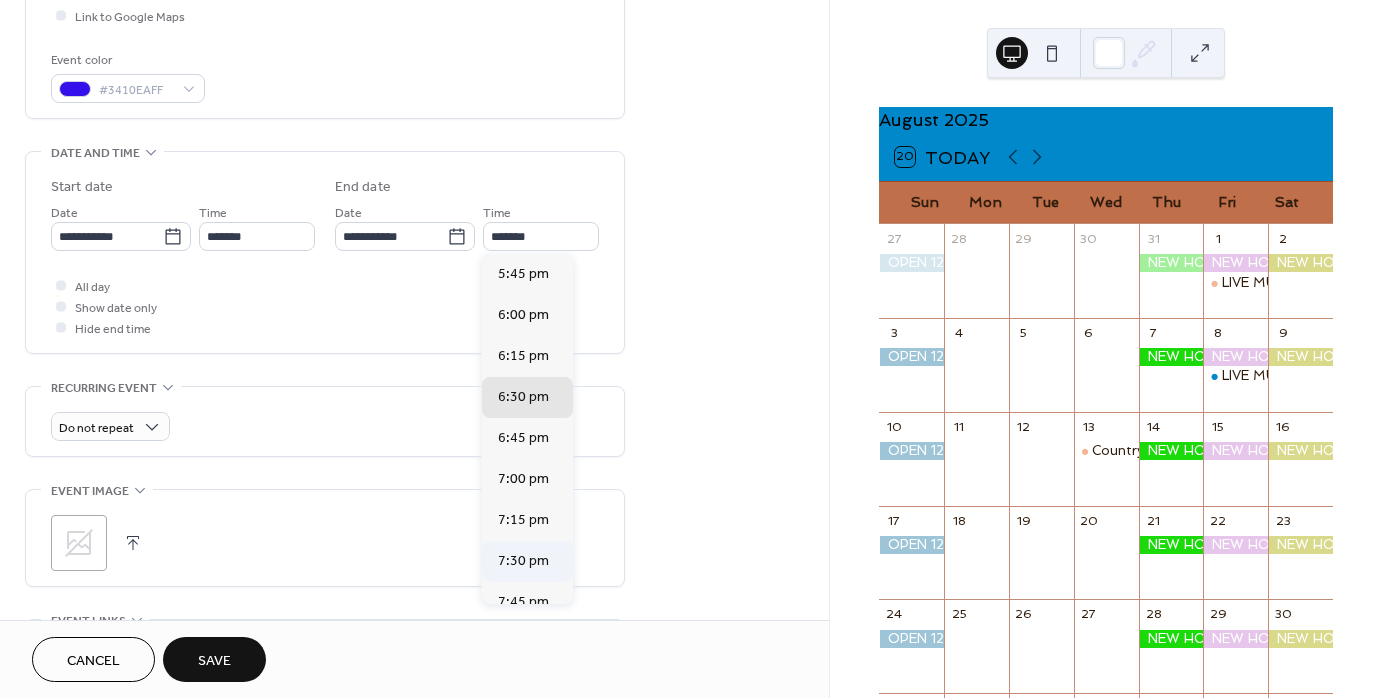 type on "*******" 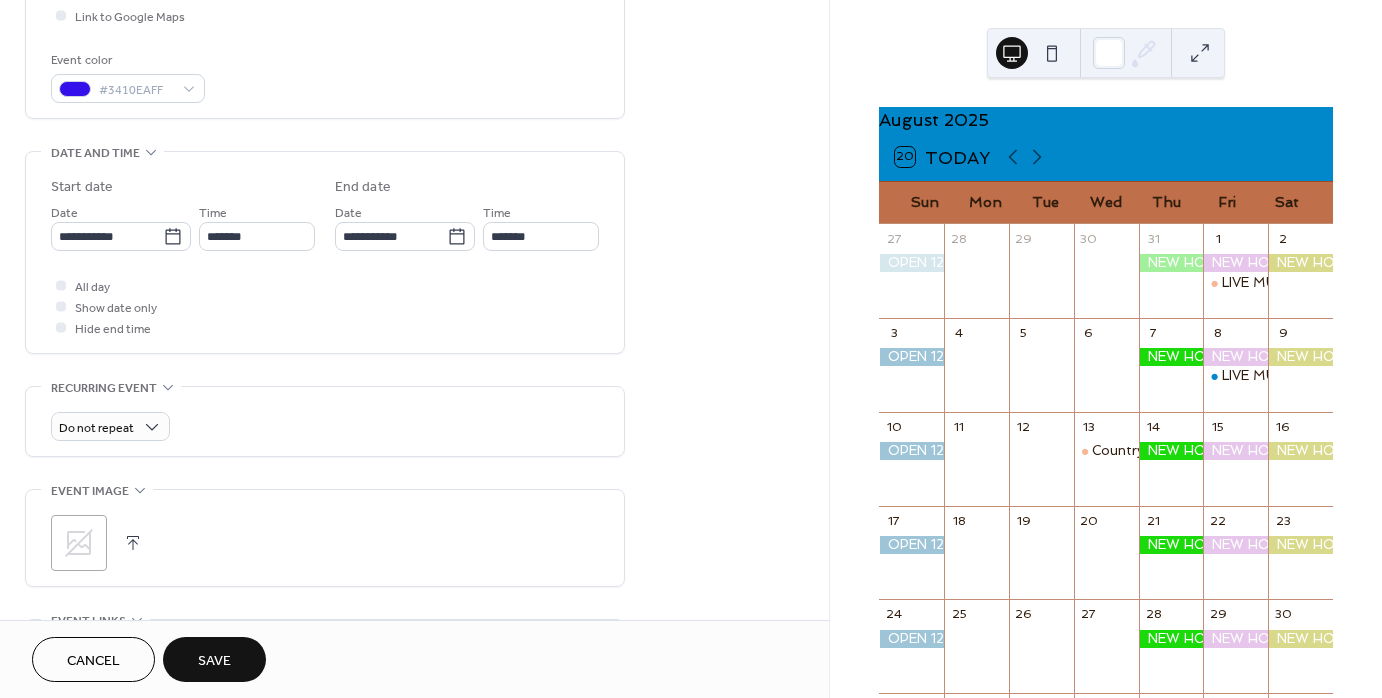 click on "**********" at bounding box center (414, 340) 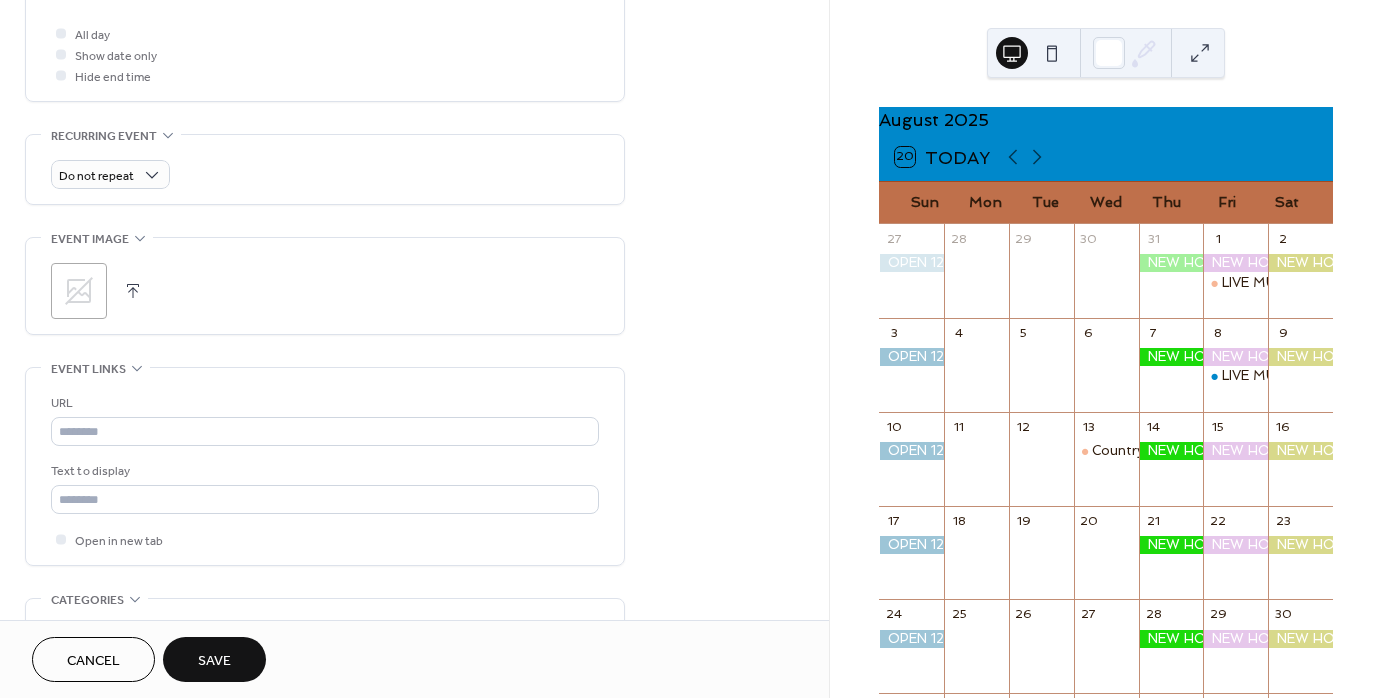 scroll, scrollTop: 800, scrollLeft: 0, axis: vertical 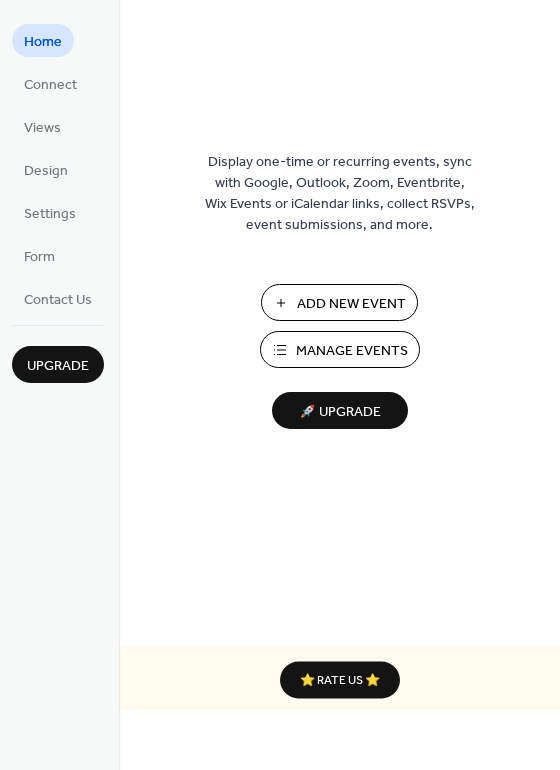 click on "Manage Events" at bounding box center (352, 351) 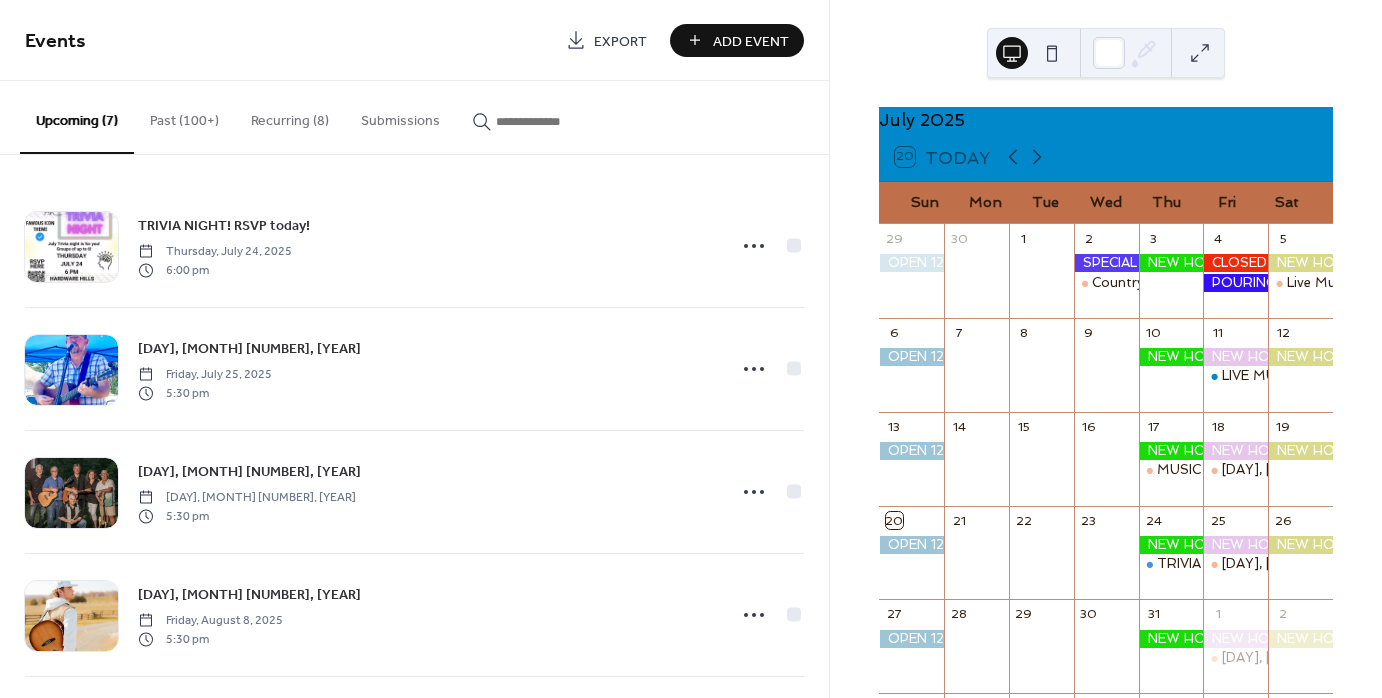 scroll, scrollTop: 0, scrollLeft: 0, axis: both 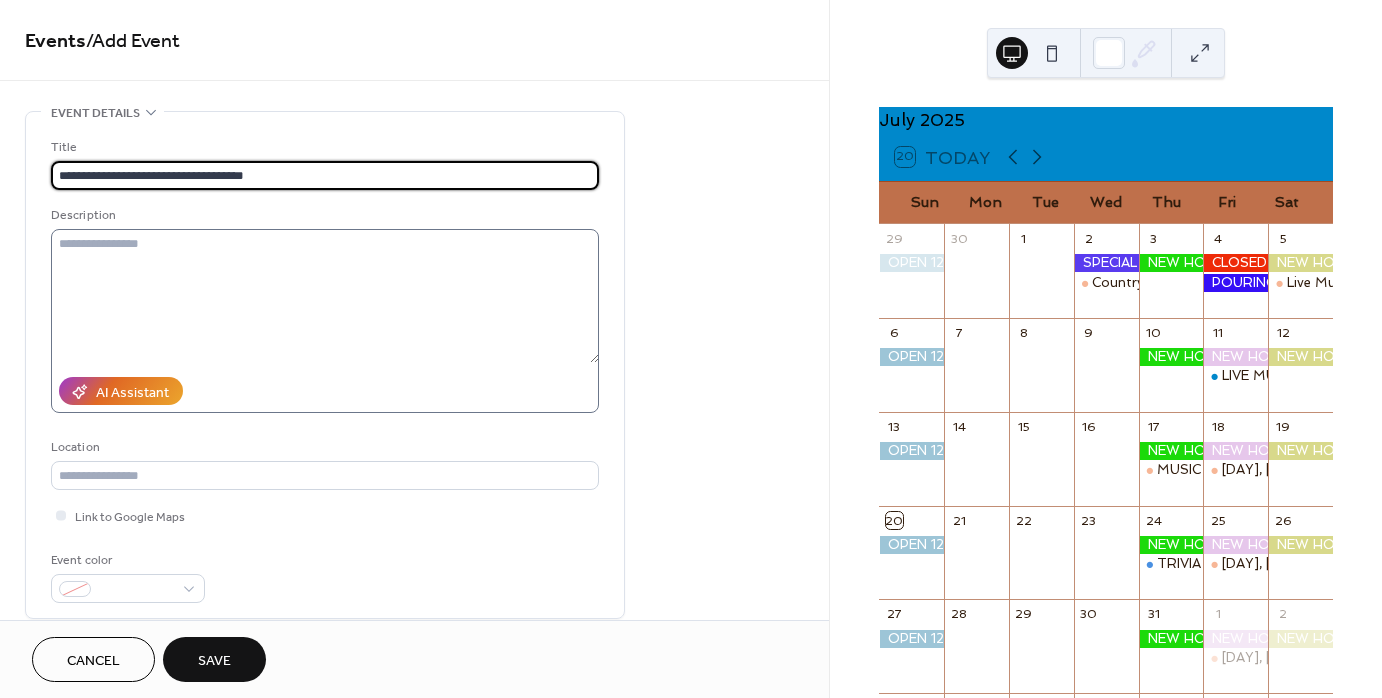 type on "**********" 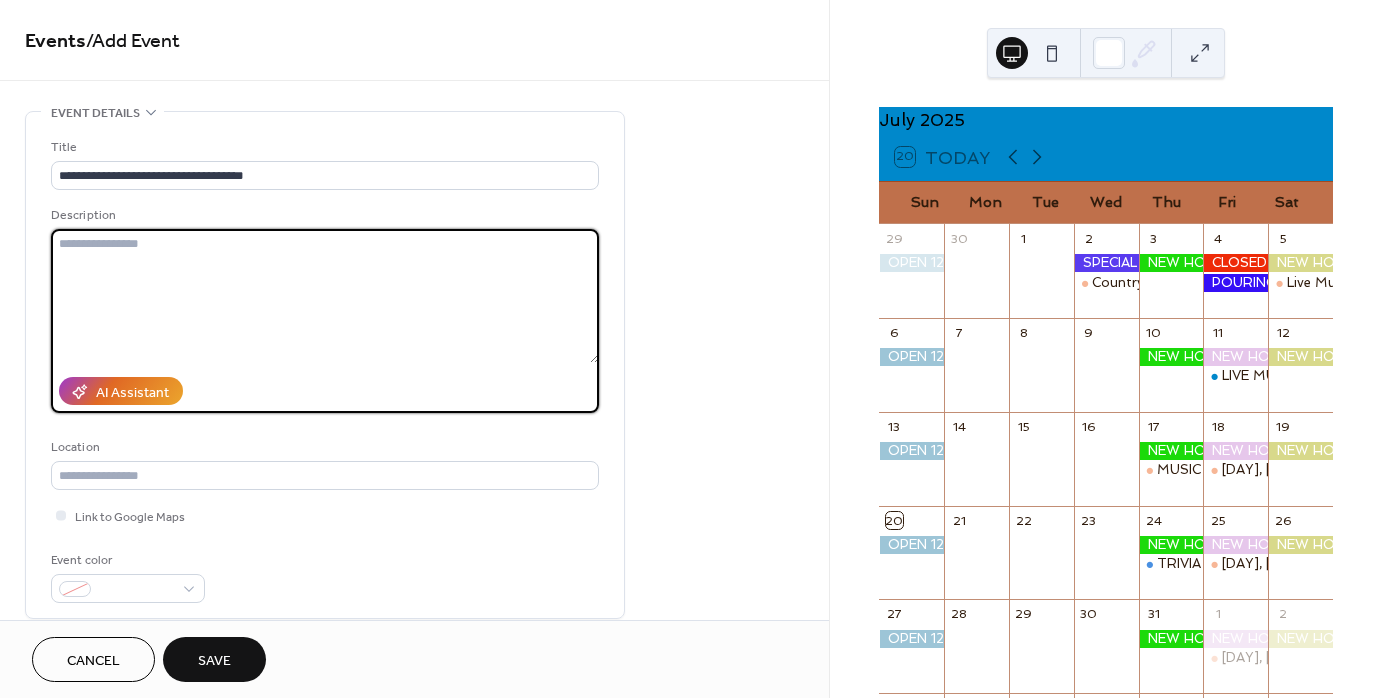 click at bounding box center [325, 296] 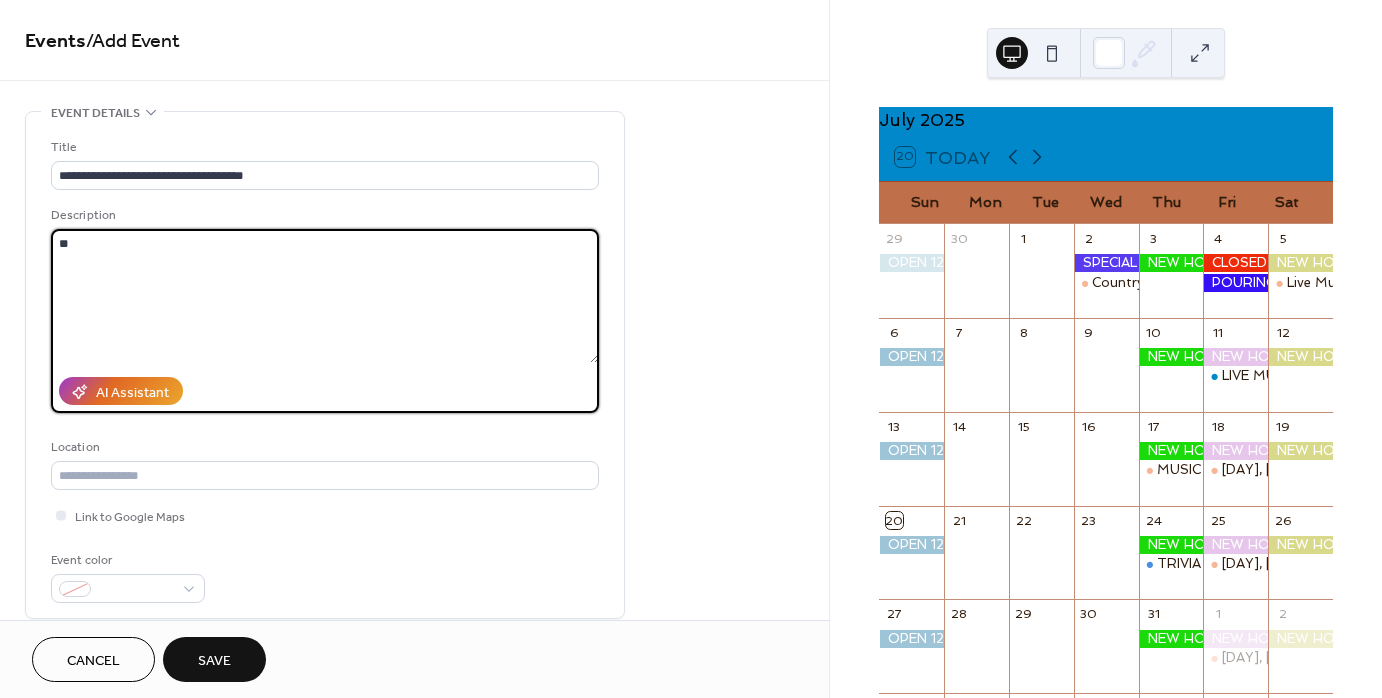 type on "*" 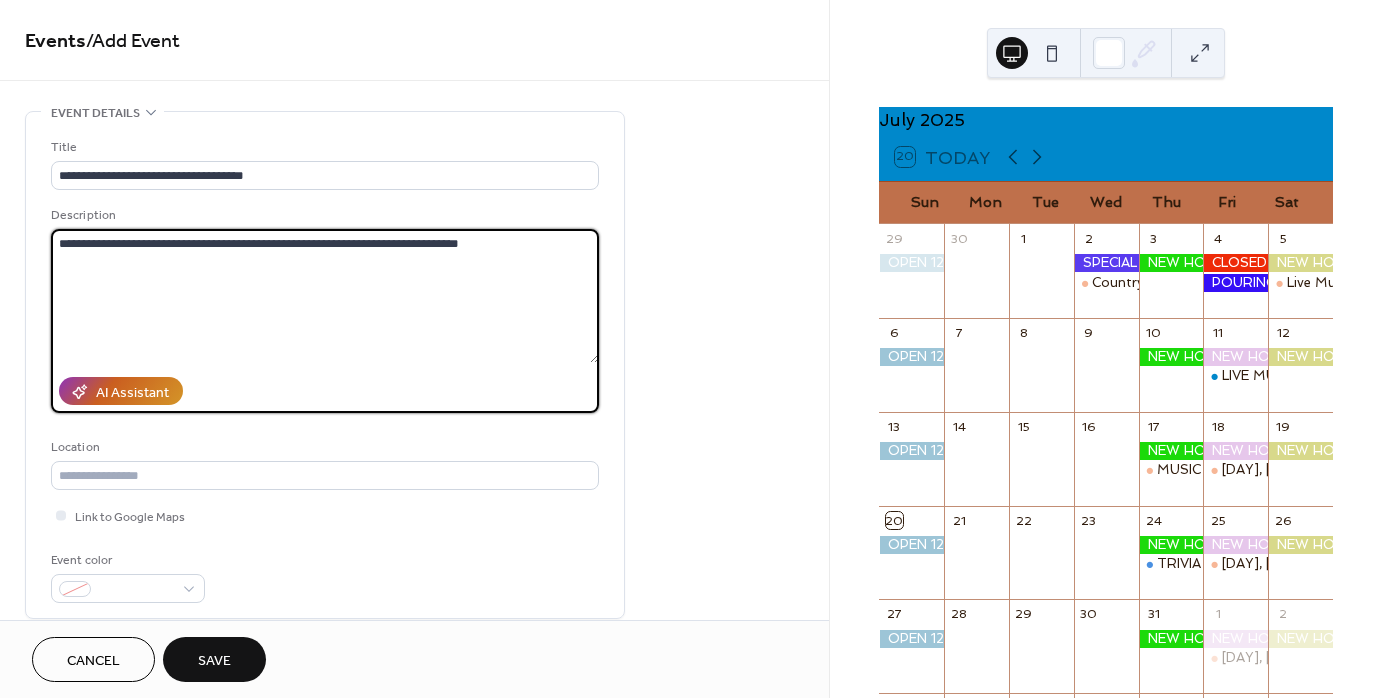 type on "**********" 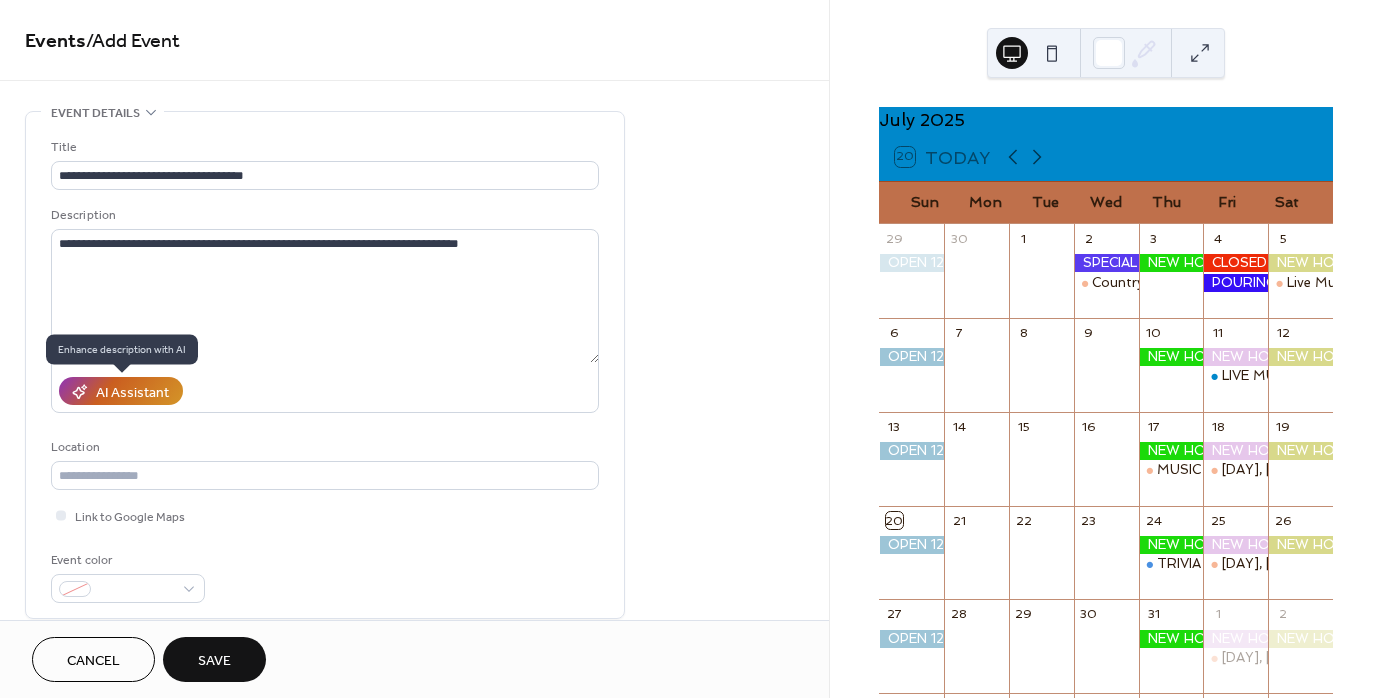 click on "AI Assistant" at bounding box center [132, 392] 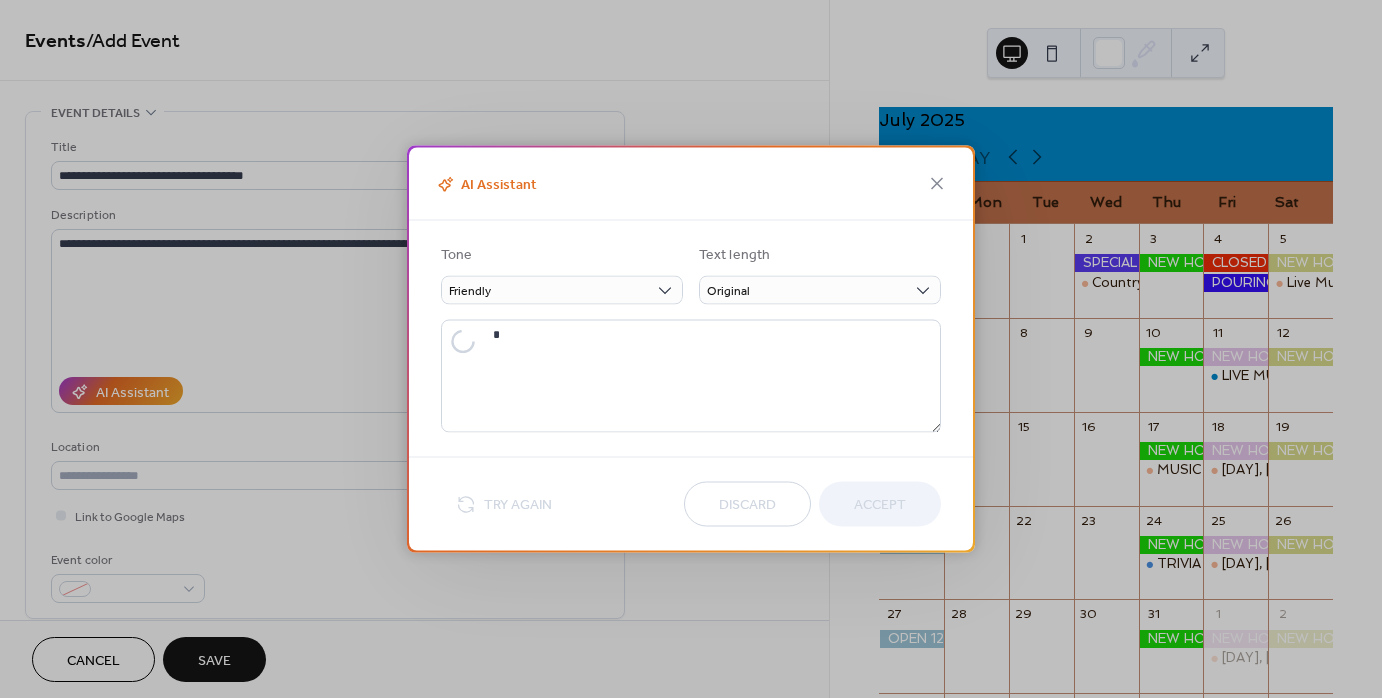 type on "**********" 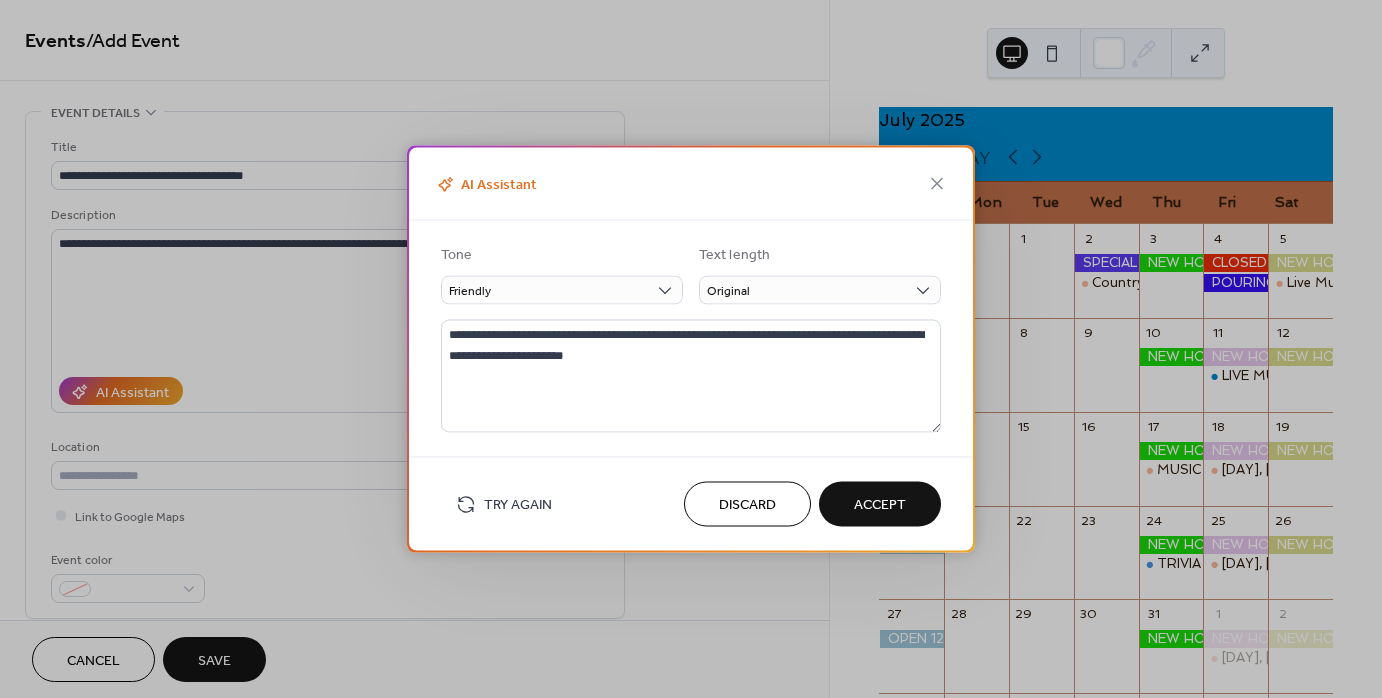 click on "Accept" at bounding box center (880, 505) 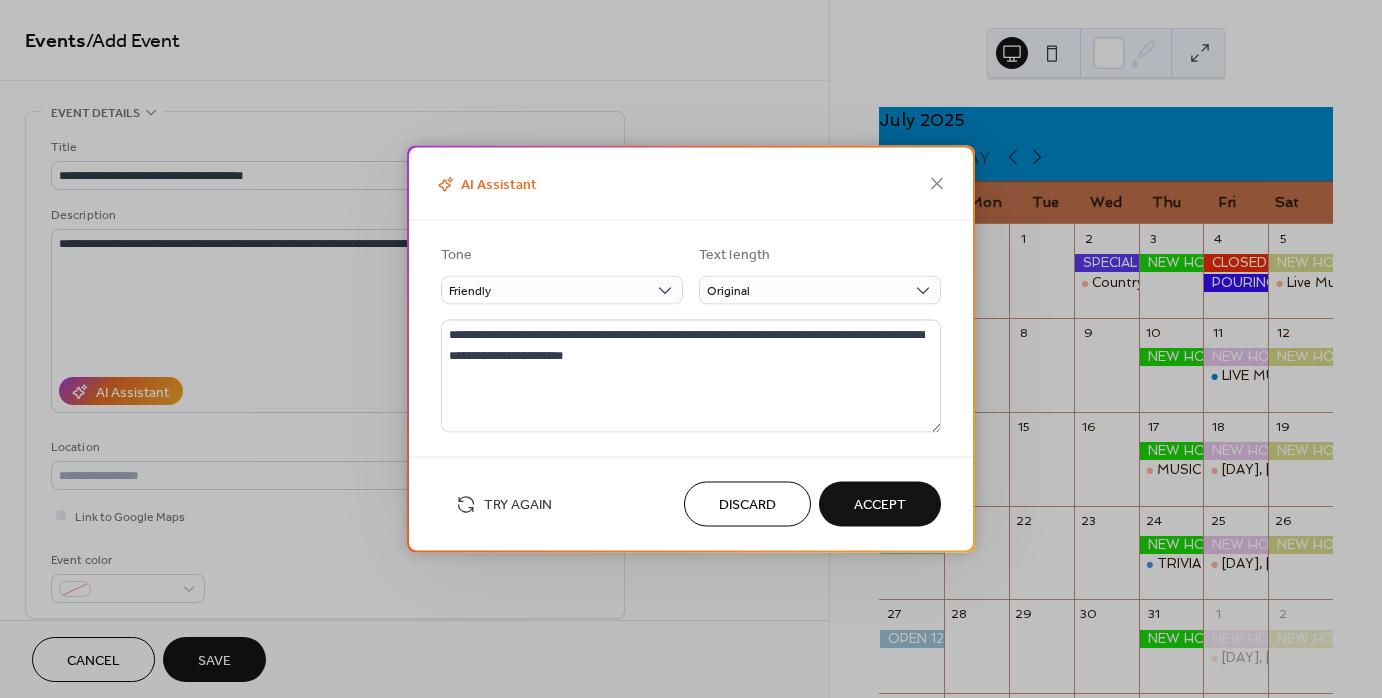 type on "**********" 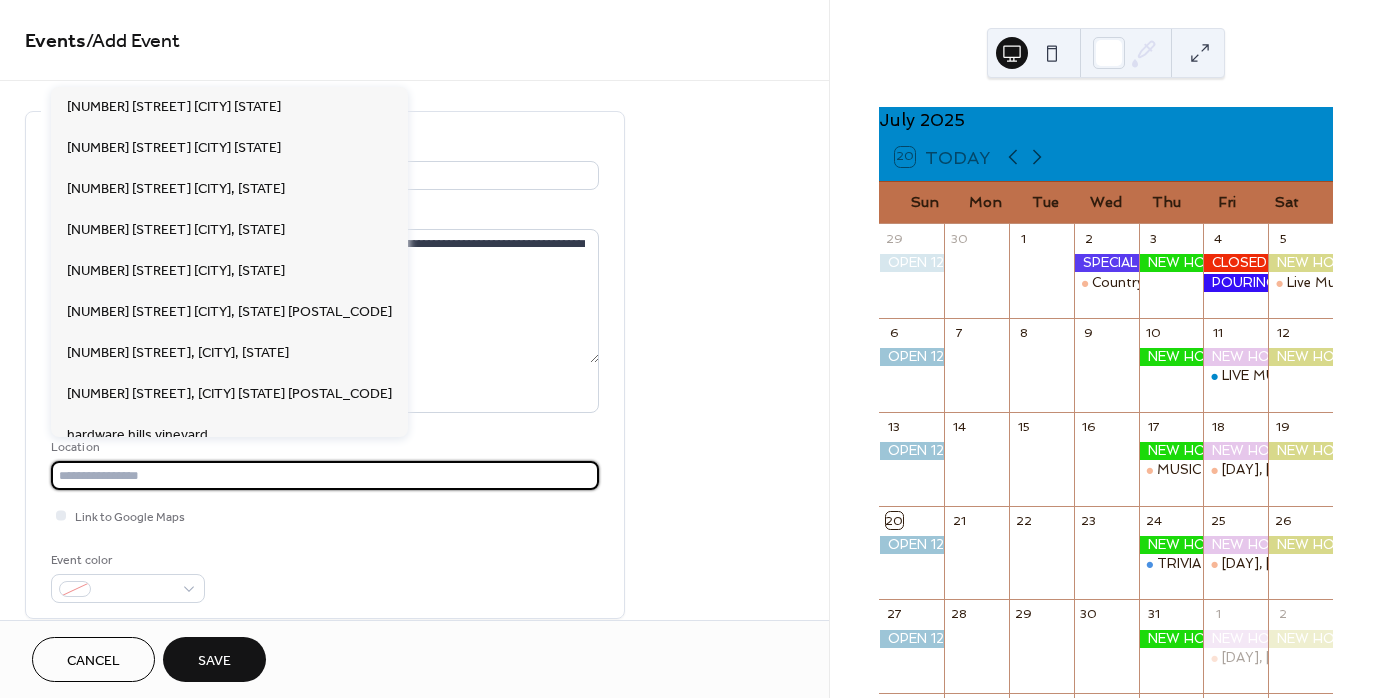 click at bounding box center (325, 475) 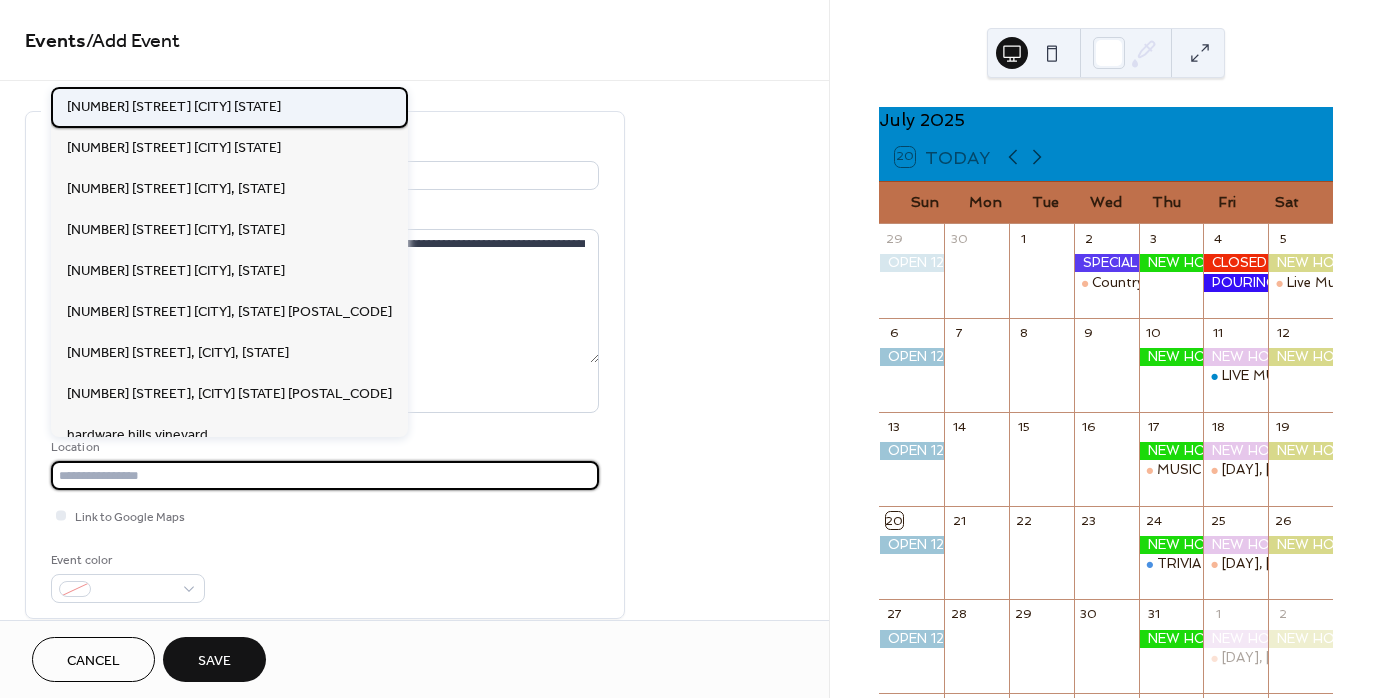 click on "[NUMBER] [STREET] [CITY] [STATE]" at bounding box center [174, 106] 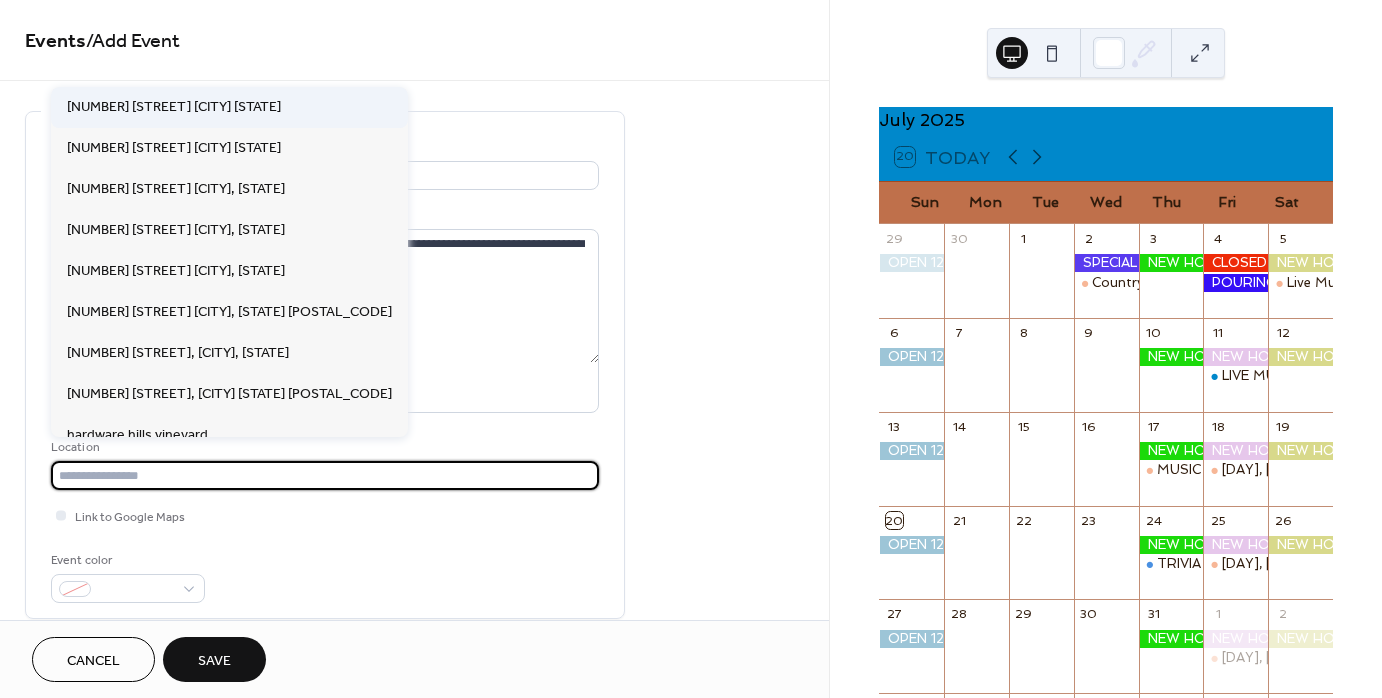 type on "**********" 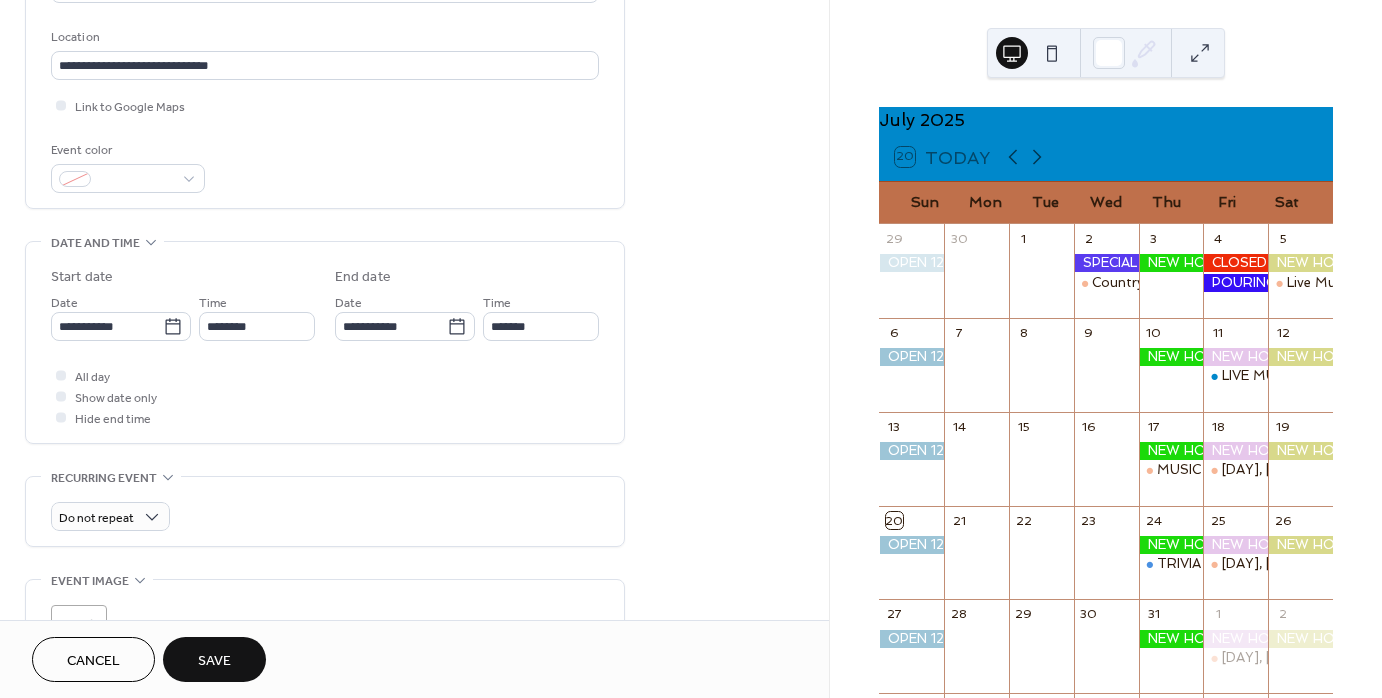 scroll, scrollTop: 500, scrollLeft: 0, axis: vertical 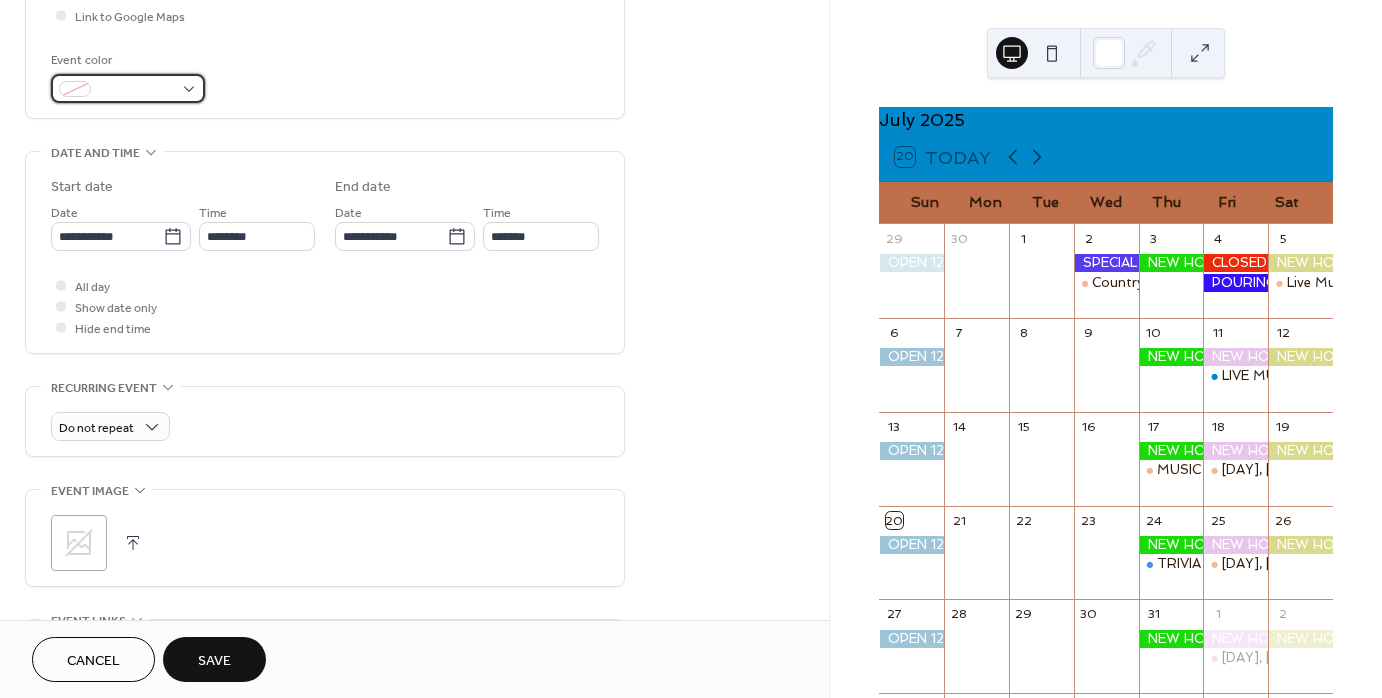 click at bounding box center [136, 90] 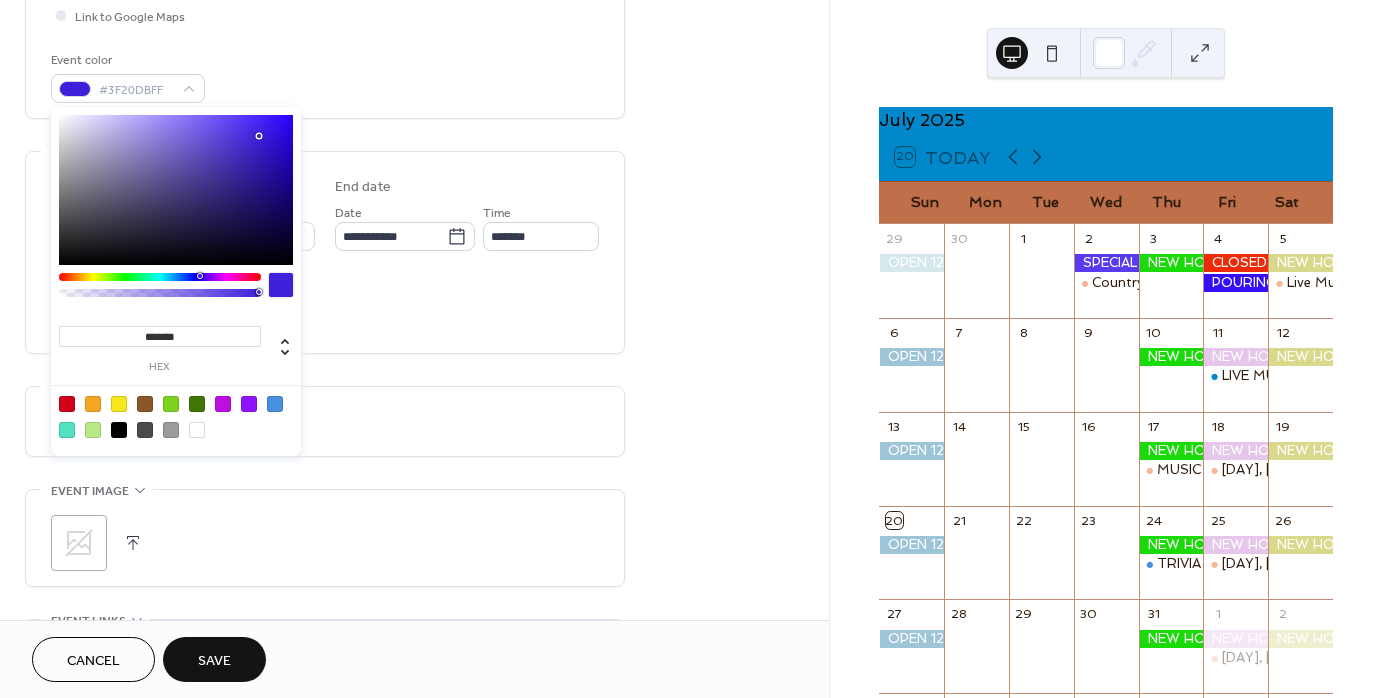 click at bounding box center [176, 190] 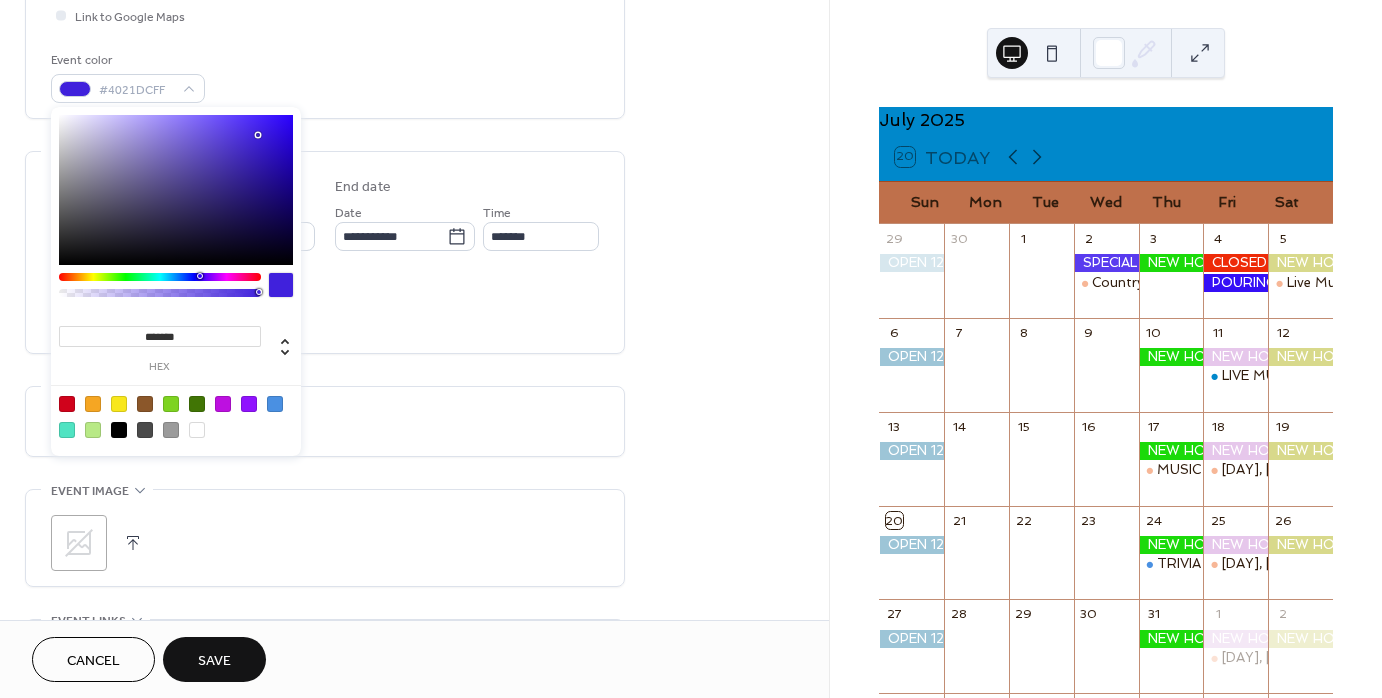 click on "**********" at bounding box center (325, 252) 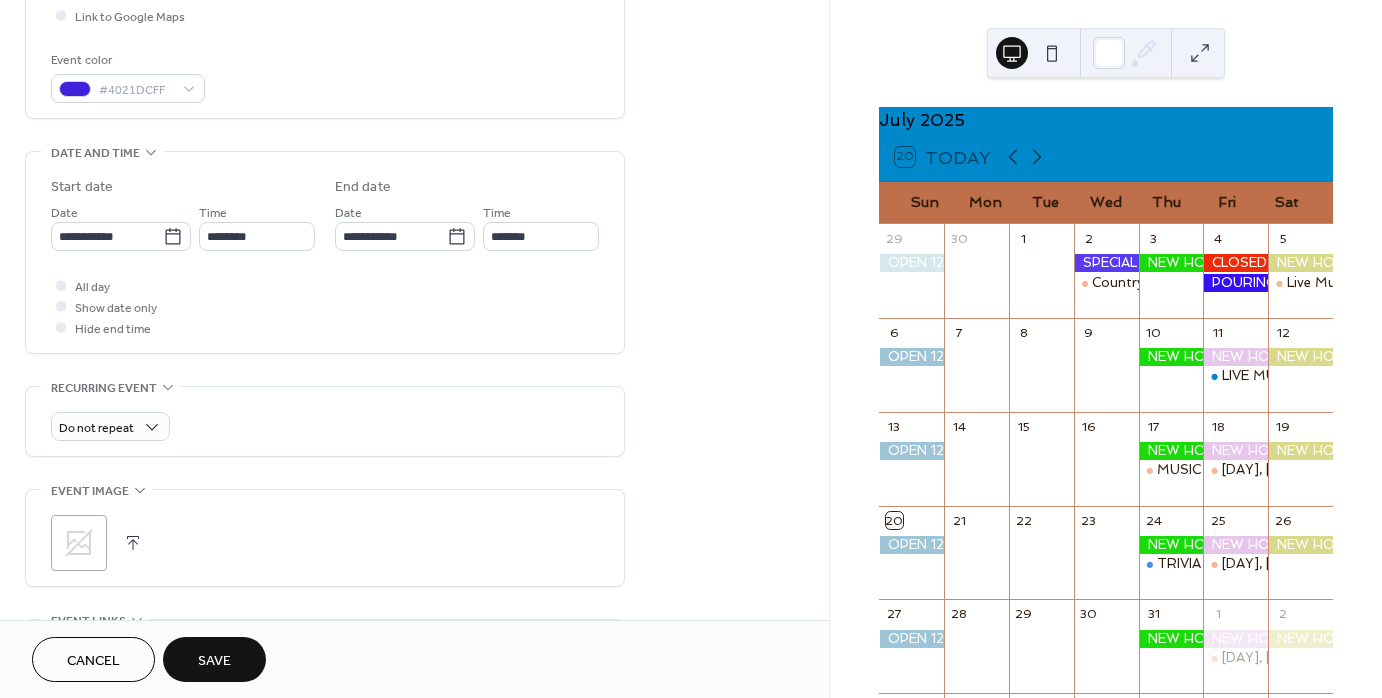 click on "**********" at bounding box center [325, 257] 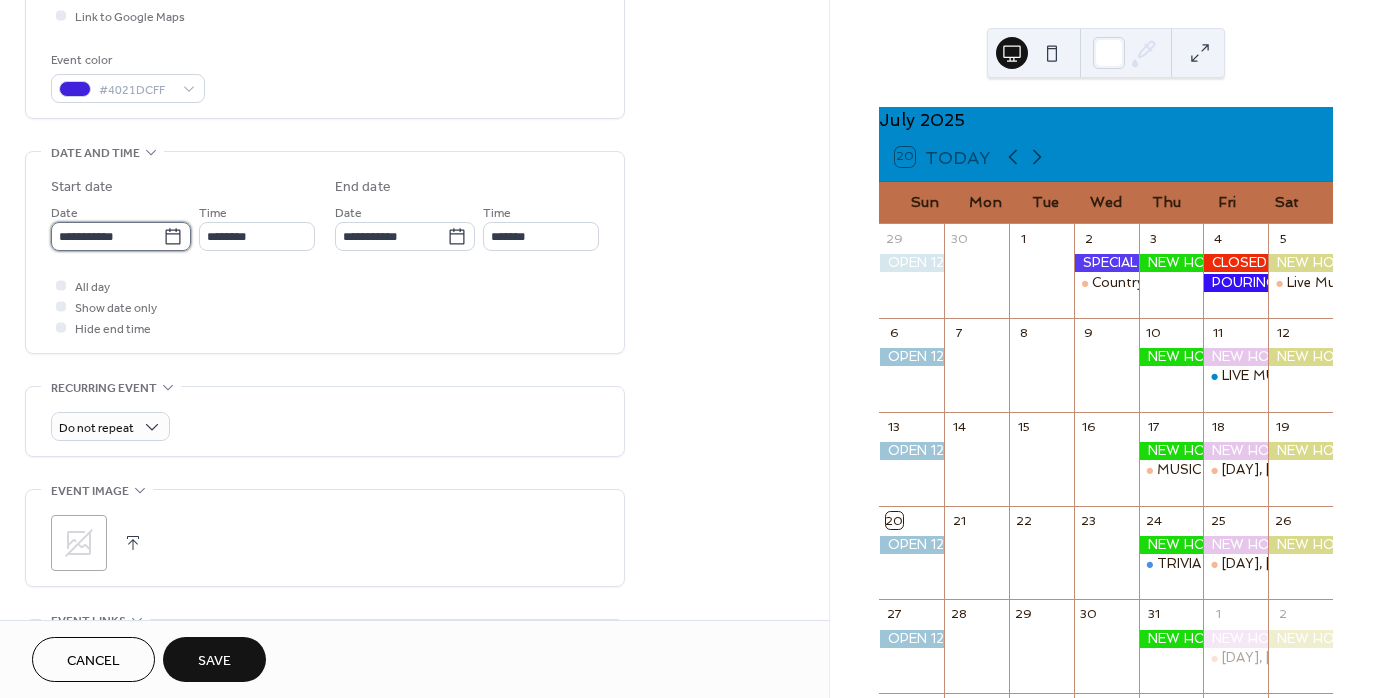 click on "**********" at bounding box center [107, 236] 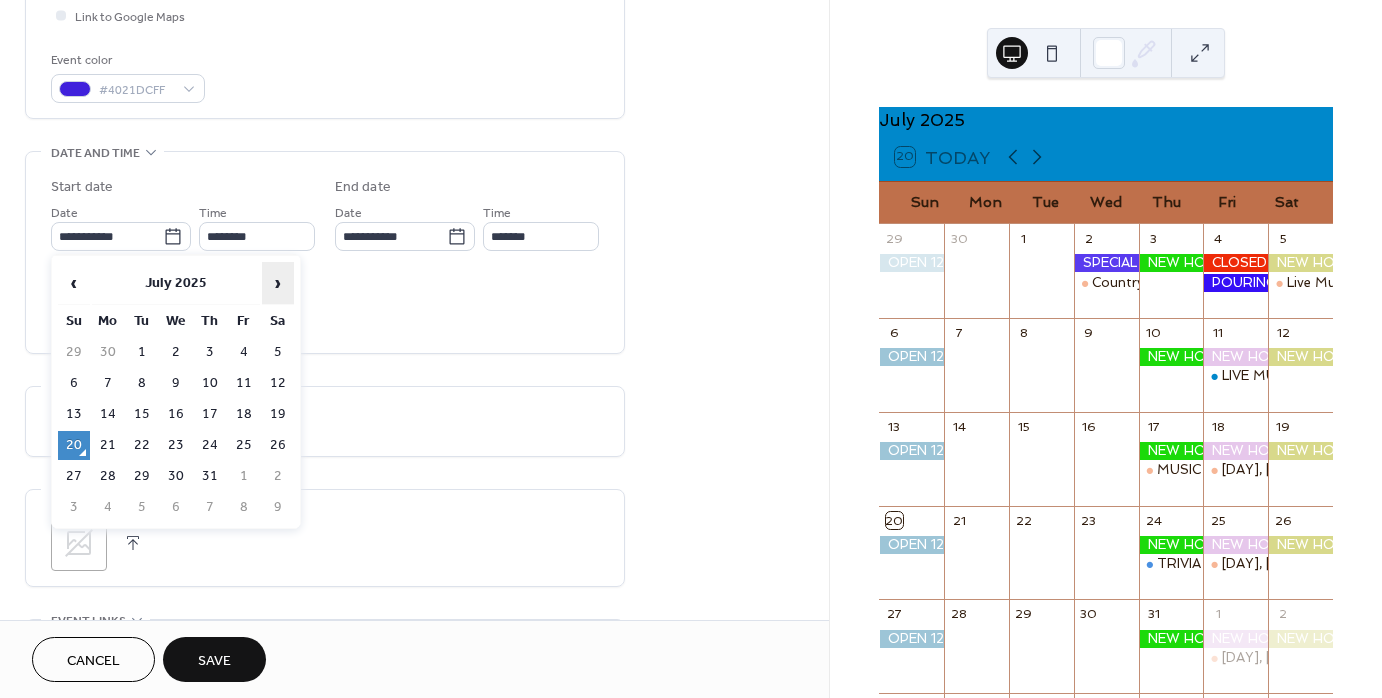 click on "›" at bounding box center [278, 283] 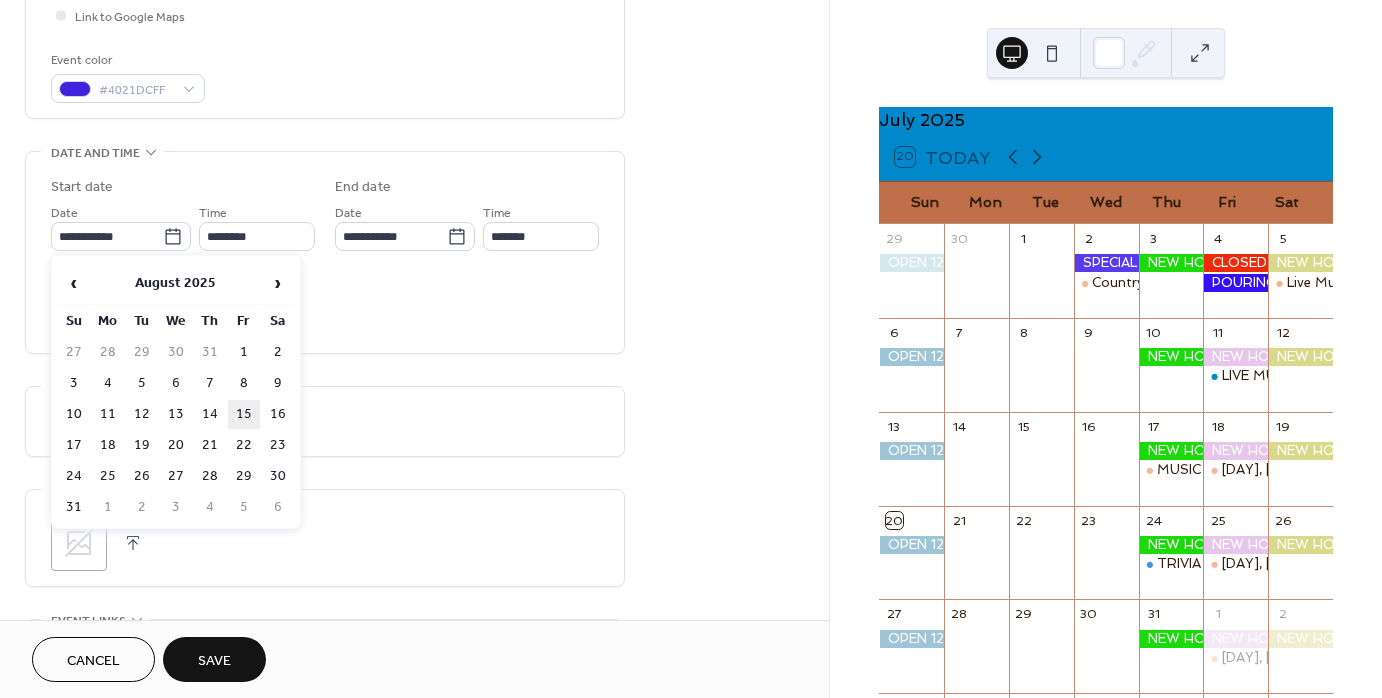 click on "15" at bounding box center [244, 414] 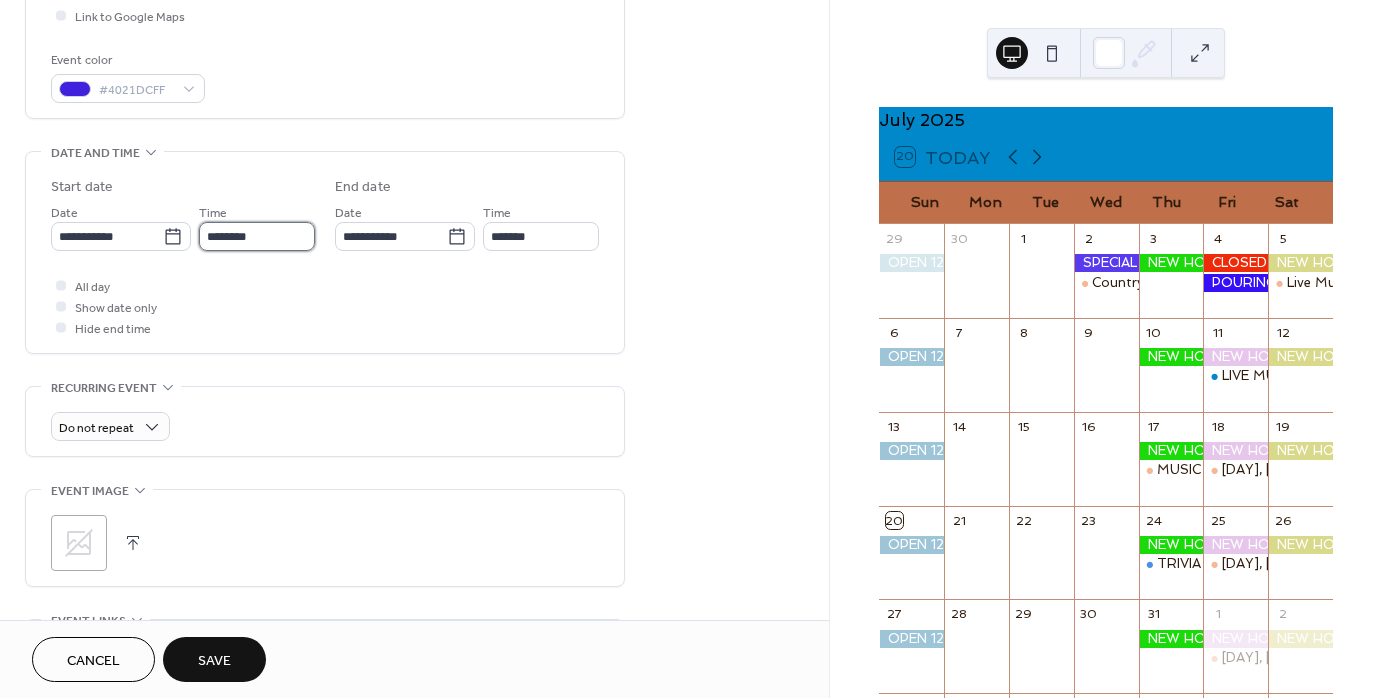 click on "********" at bounding box center (257, 236) 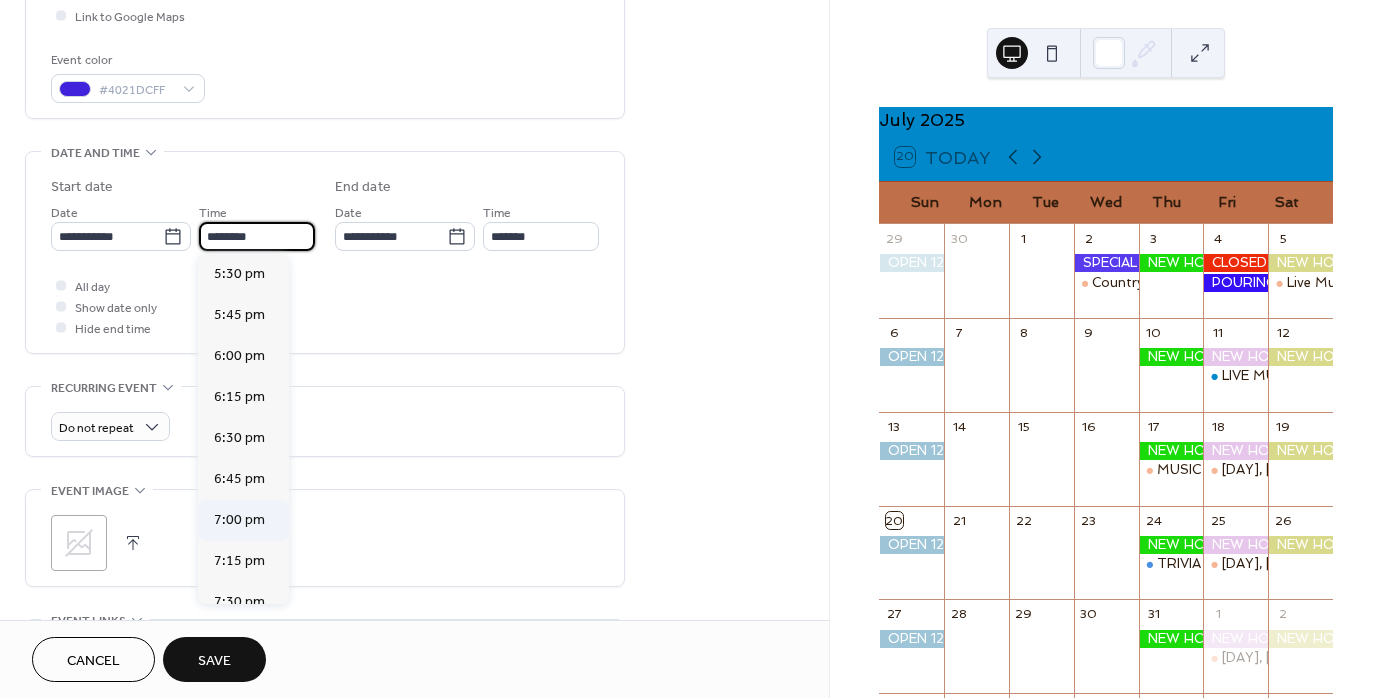 scroll, scrollTop: 2868, scrollLeft: 0, axis: vertical 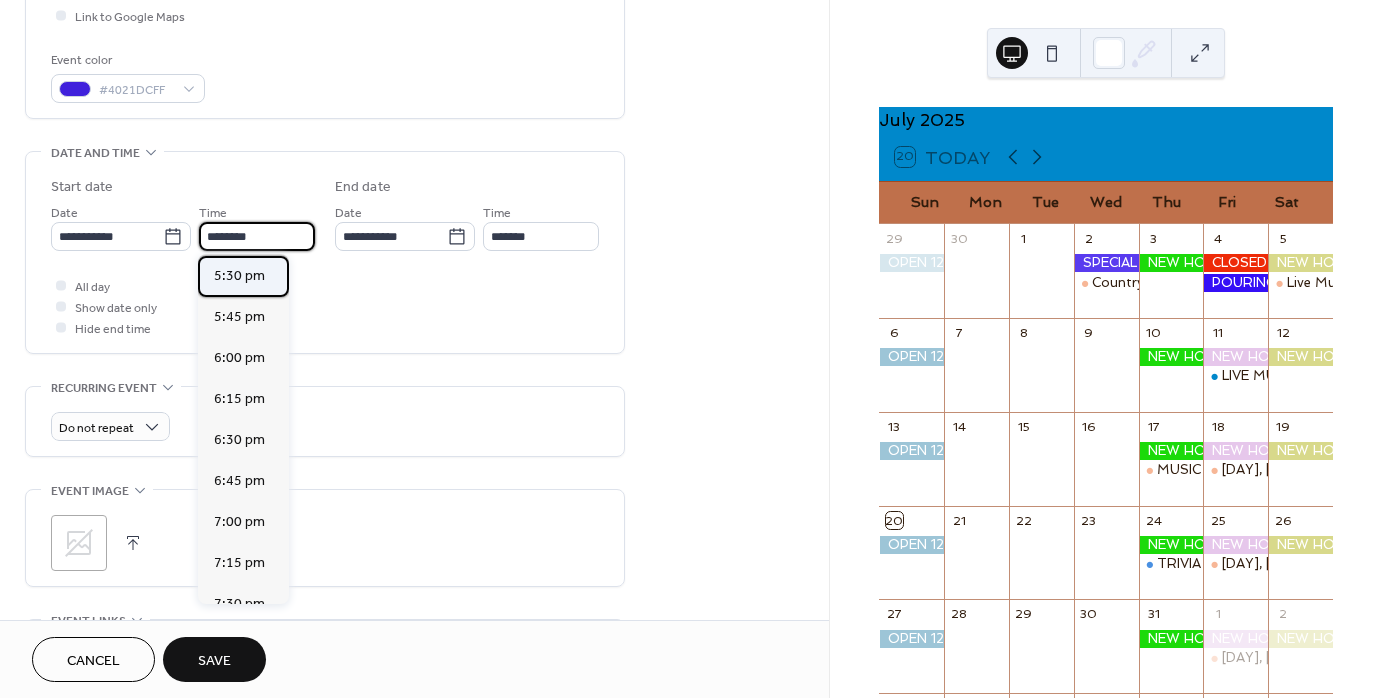 click on "5:30 pm" at bounding box center [239, 276] 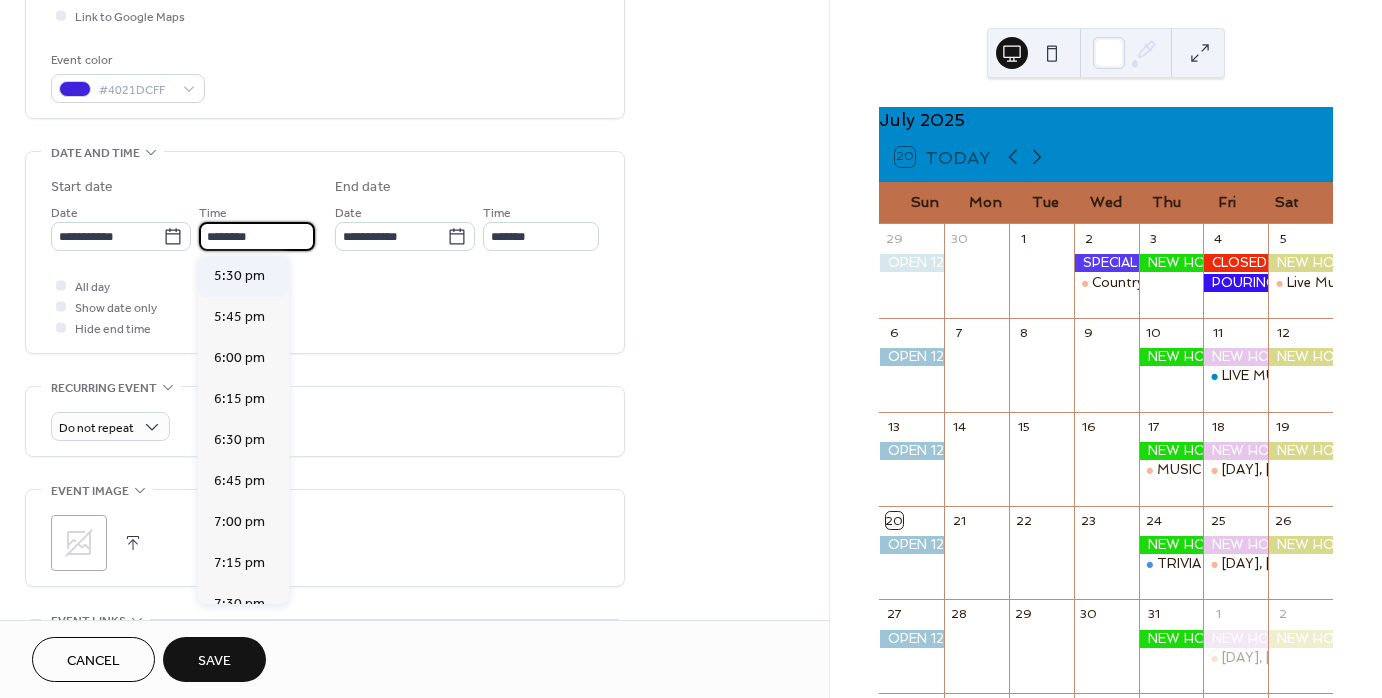 type on "*******" 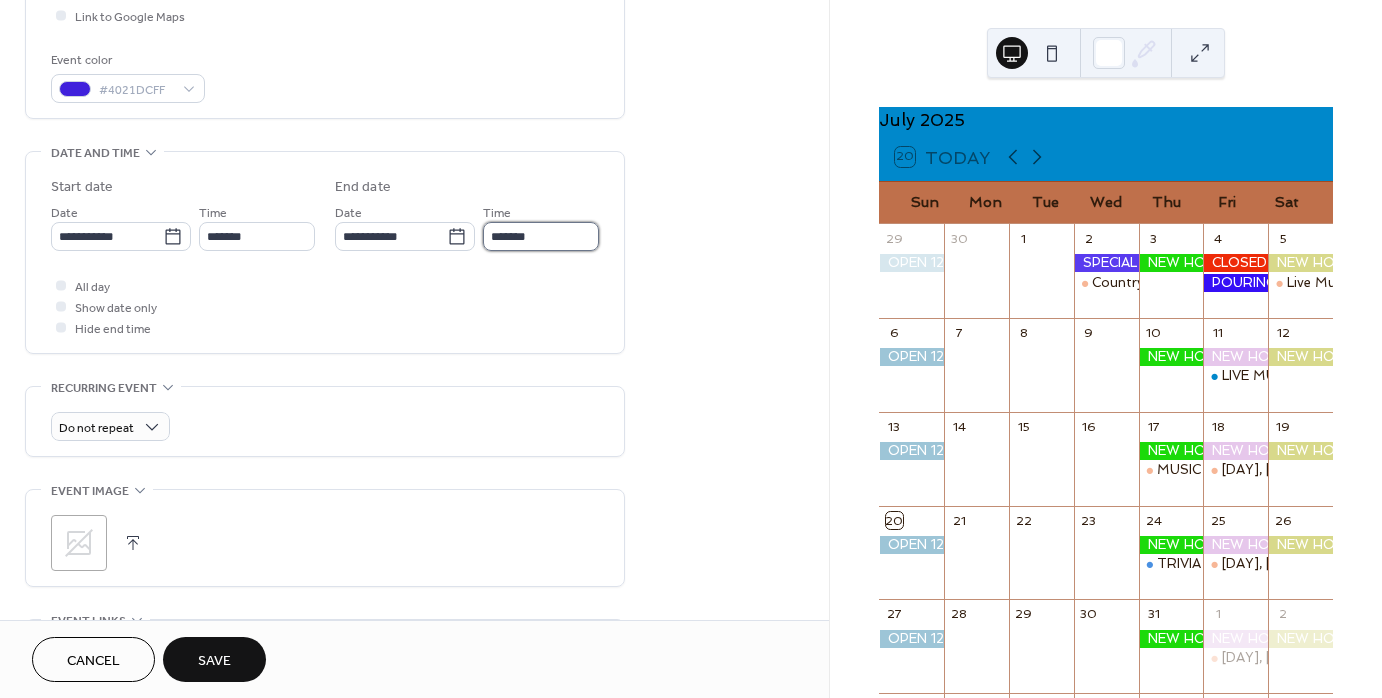 click on "*******" at bounding box center [541, 236] 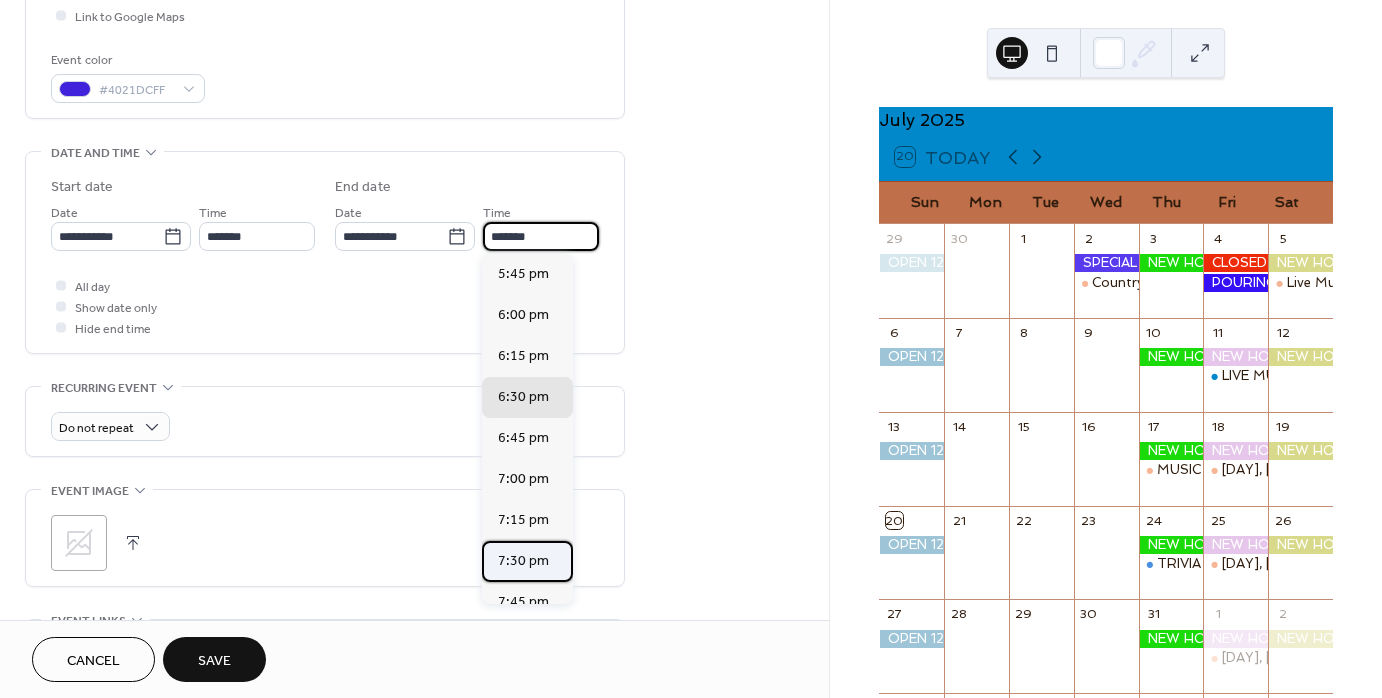 click on "7:30 pm" at bounding box center [523, 561] 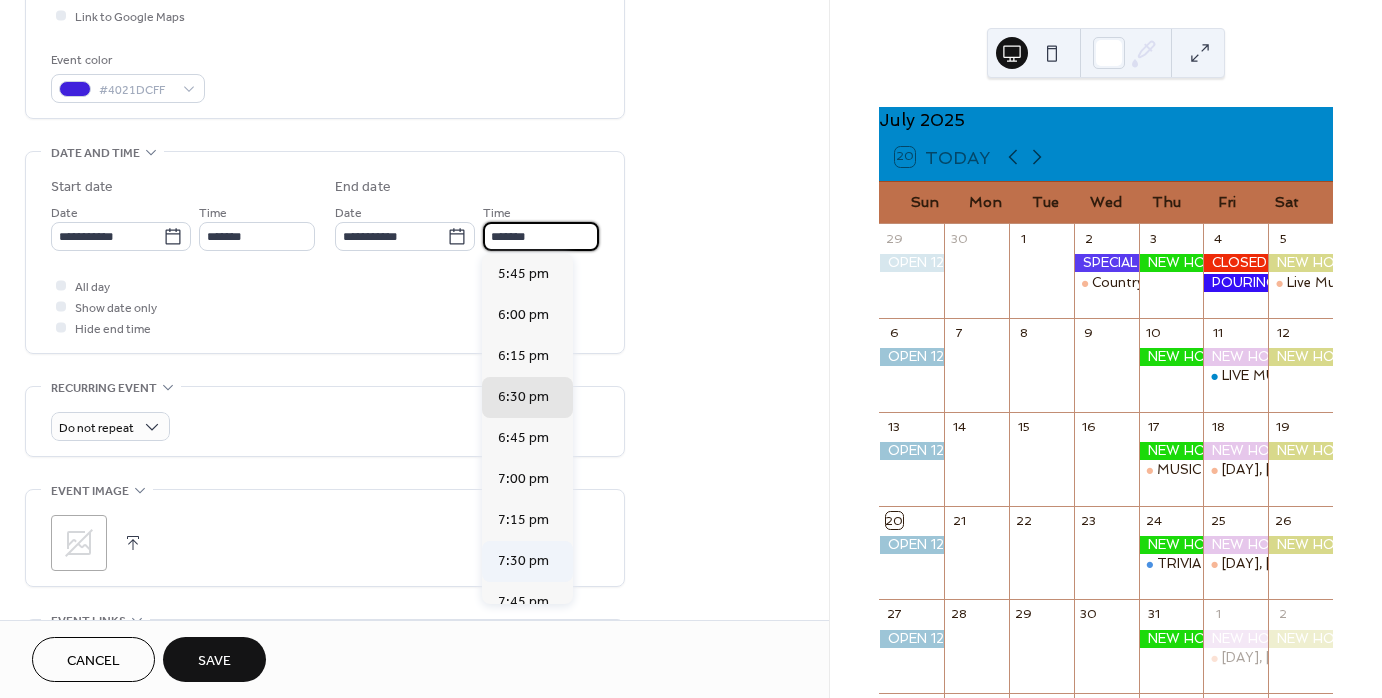 type on "*******" 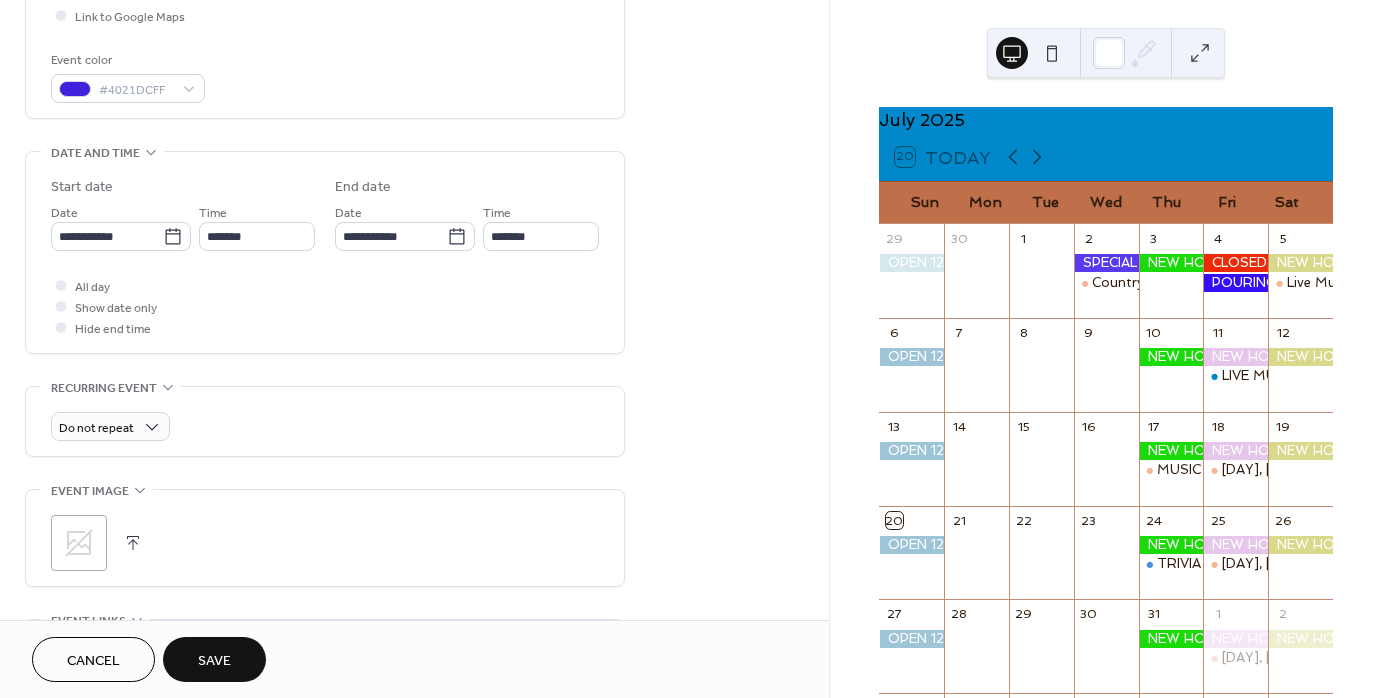 click at bounding box center (133, 543) 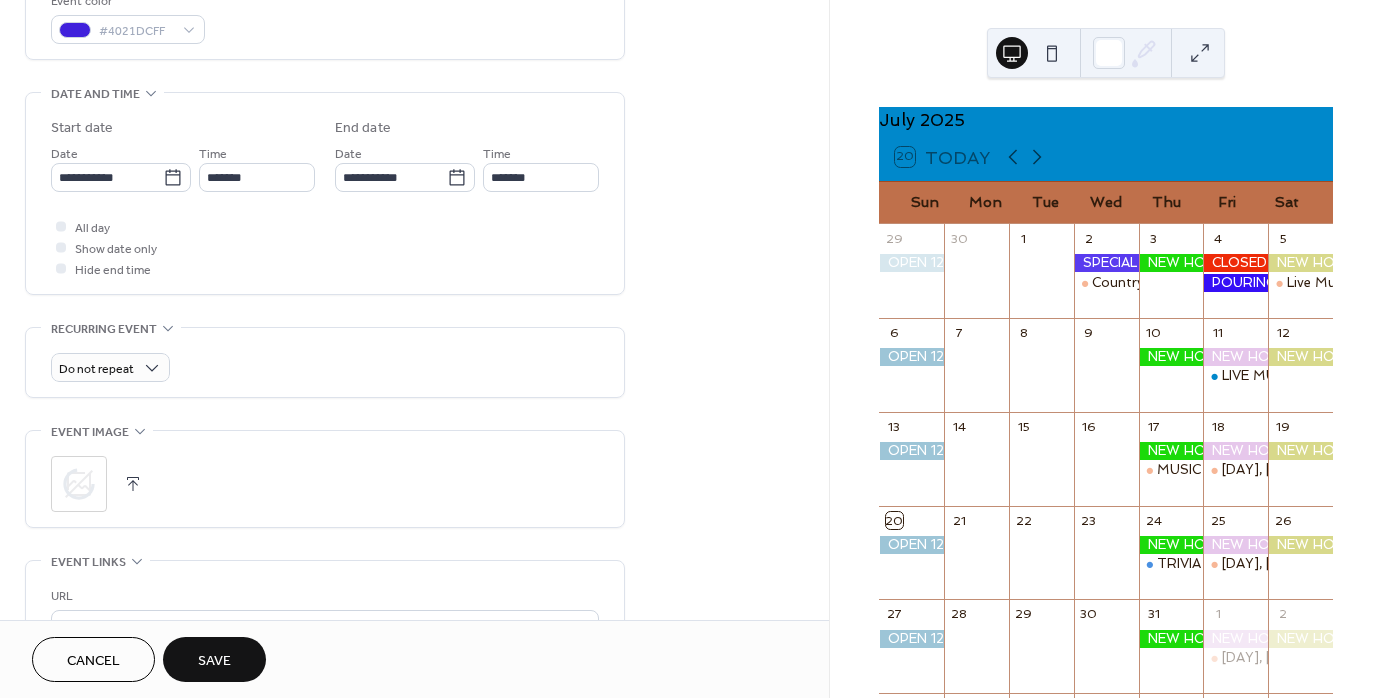 scroll, scrollTop: 947, scrollLeft: 0, axis: vertical 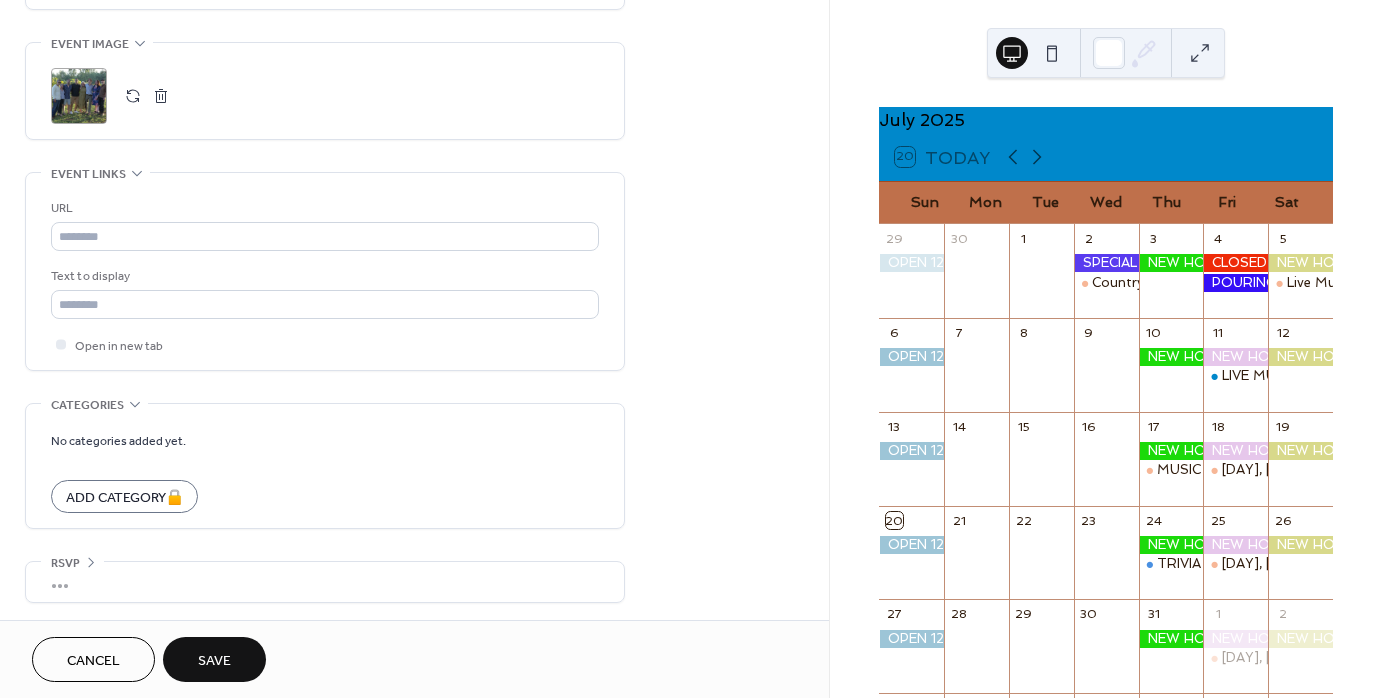 click on "Save" at bounding box center (214, 661) 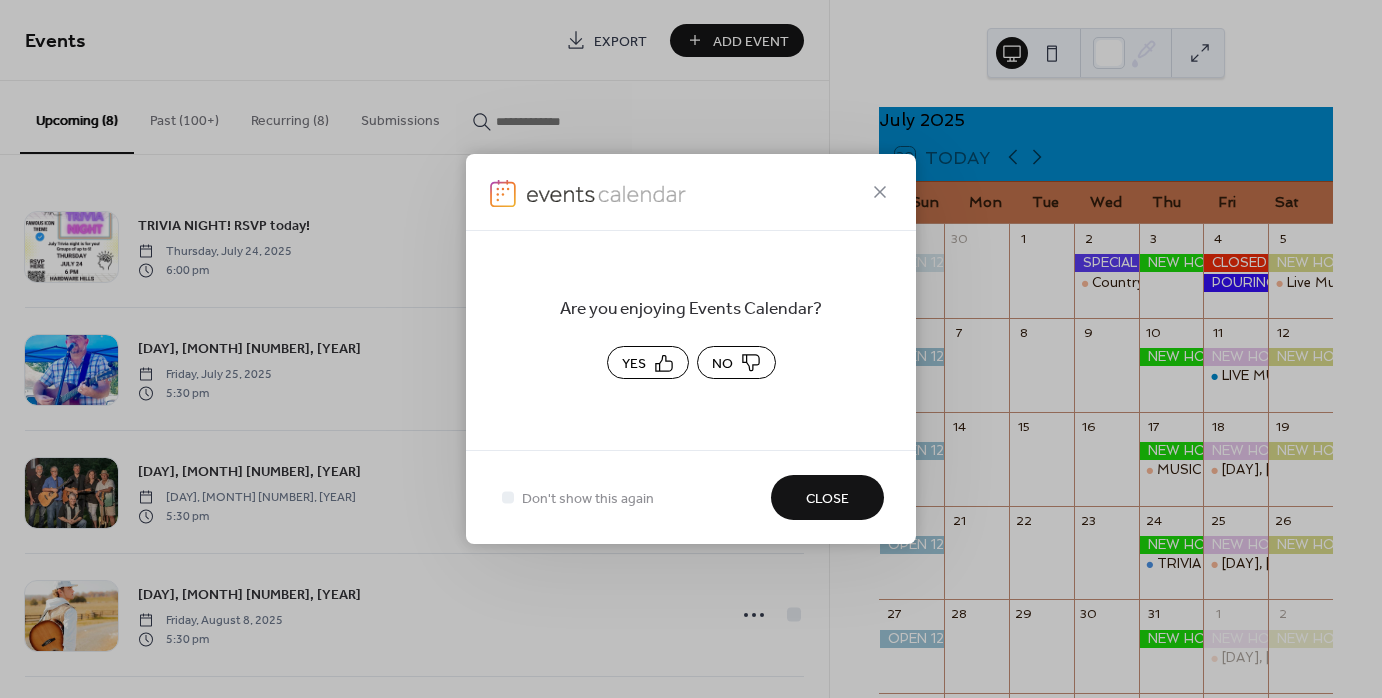 click on "Yes" at bounding box center [634, 364] 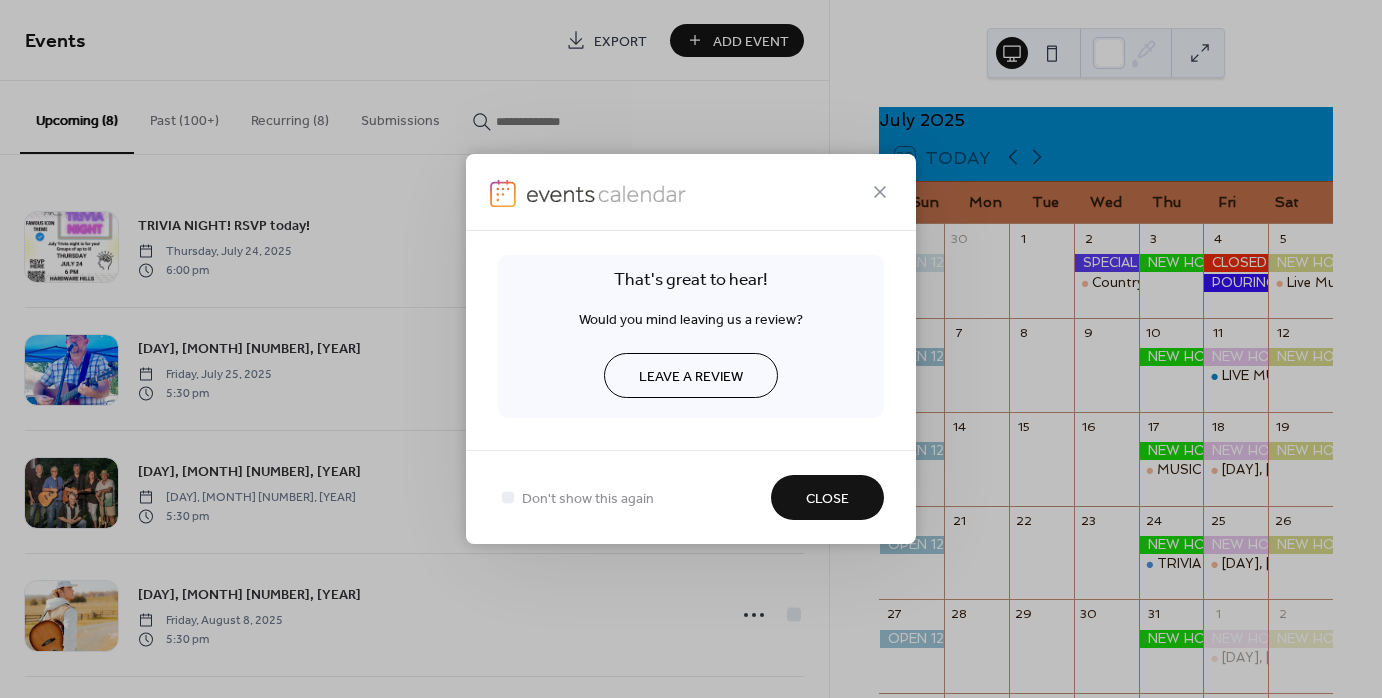 click on "Close" at bounding box center [827, 497] 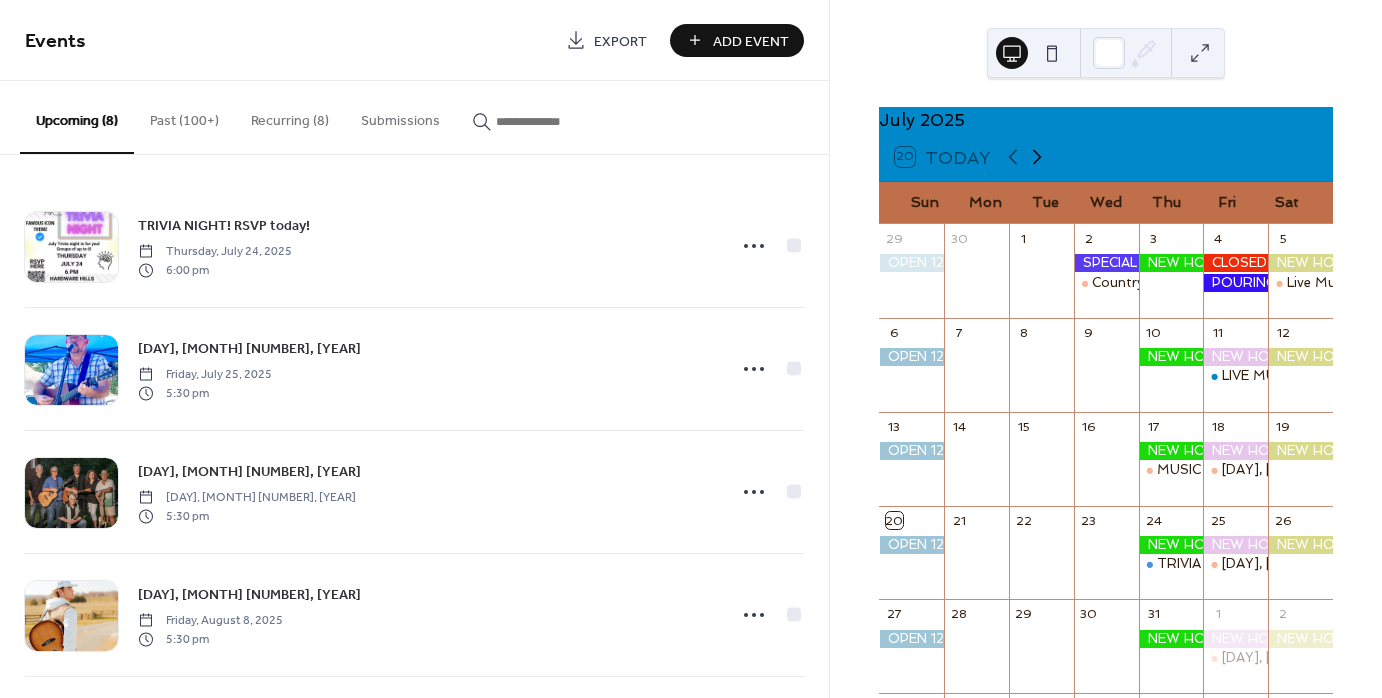 click 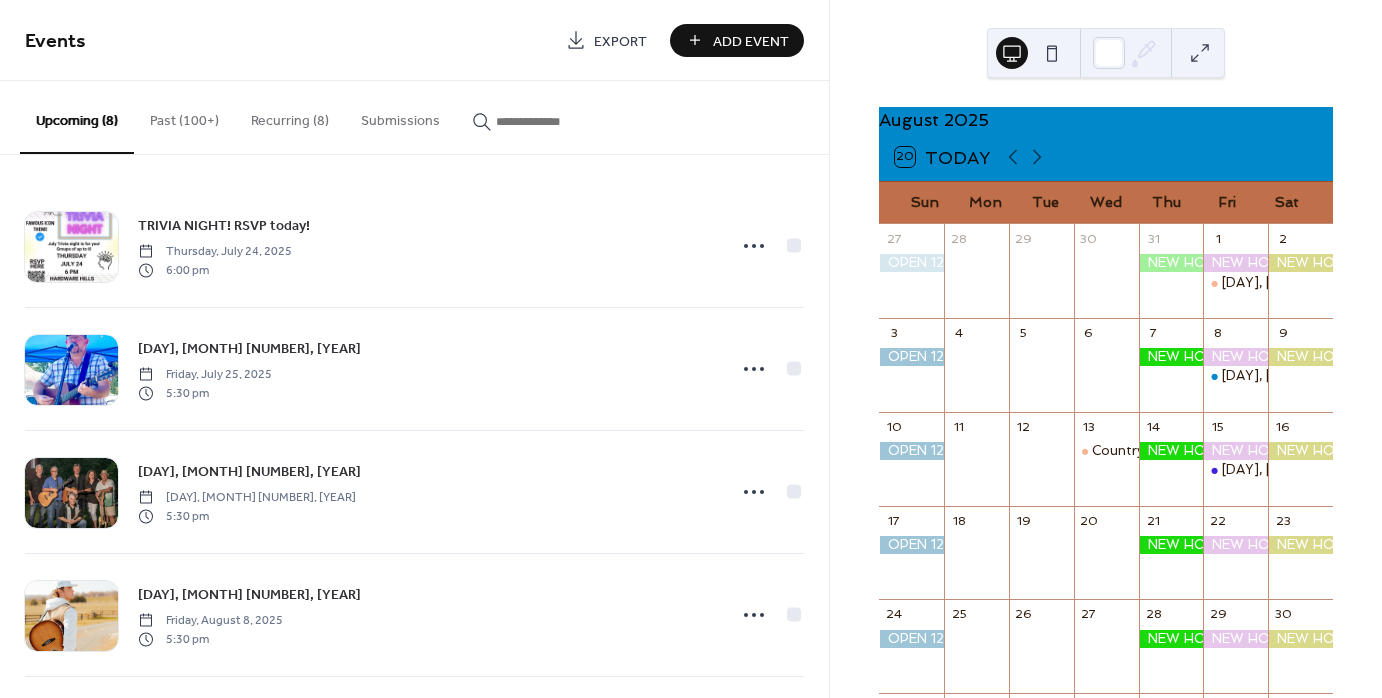 click on "Past (100+)" at bounding box center [184, 116] 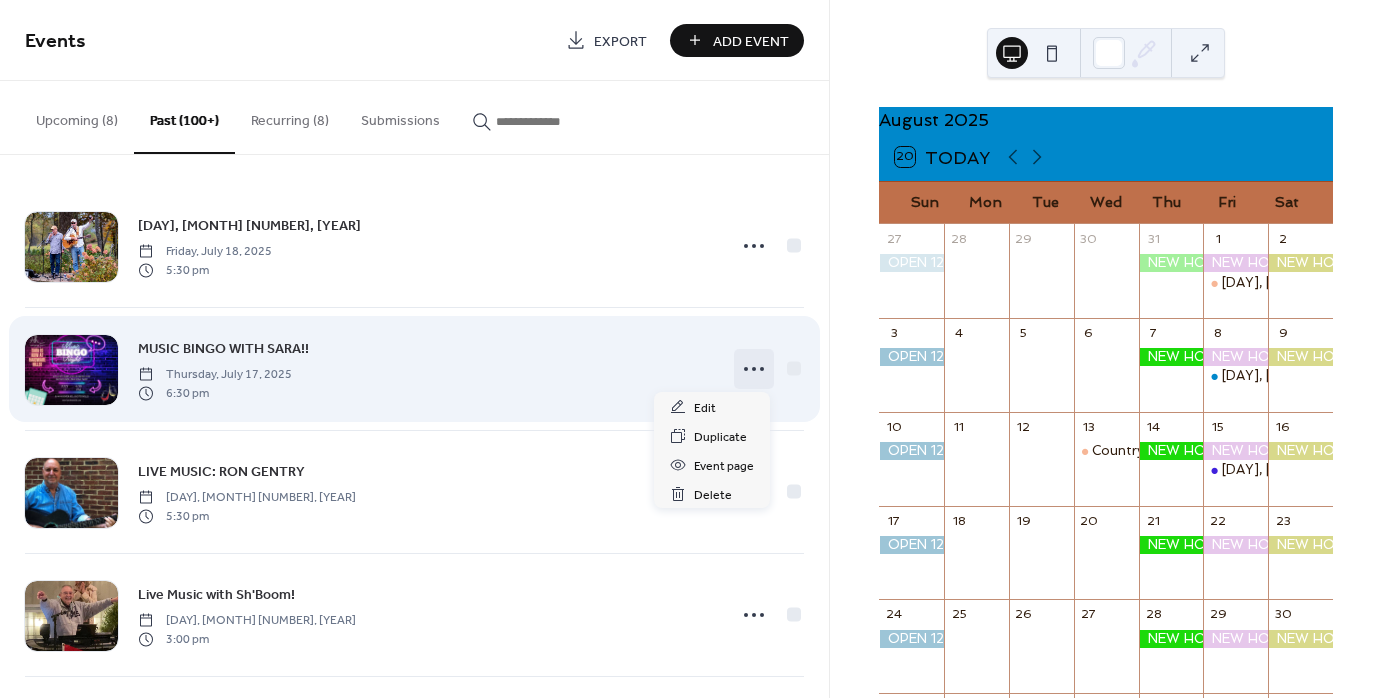 click 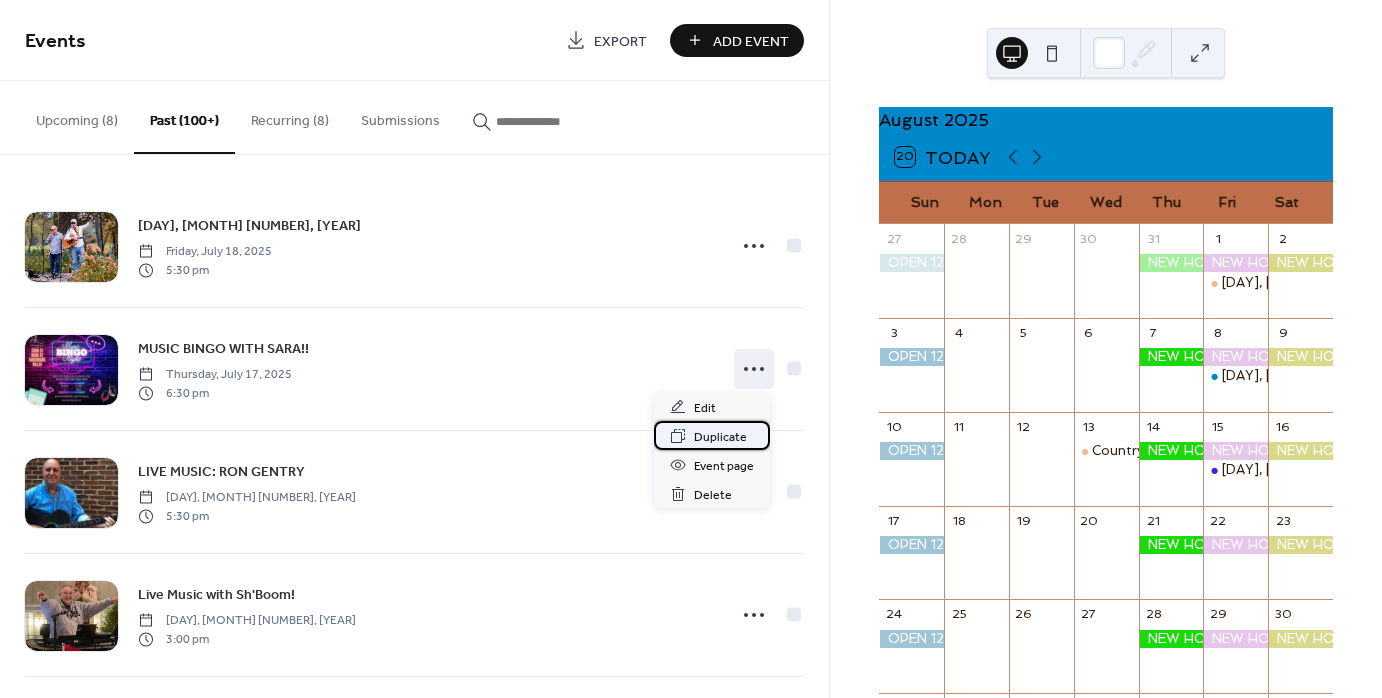 click on "Duplicate" at bounding box center [720, 437] 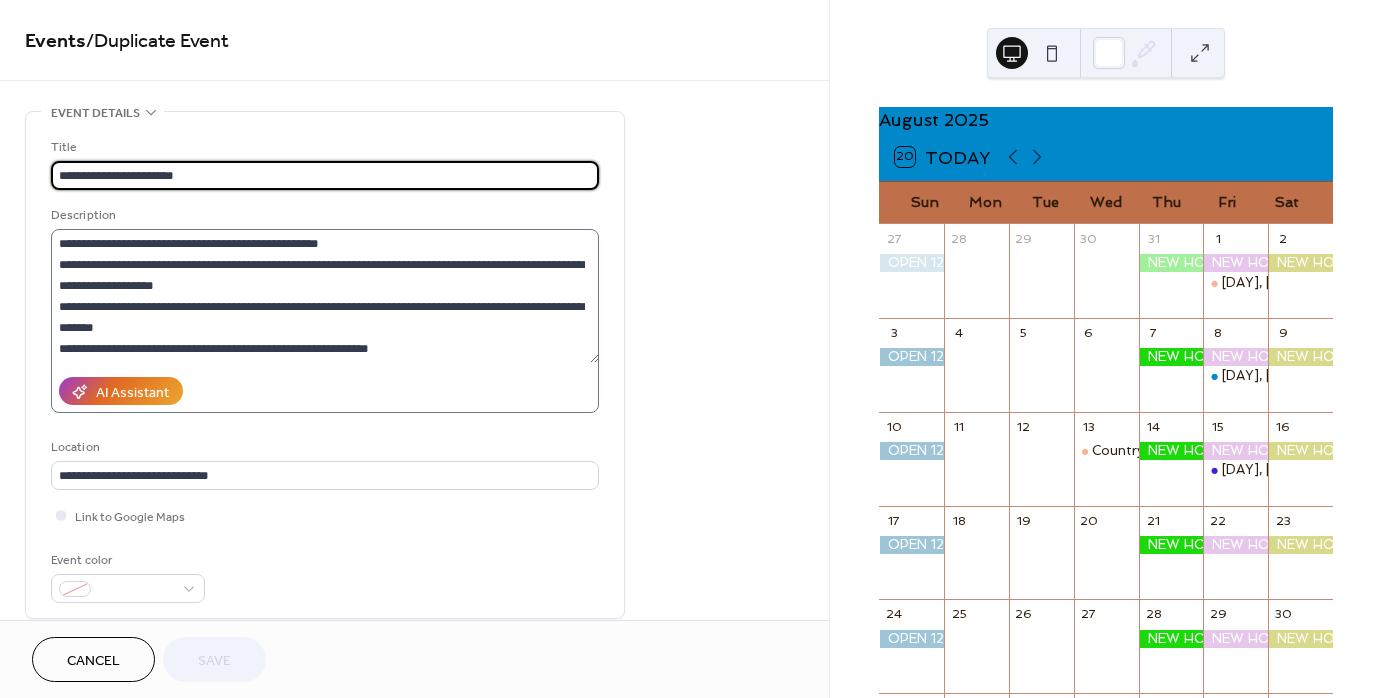 scroll, scrollTop: 62, scrollLeft: 0, axis: vertical 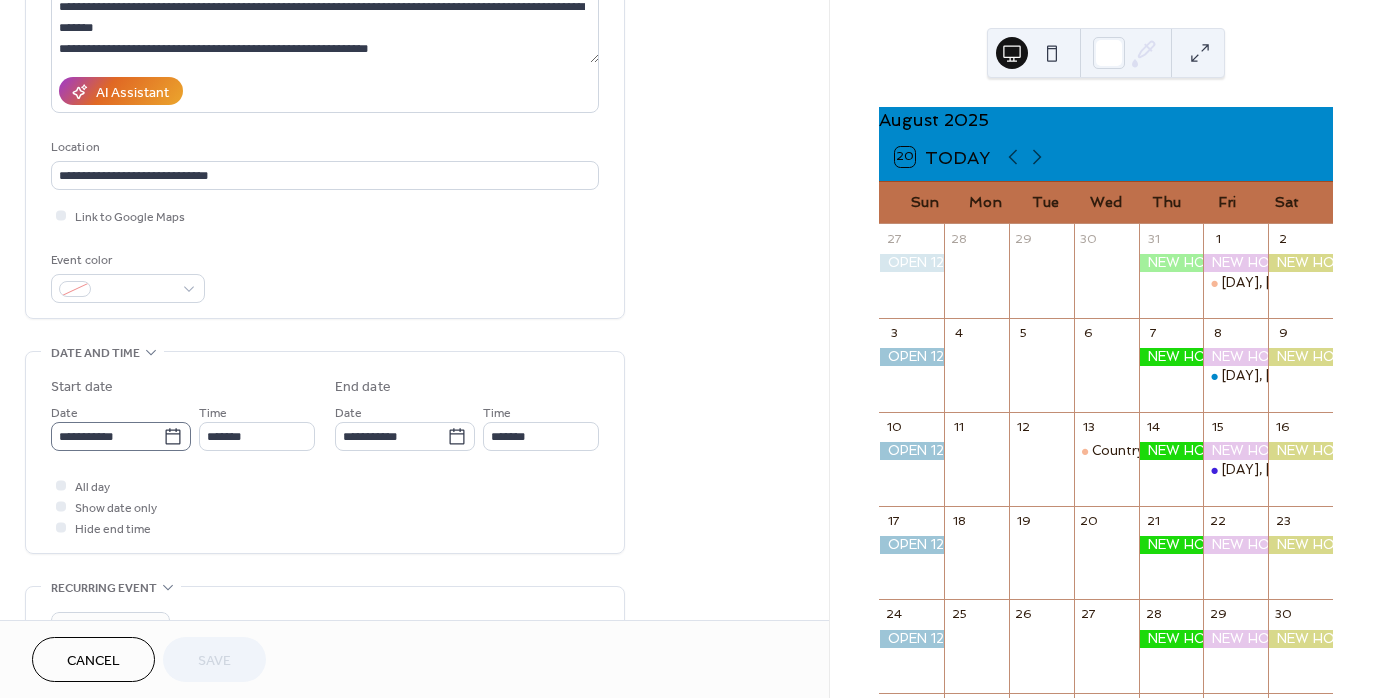 click 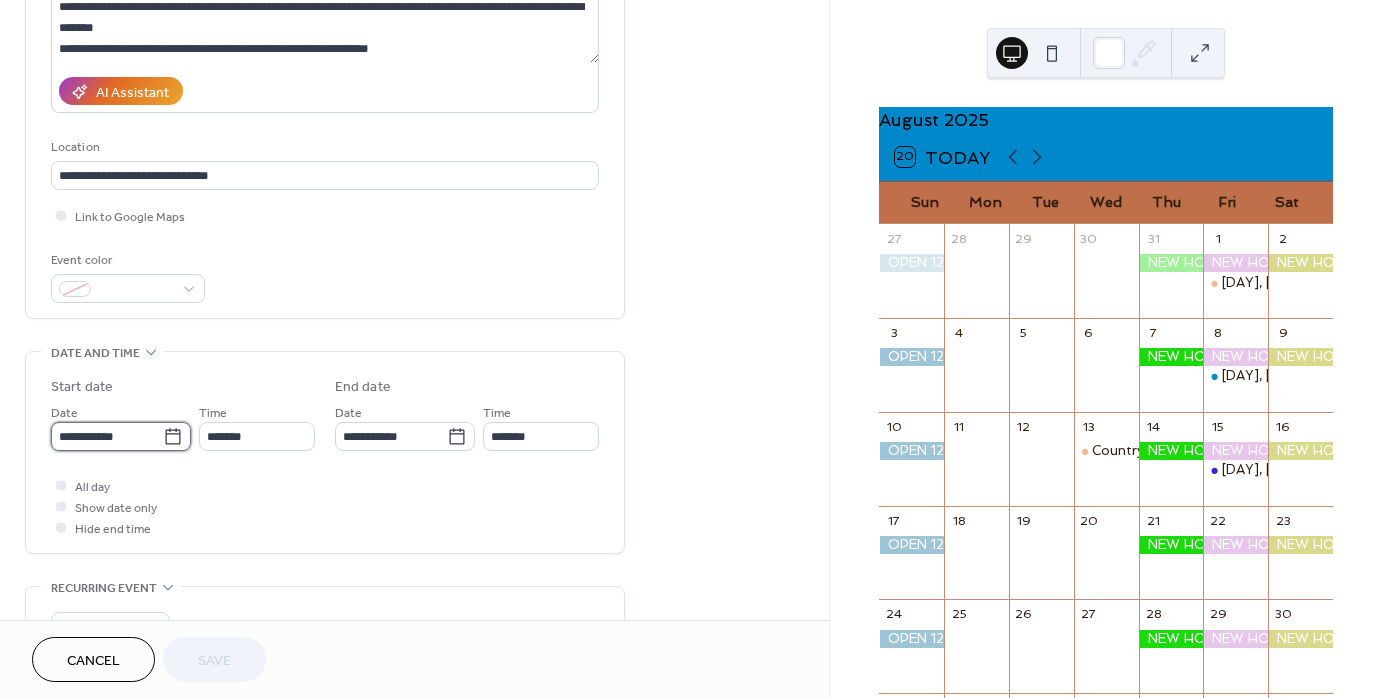 click on "**********" at bounding box center [107, 436] 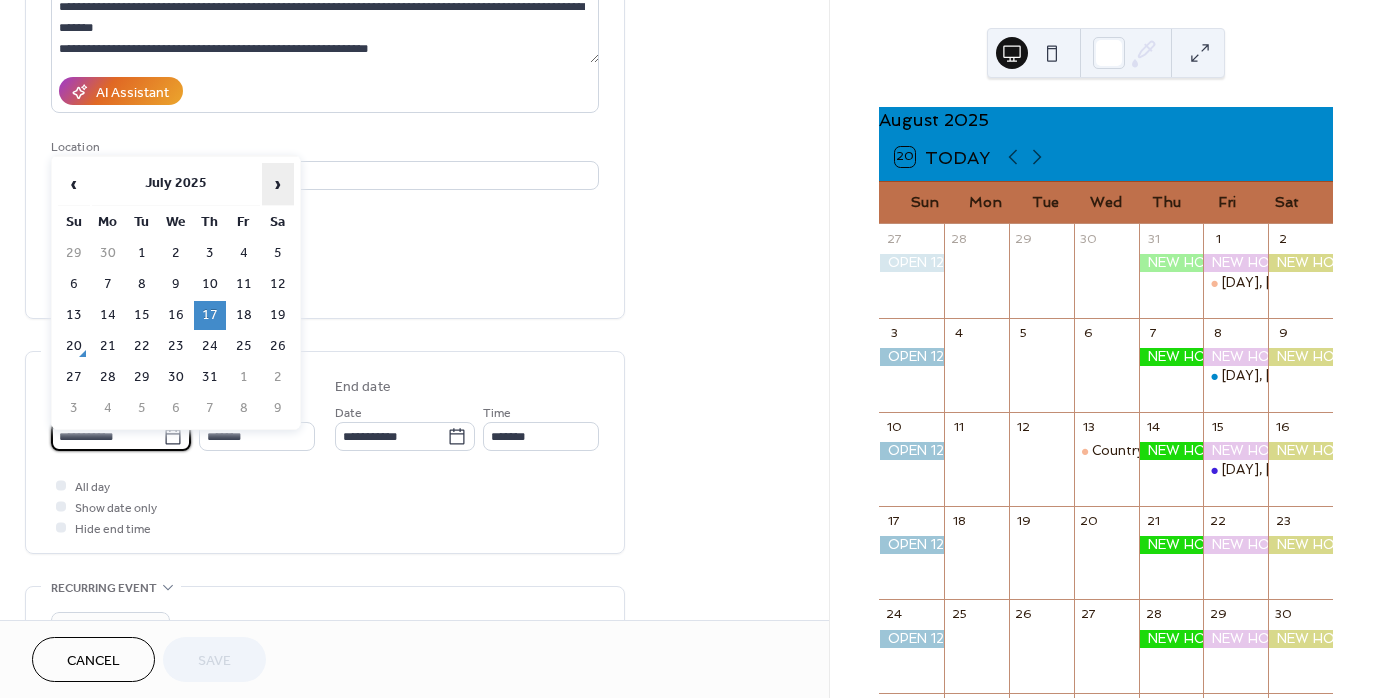 click on "›" at bounding box center (278, 184) 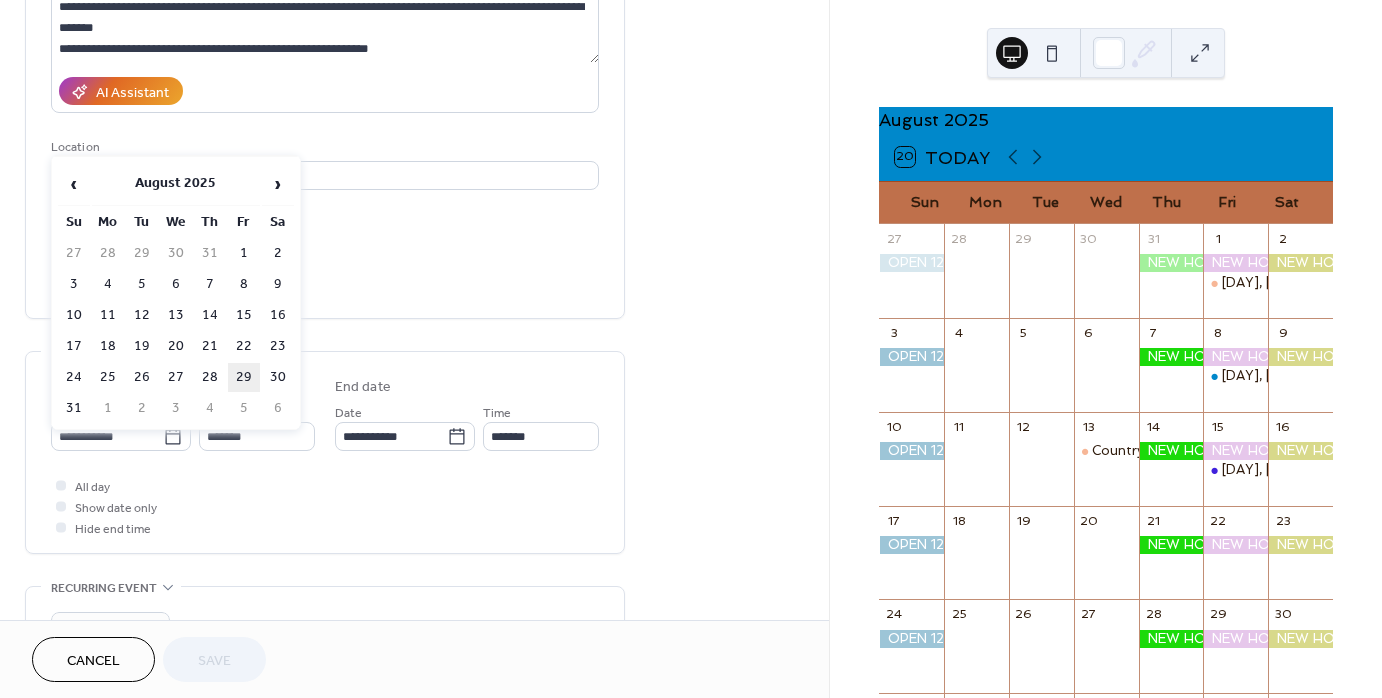 click on "29" at bounding box center [244, 377] 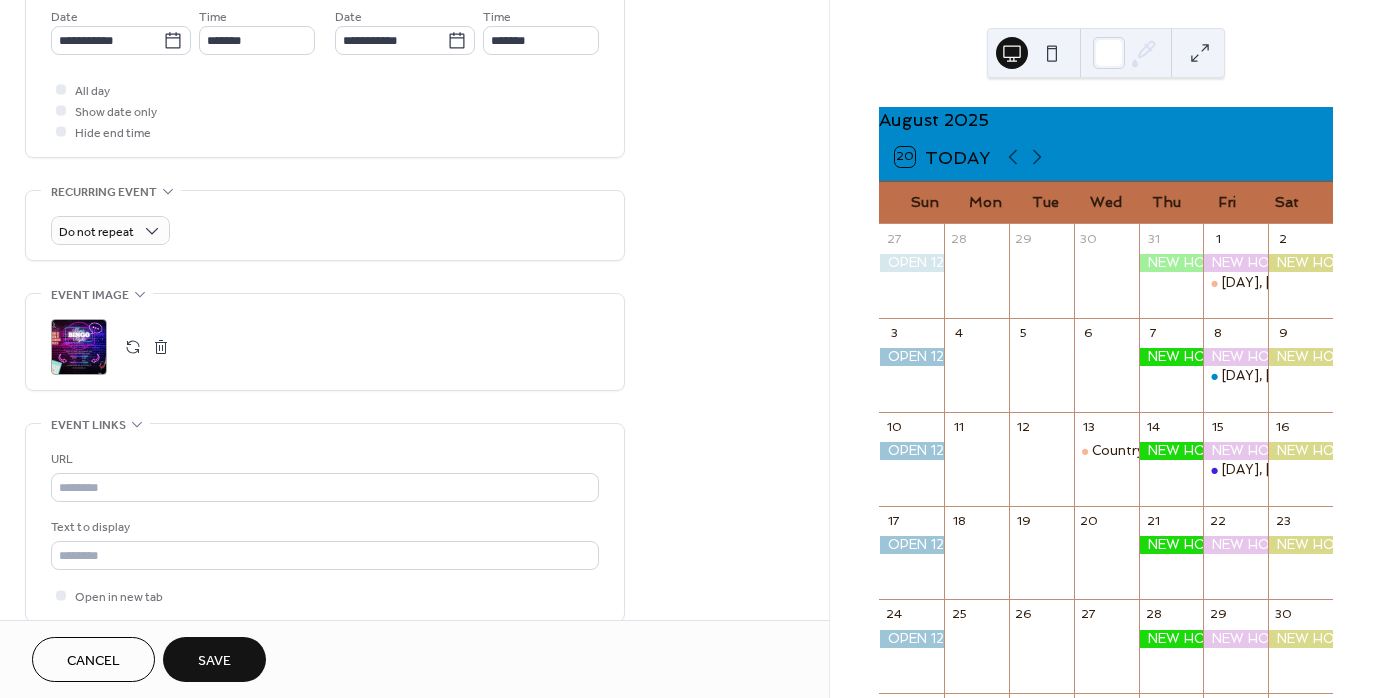 scroll, scrollTop: 700, scrollLeft: 0, axis: vertical 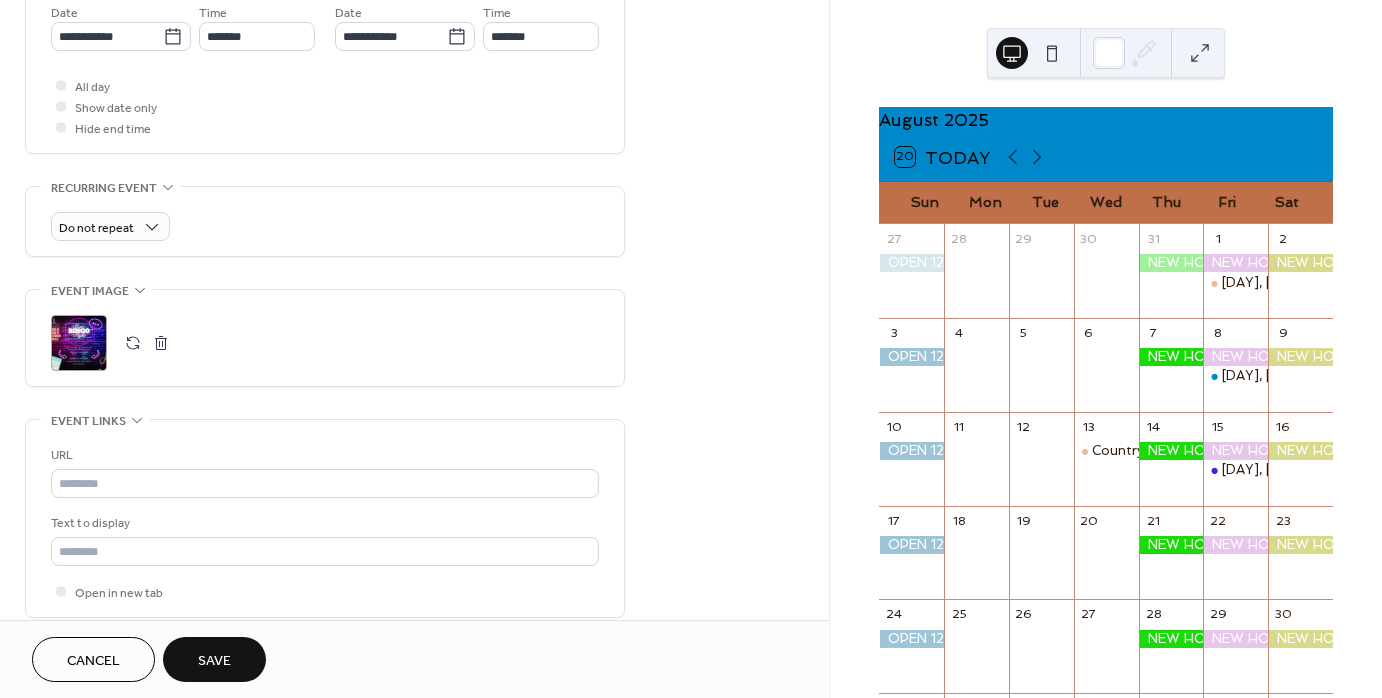 click at bounding box center (161, 343) 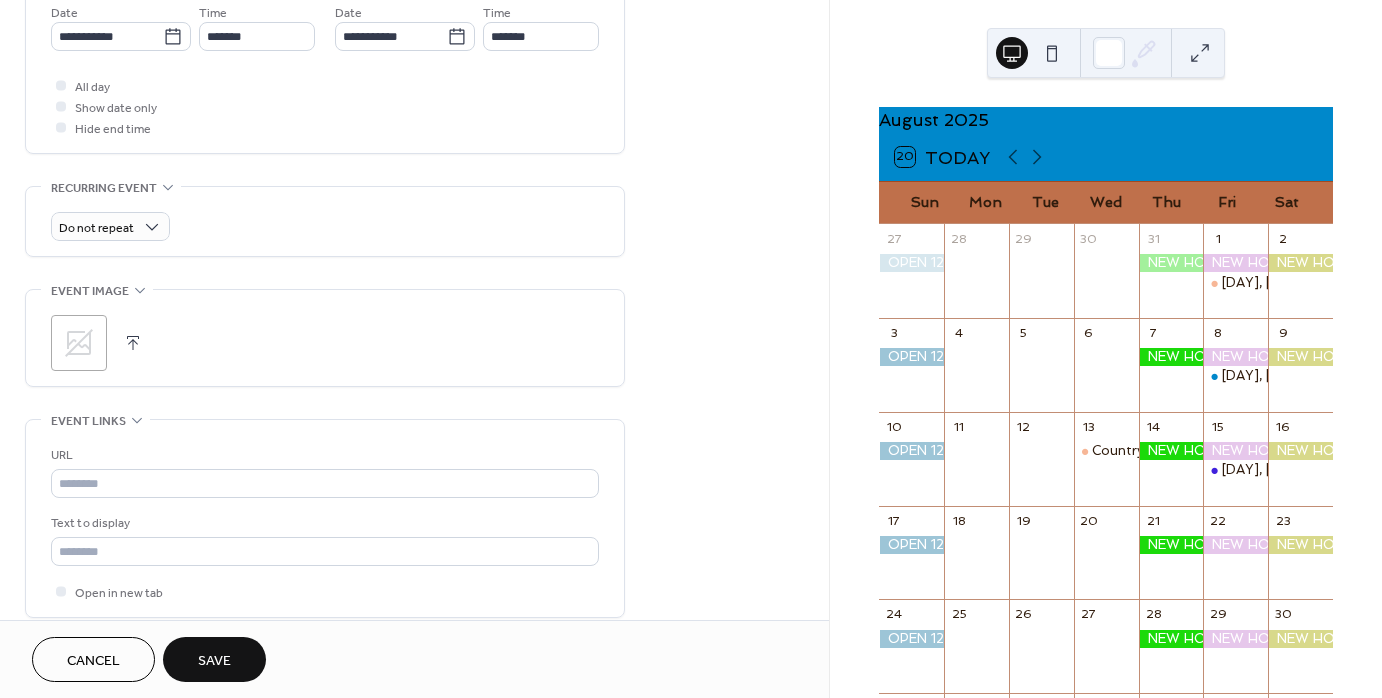click at bounding box center (133, 343) 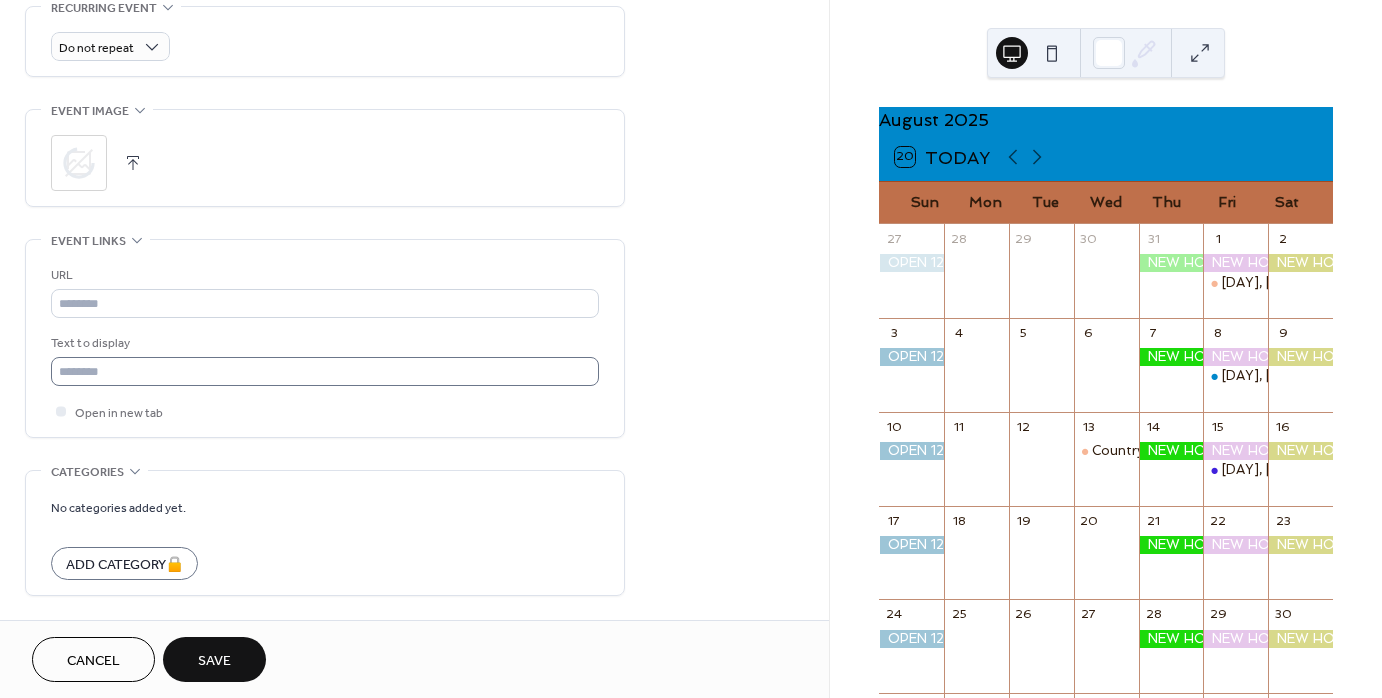 scroll, scrollTop: 947, scrollLeft: 0, axis: vertical 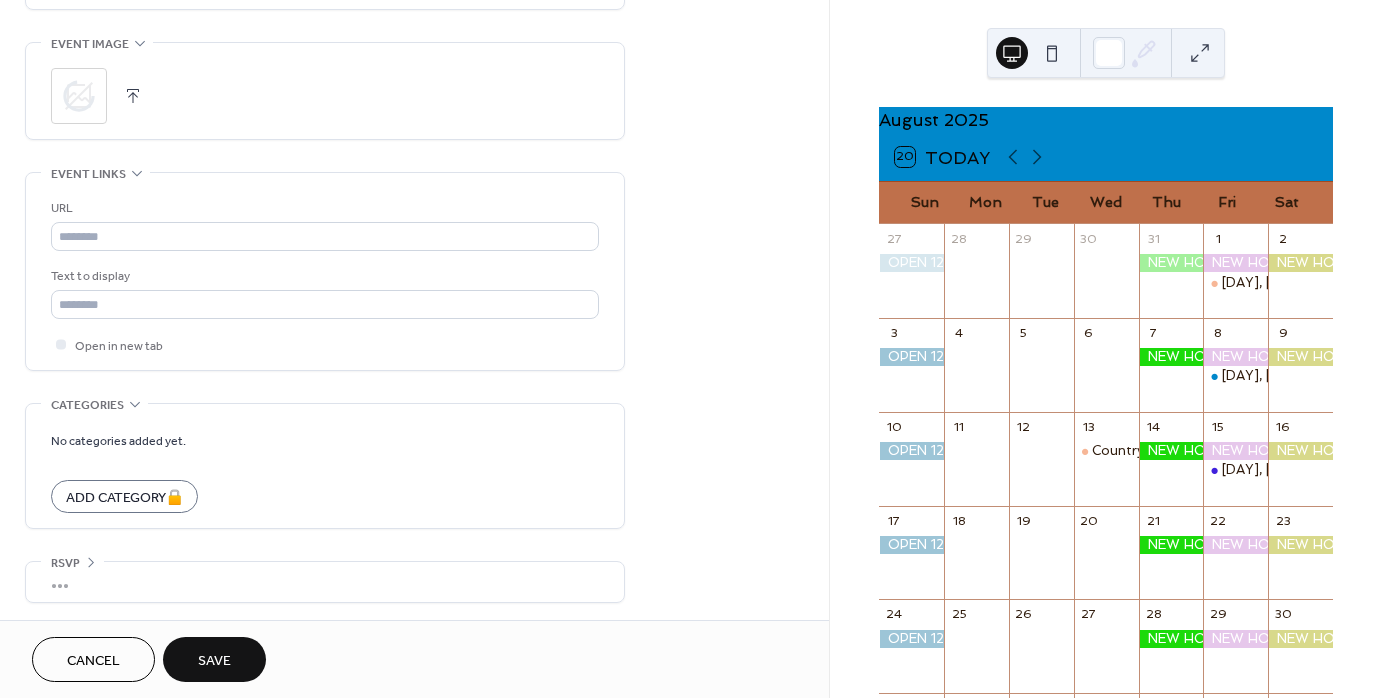 click on "Save" at bounding box center [214, 661] 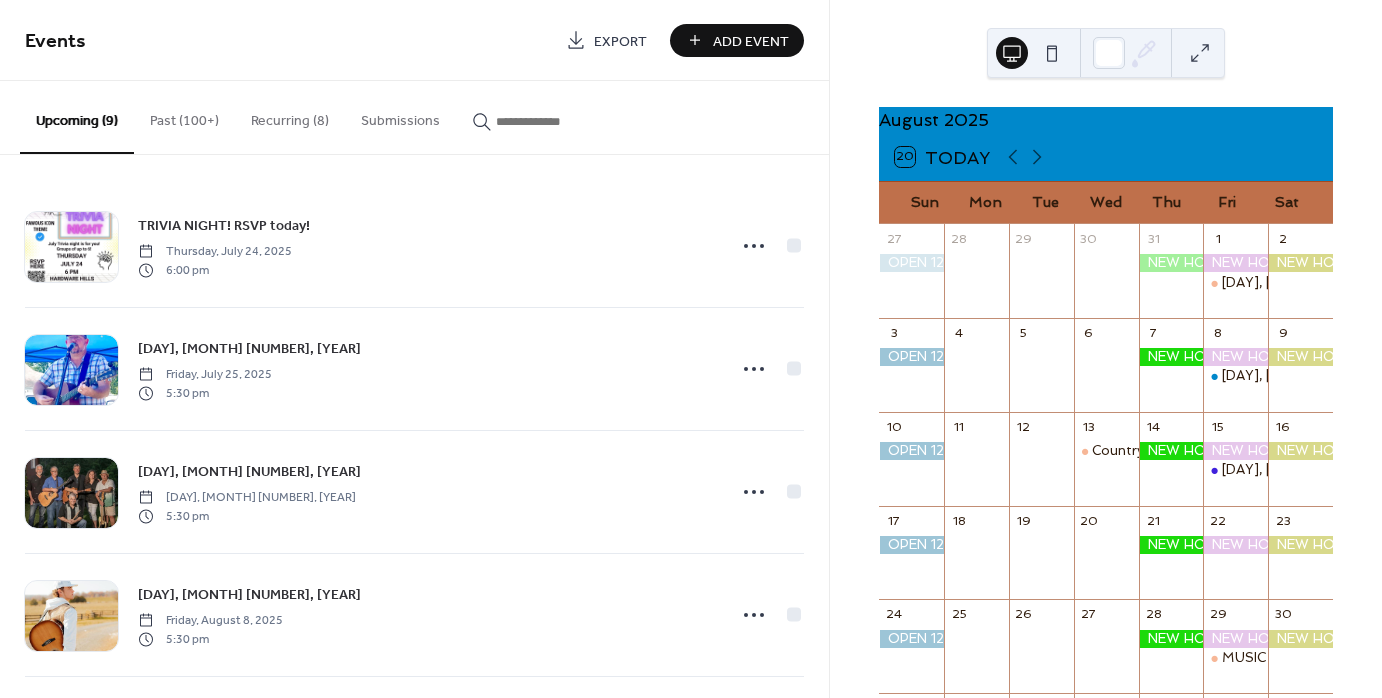 click on "Add Event" at bounding box center [751, 41] 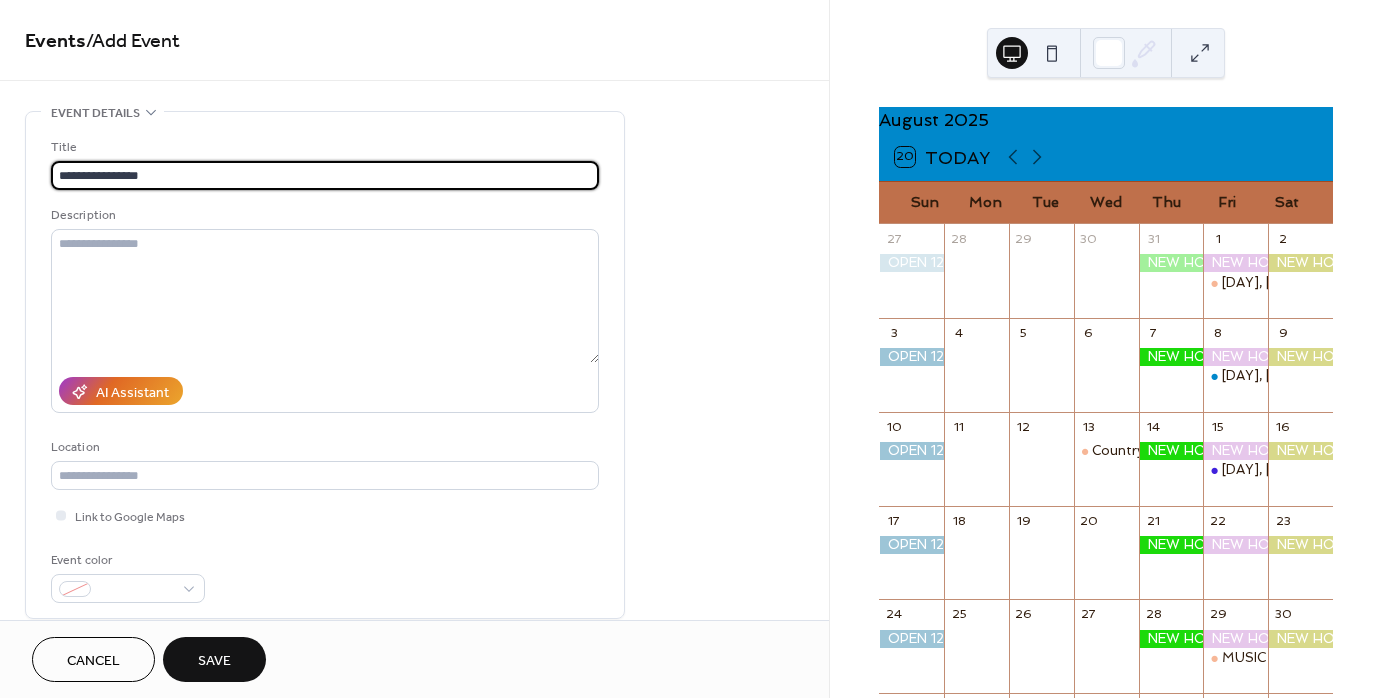 paste on "**********" 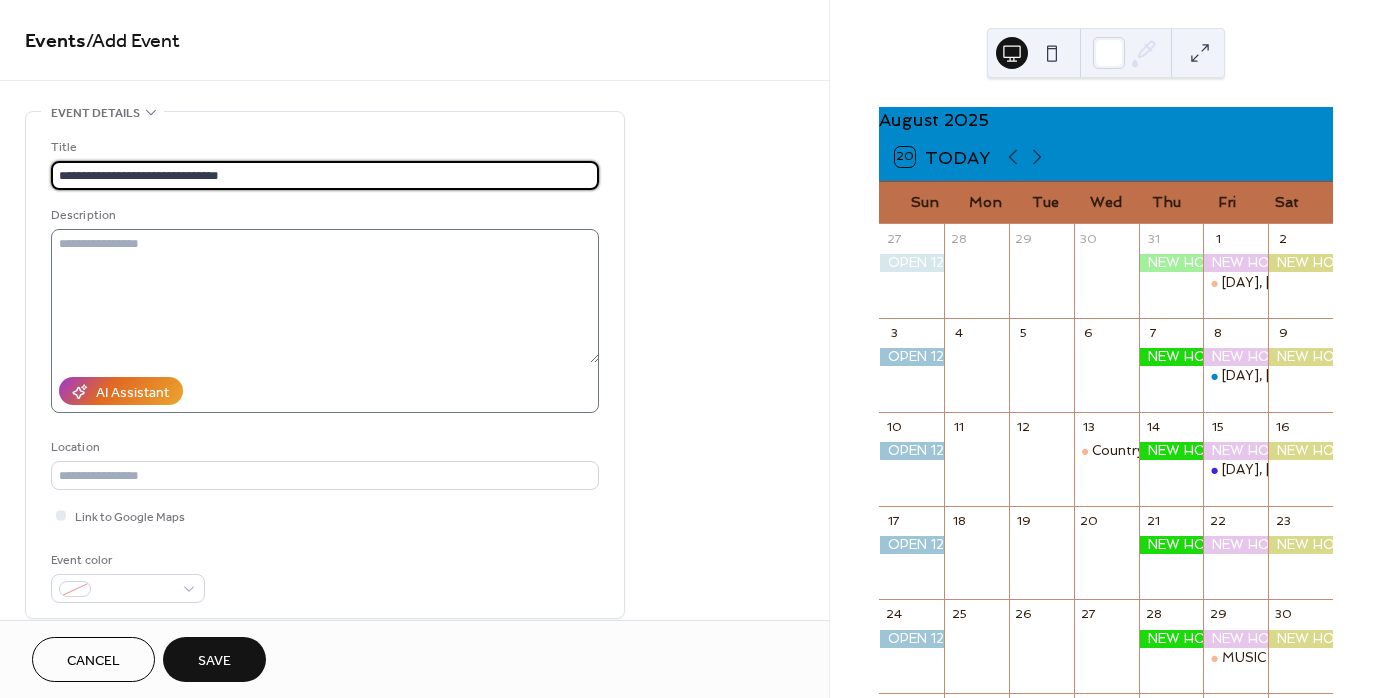 type on "**********" 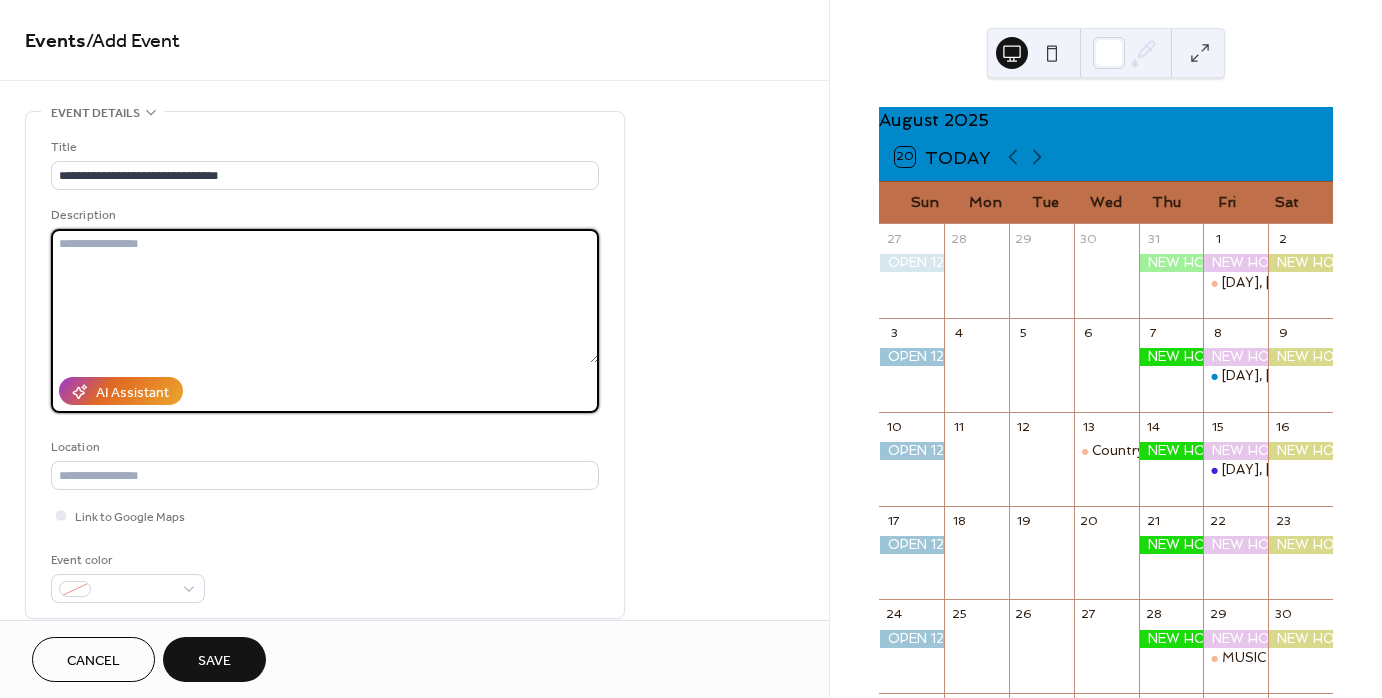 click at bounding box center [325, 296] 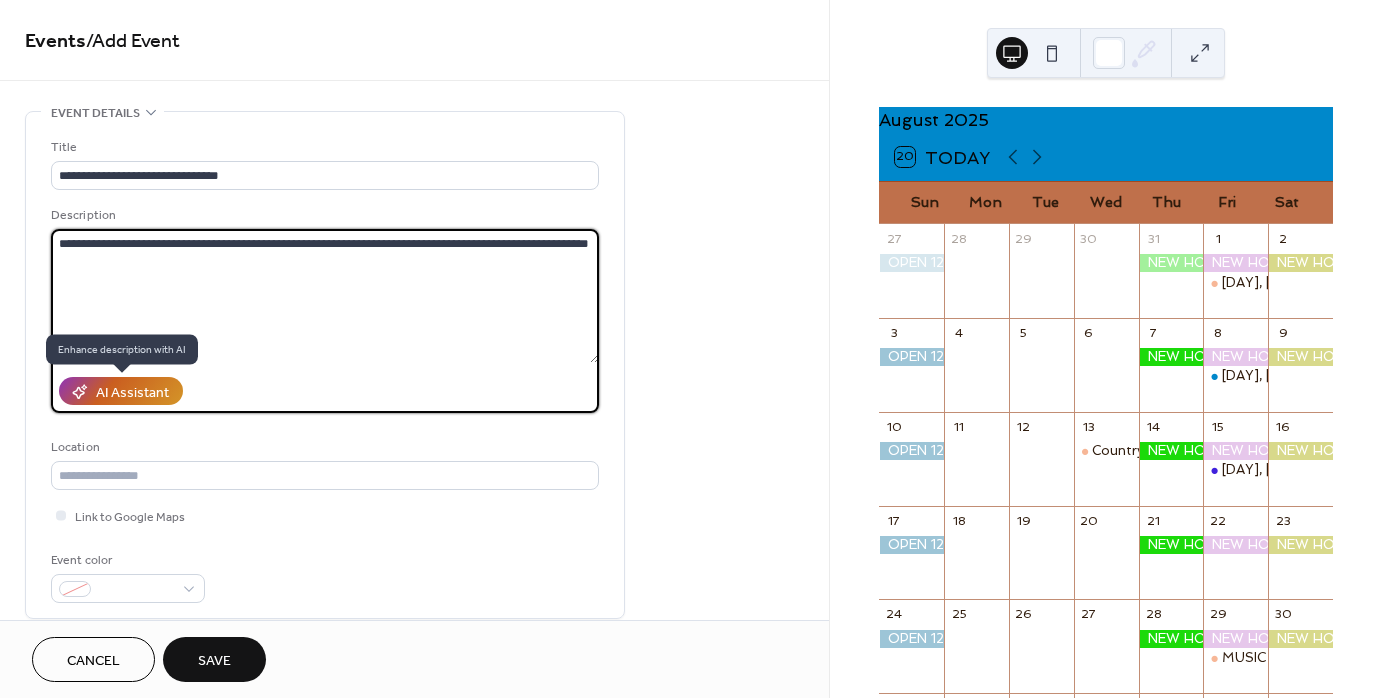 type on "**********" 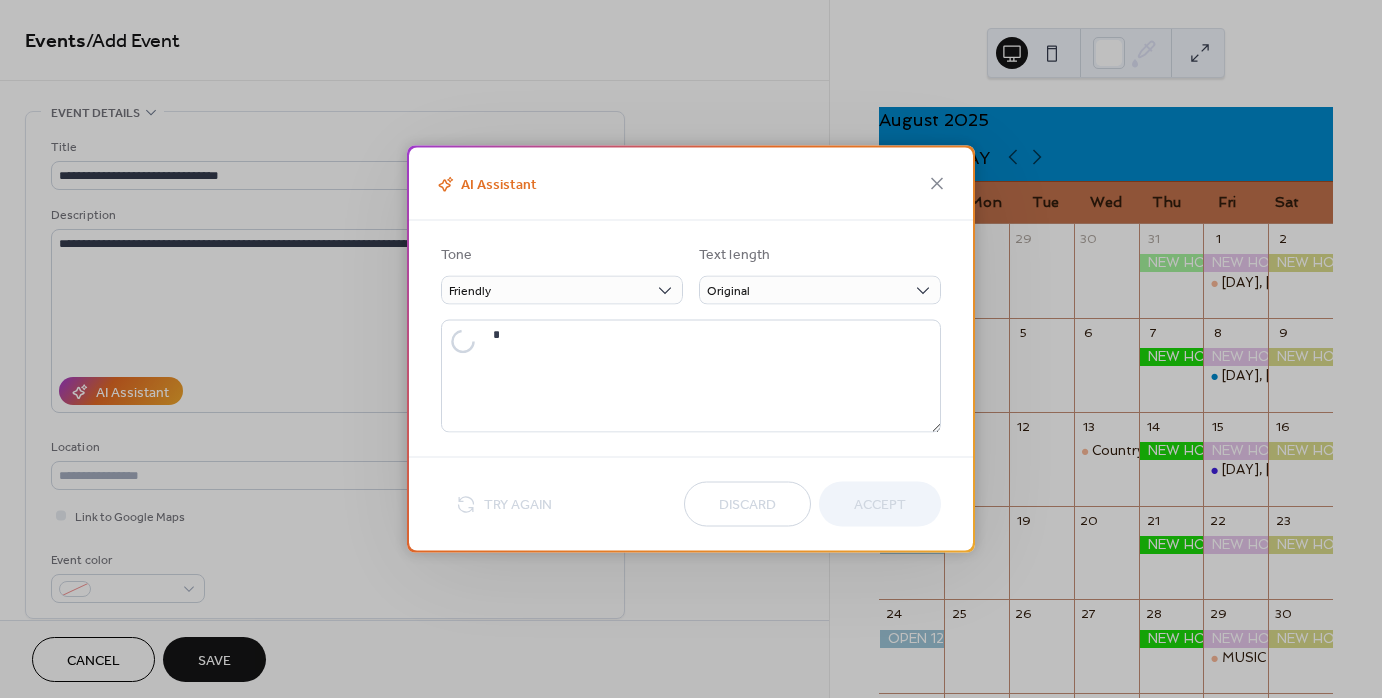 type on "**********" 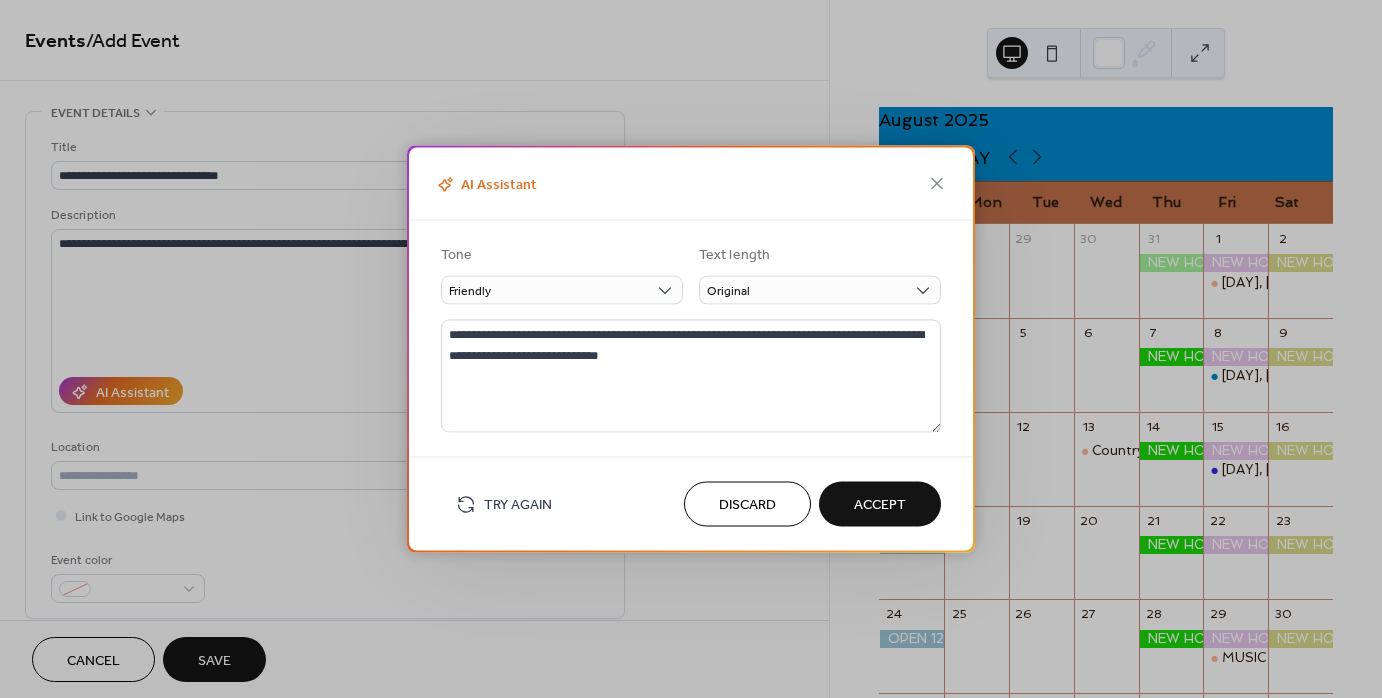click on "Accept" at bounding box center (880, 504) 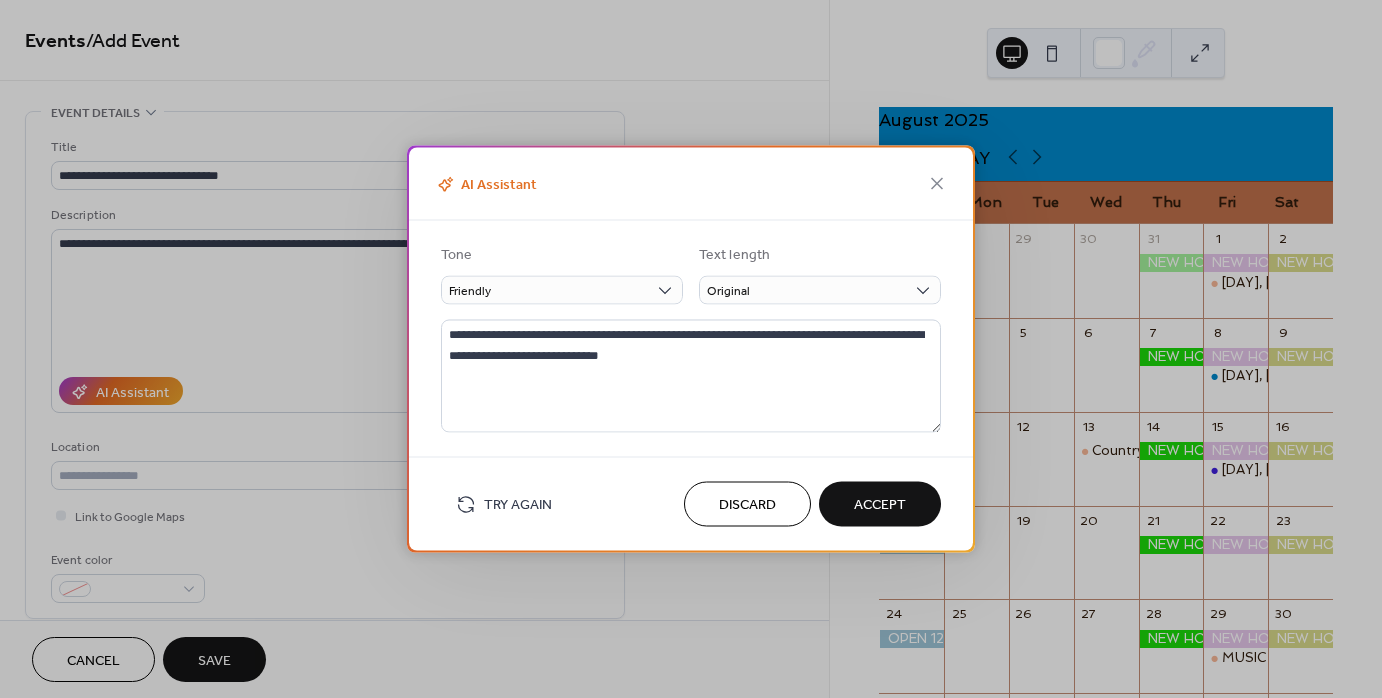 type on "**********" 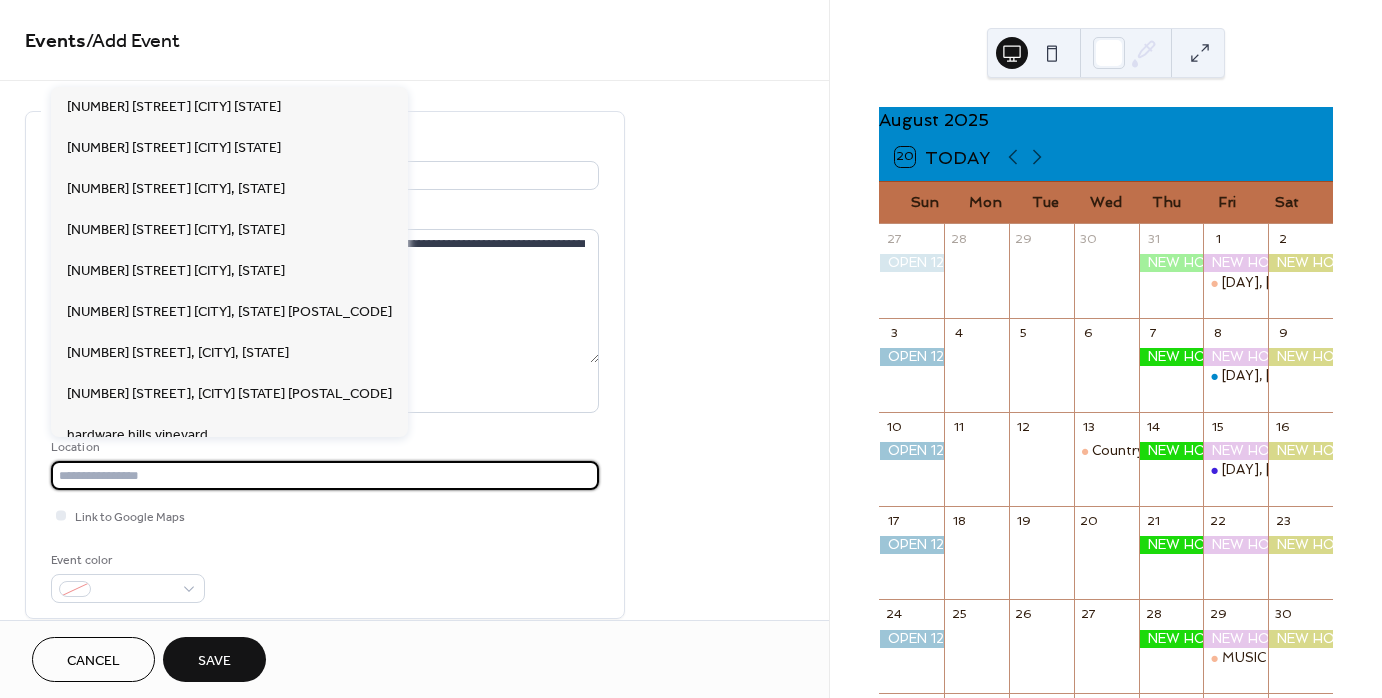 click at bounding box center [325, 475] 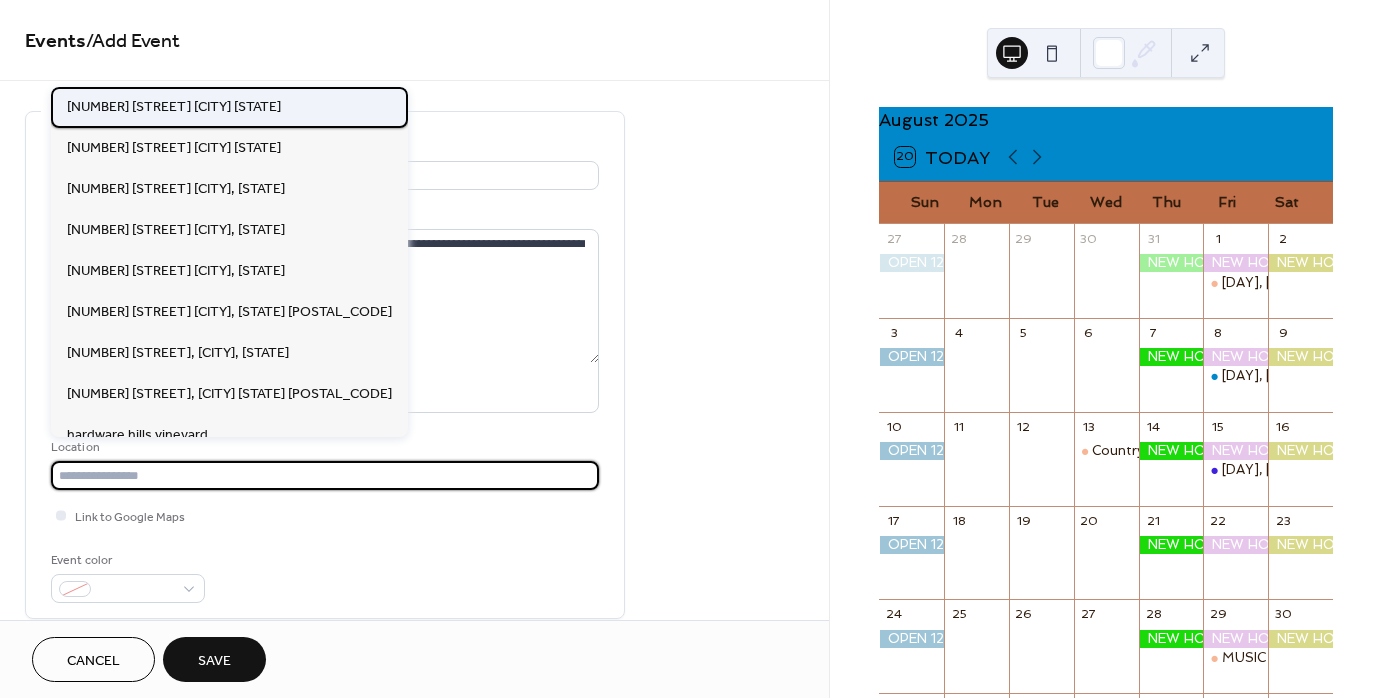 click on "[NUMBER] [STREET] [CITY] [STATE]" at bounding box center [229, 107] 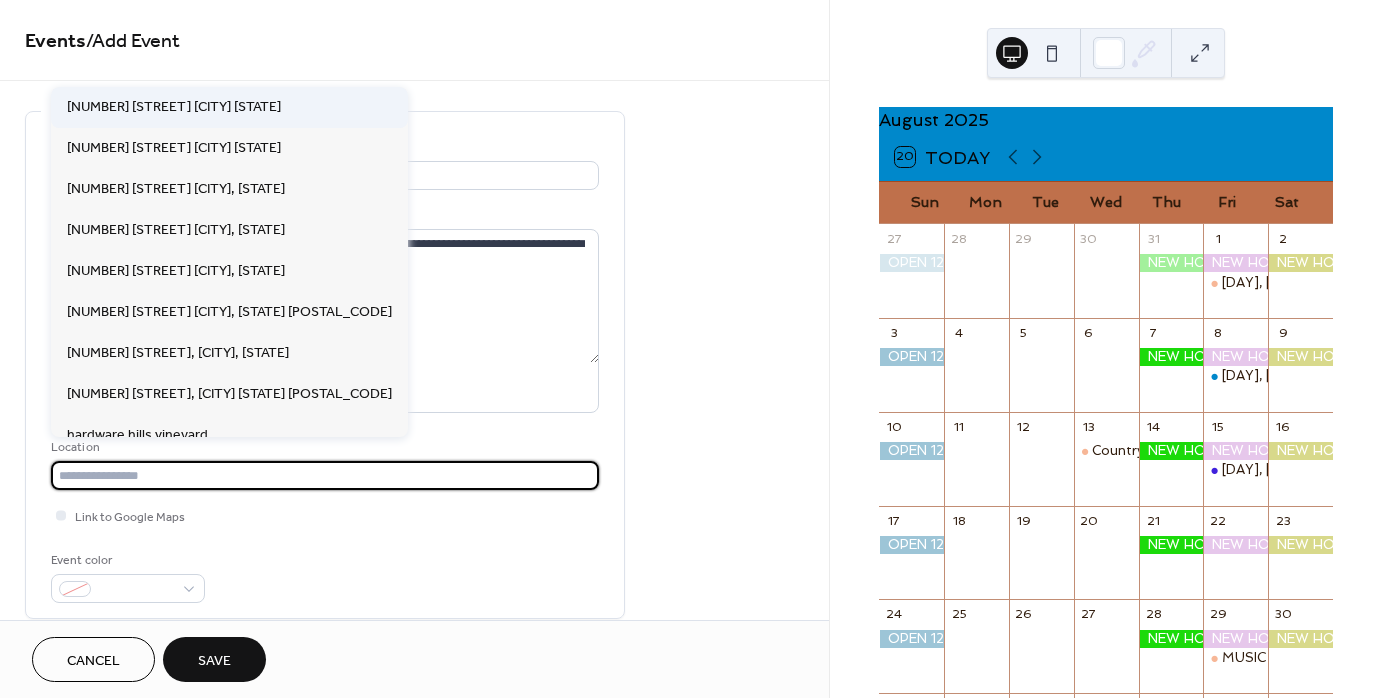 type on "**********" 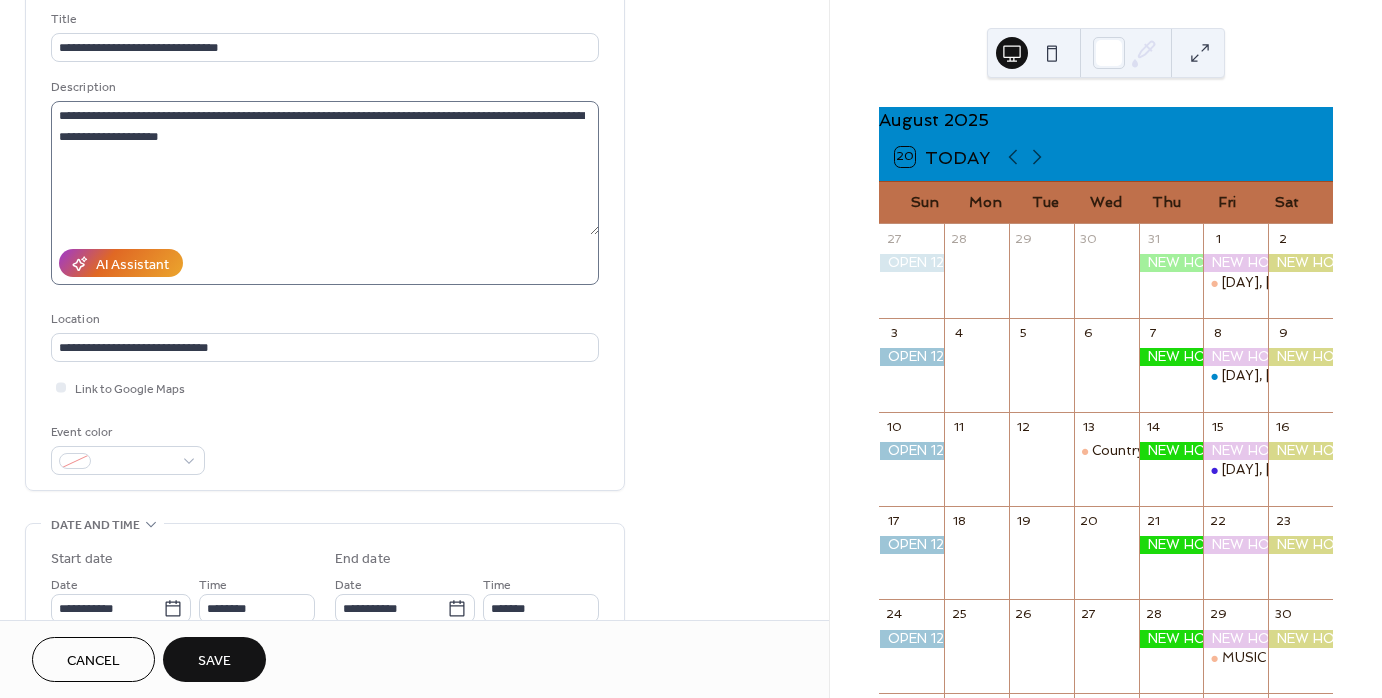 scroll, scrollTop: 600, scrollLeft: 0, axis: vertical 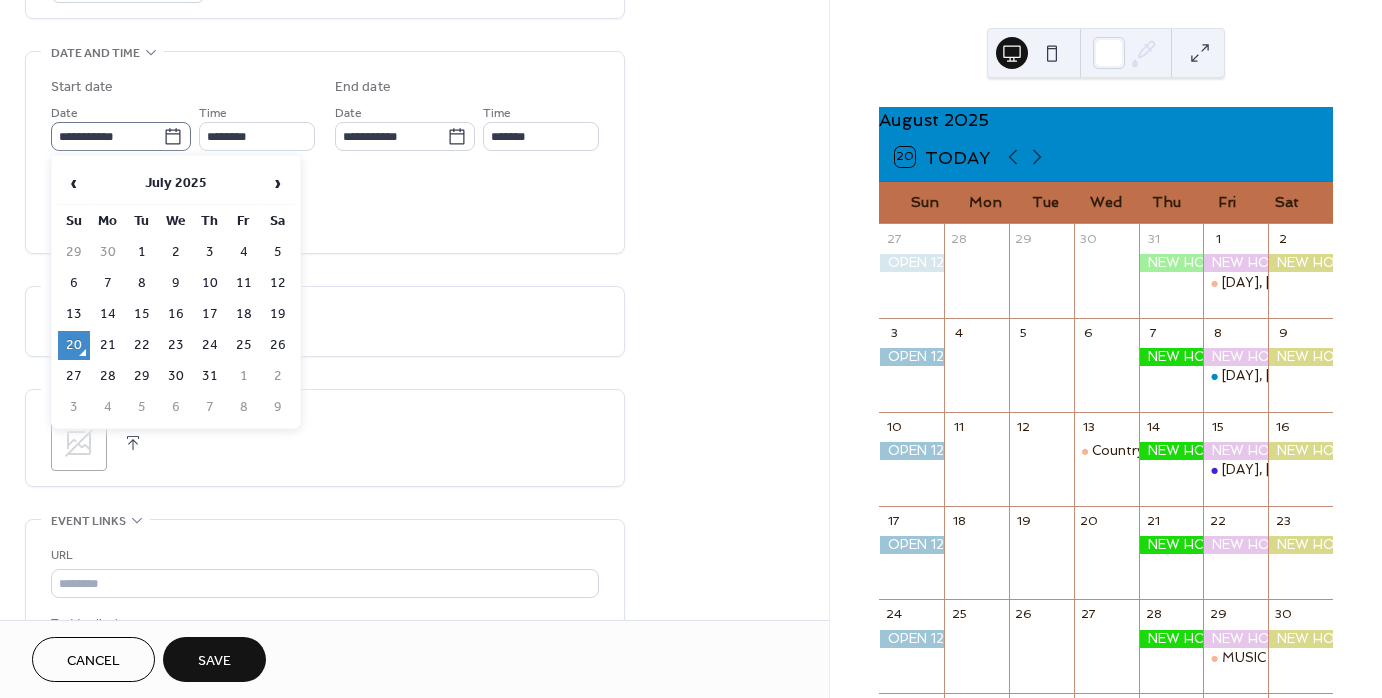 click 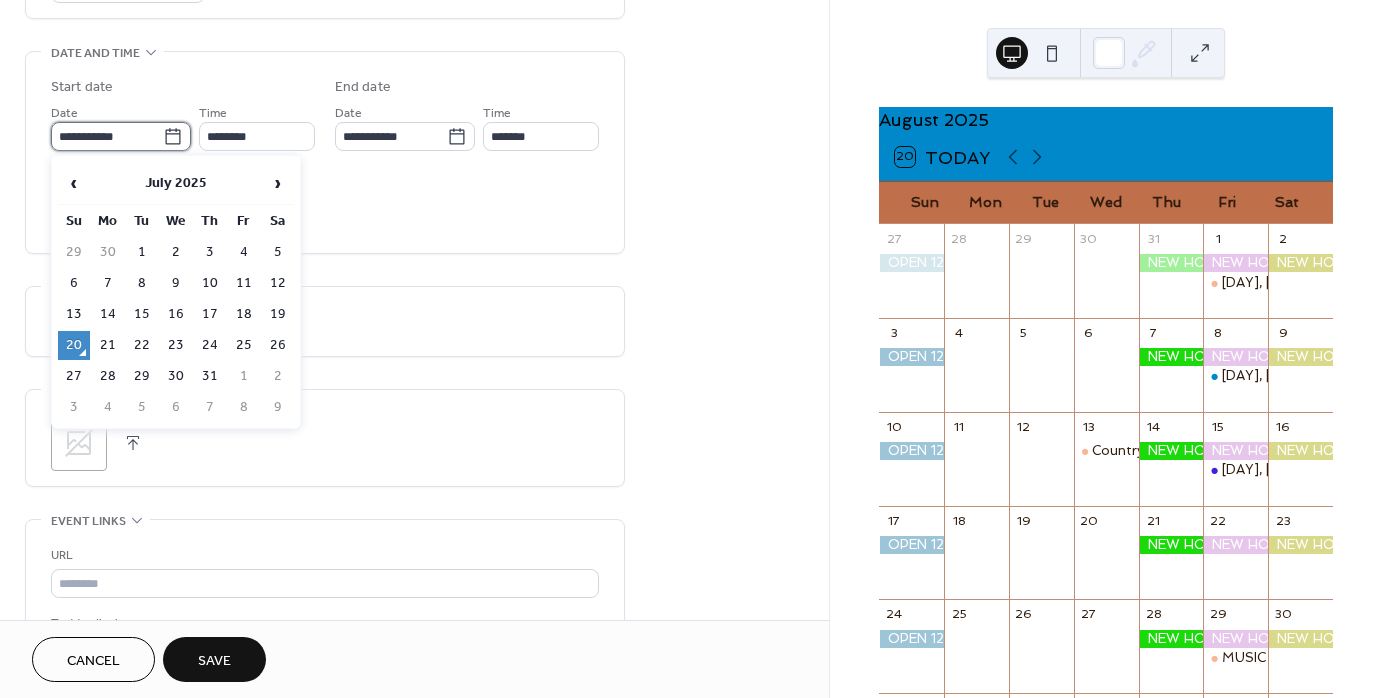 click on "**********" at bounding box center [107, 136] 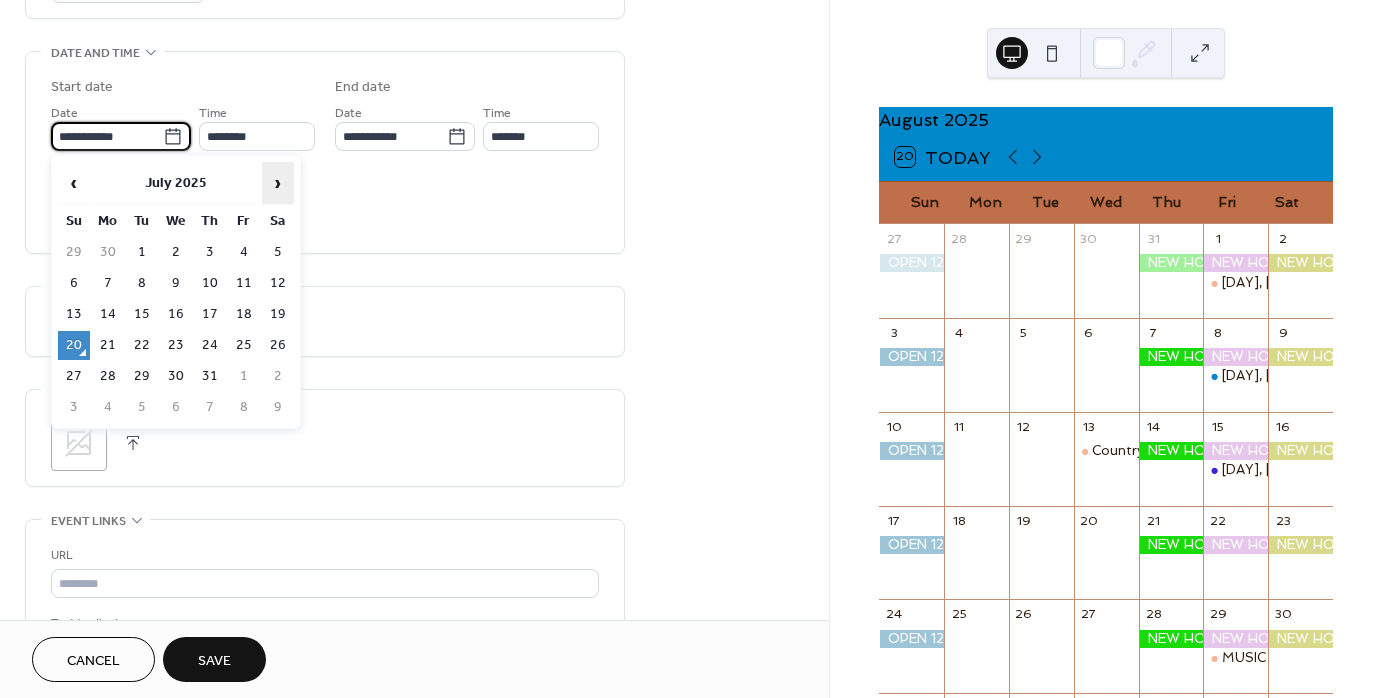 click on "›" at bounding box center (278, 183) 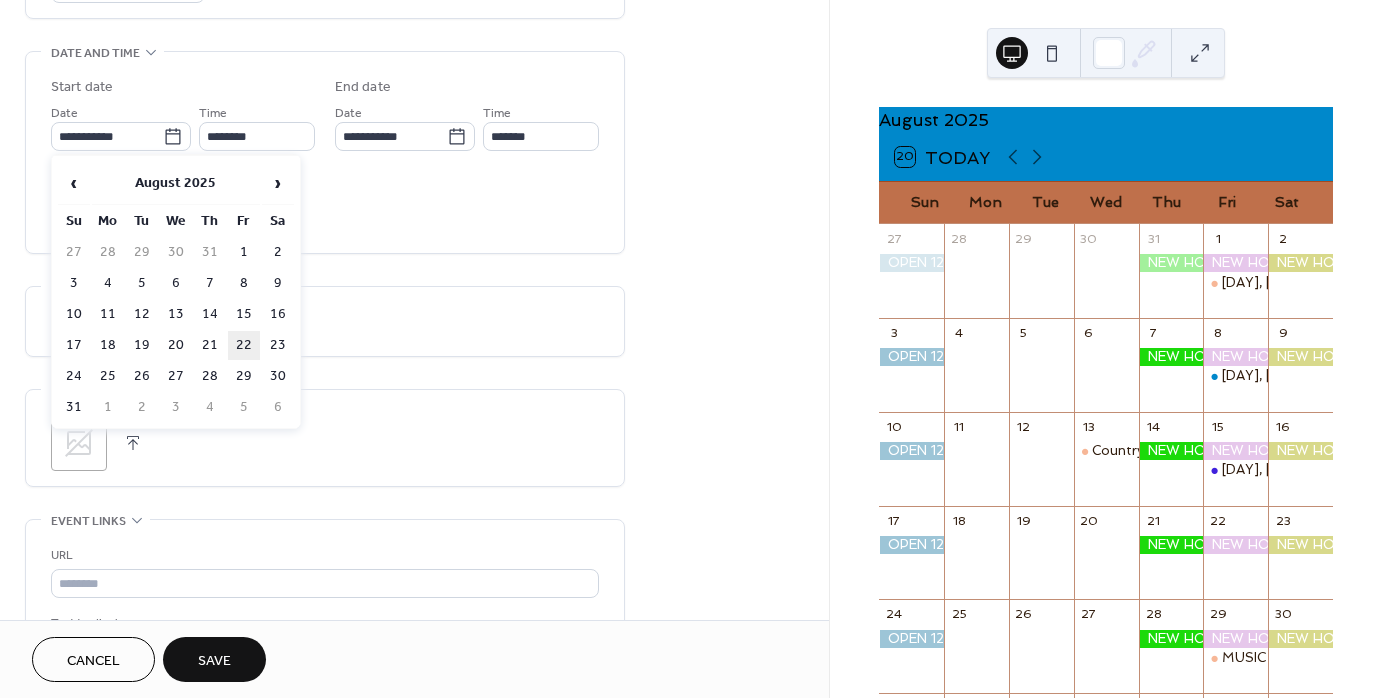 click on "22" at bounding box center (244, 345) 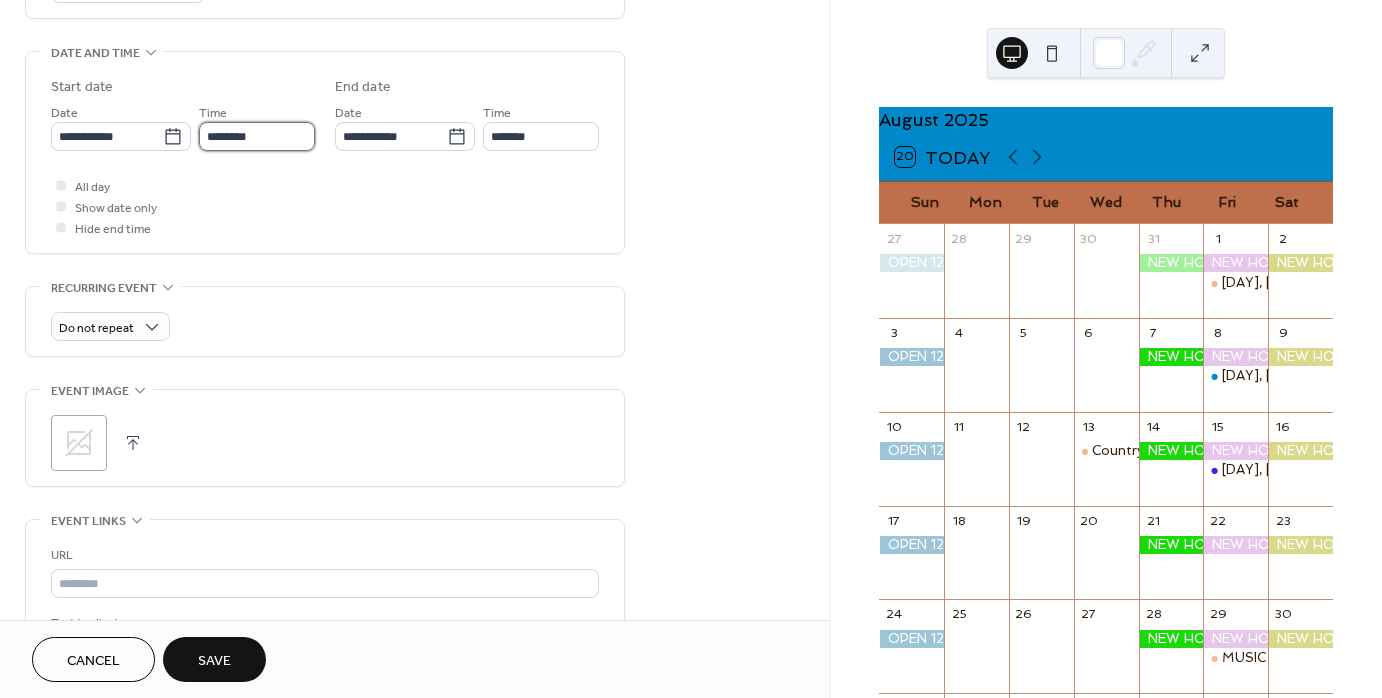 click on "********" at bounding box center (257, 136) 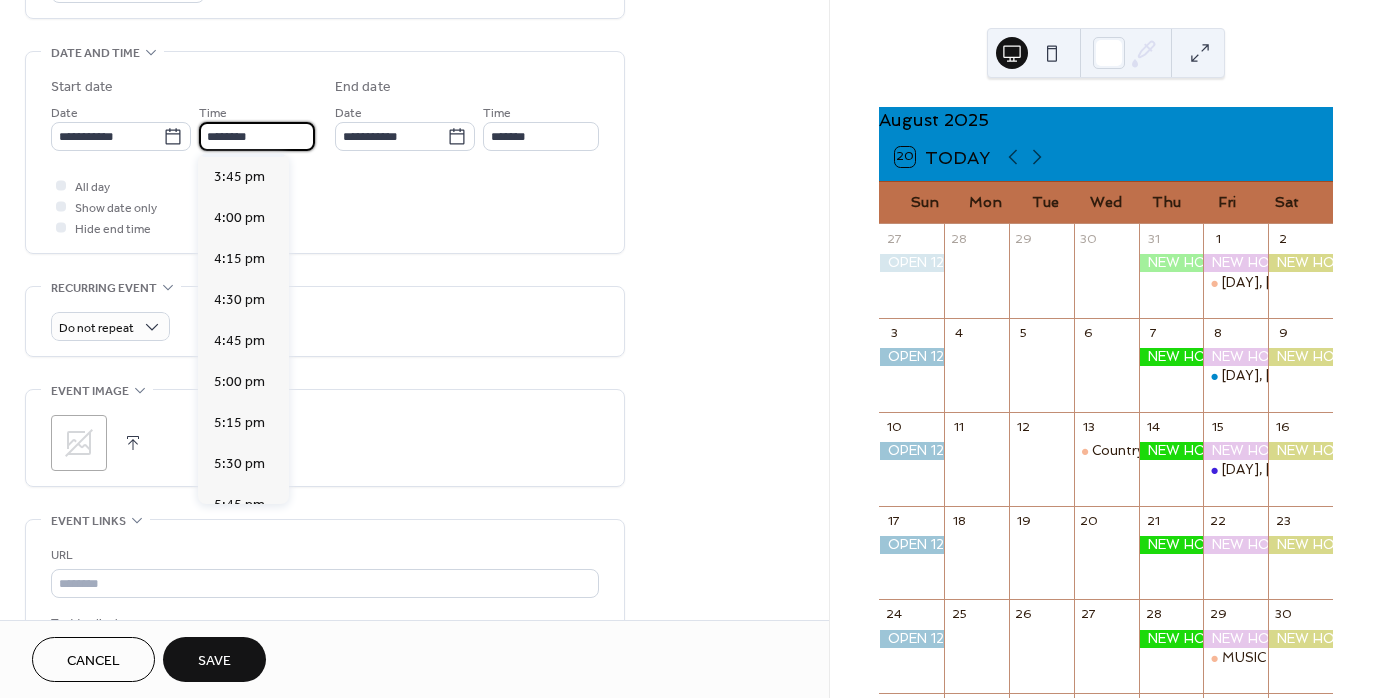 scroll, scrollTop: 2768, scrollLeft: 0, axis: vertical 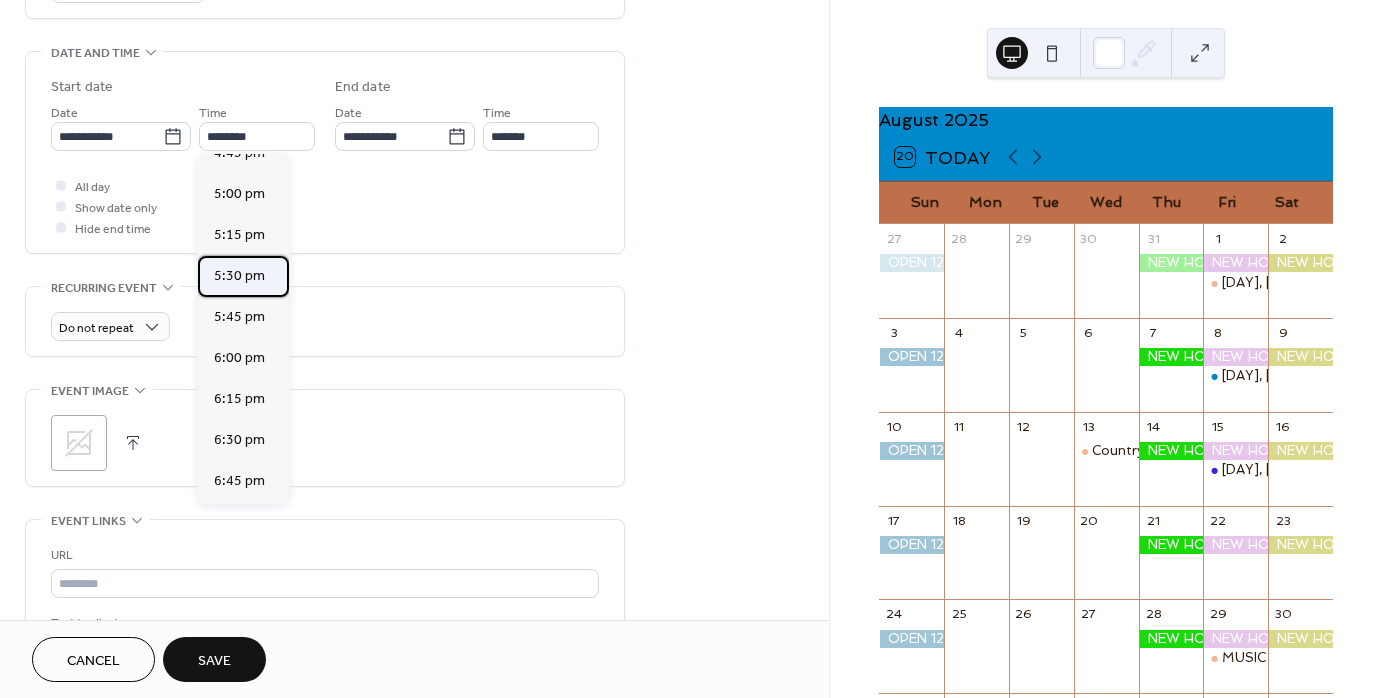 click on "5:30 pm" at bounding box center [239, 276] 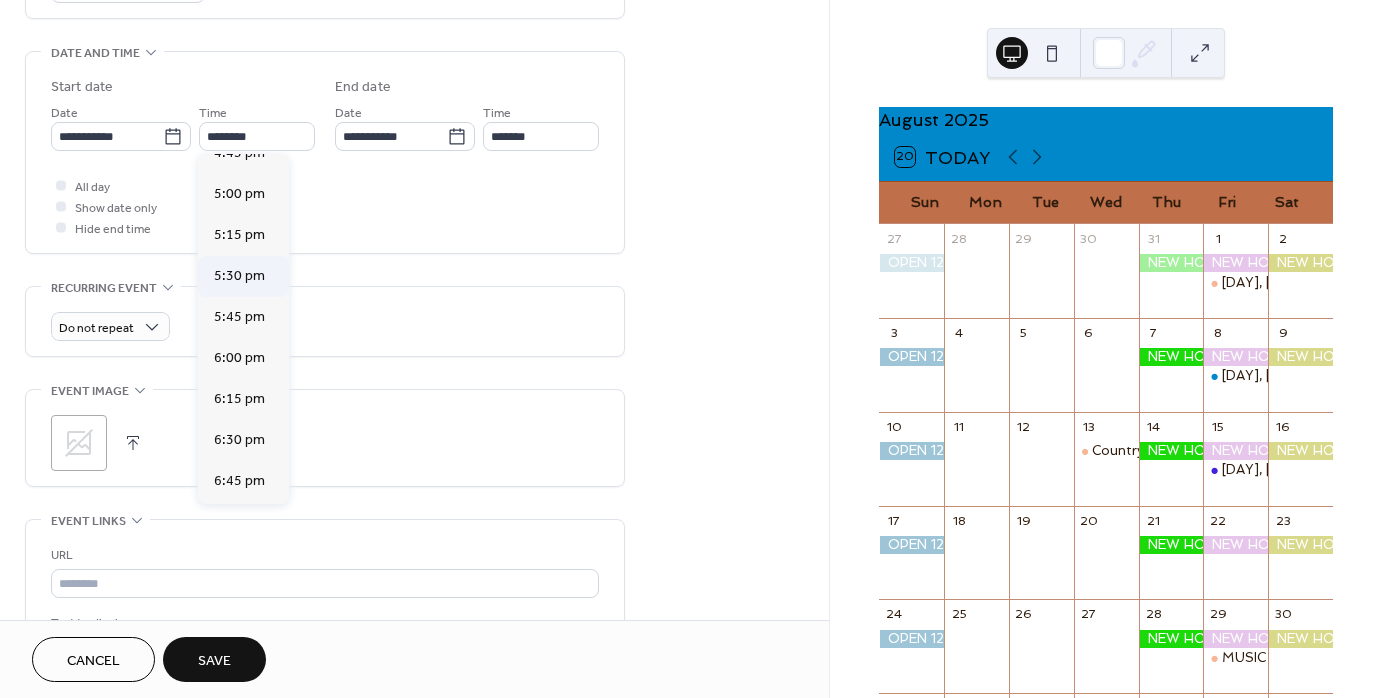 type on "*******" 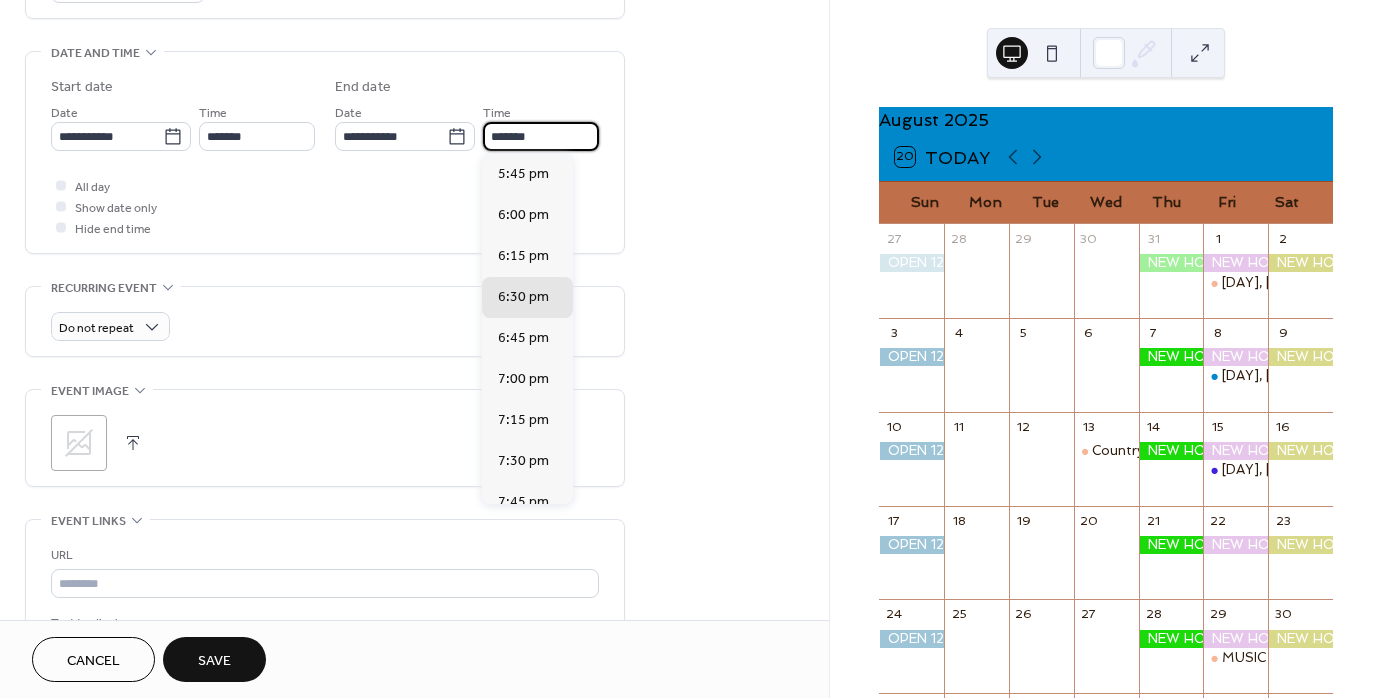 click on "*******" at bounding box center (541, 136) 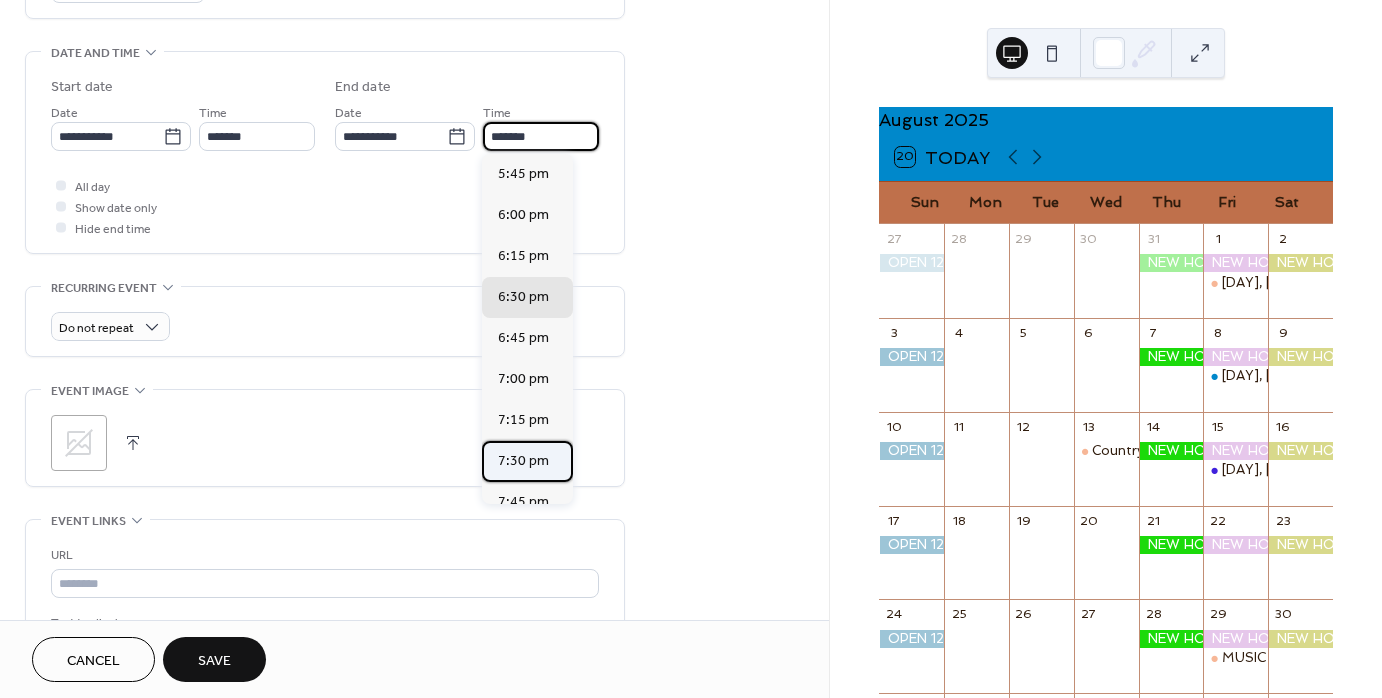 click on "7:30 pm" at bounding box center (523, 461) 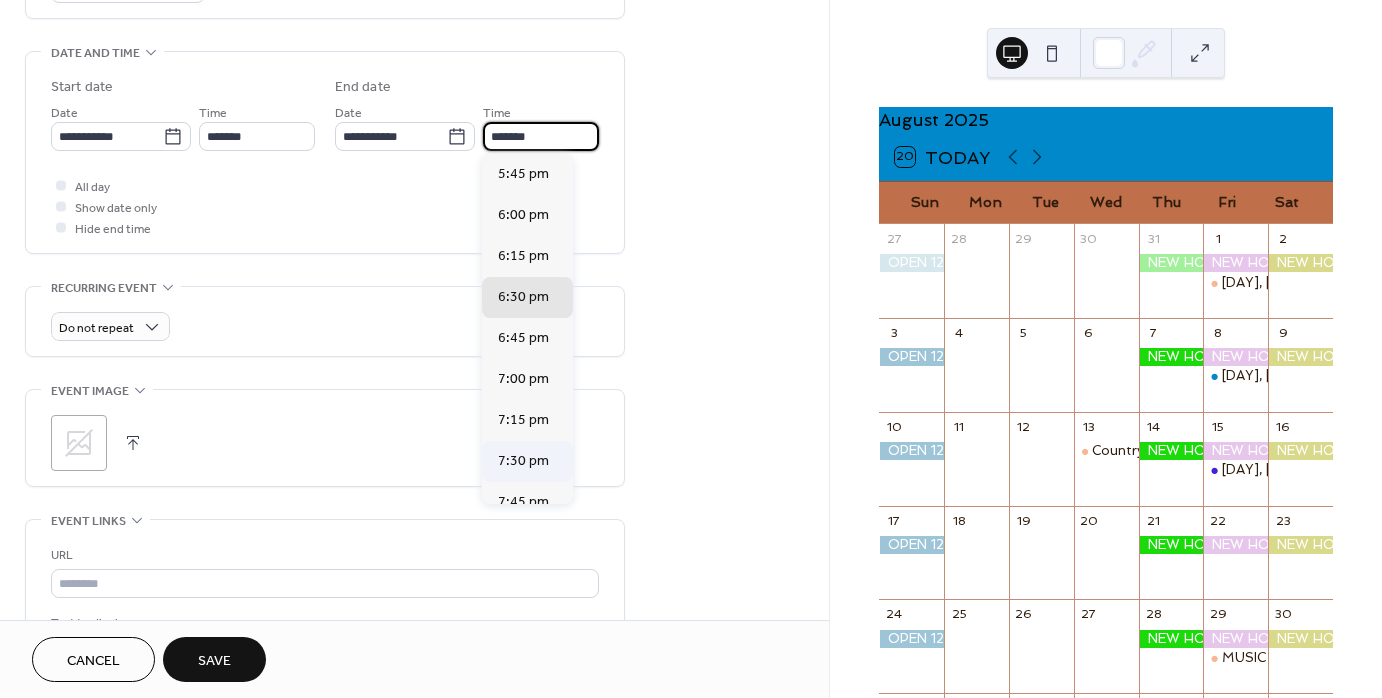 type on "*******" 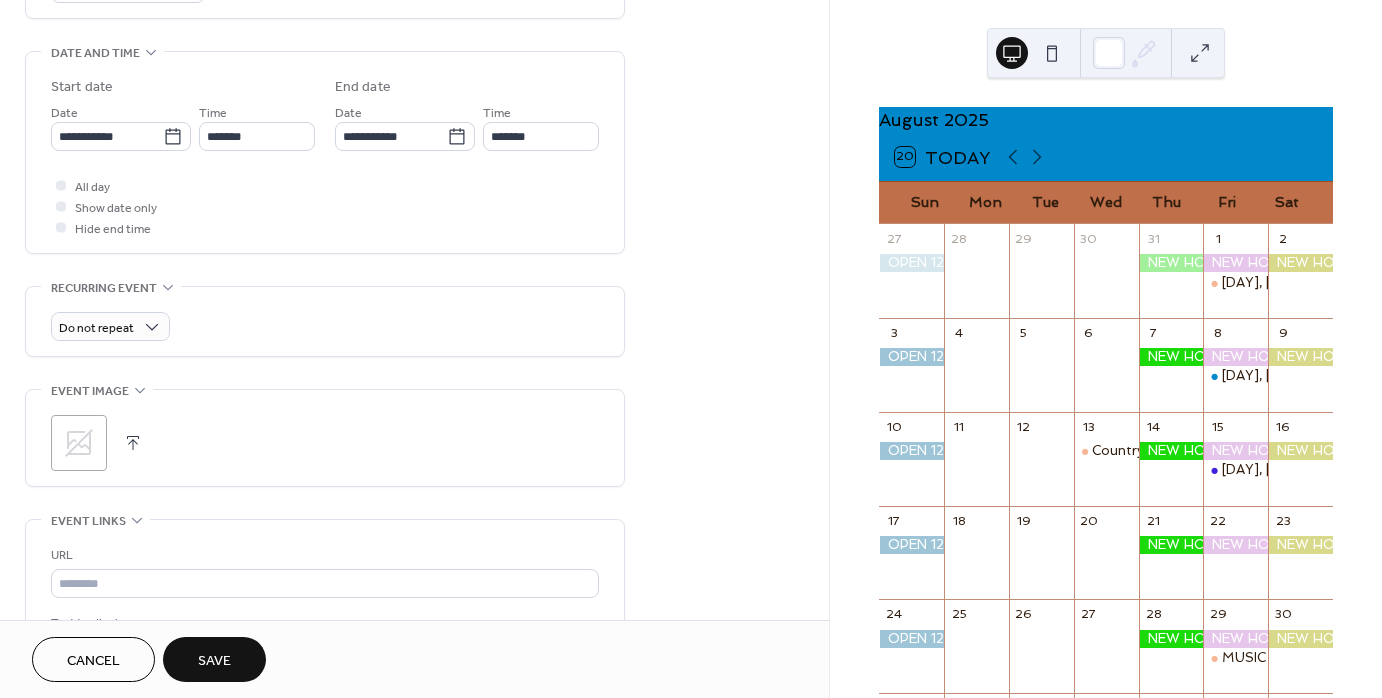 click at bounding box center [133, 443] 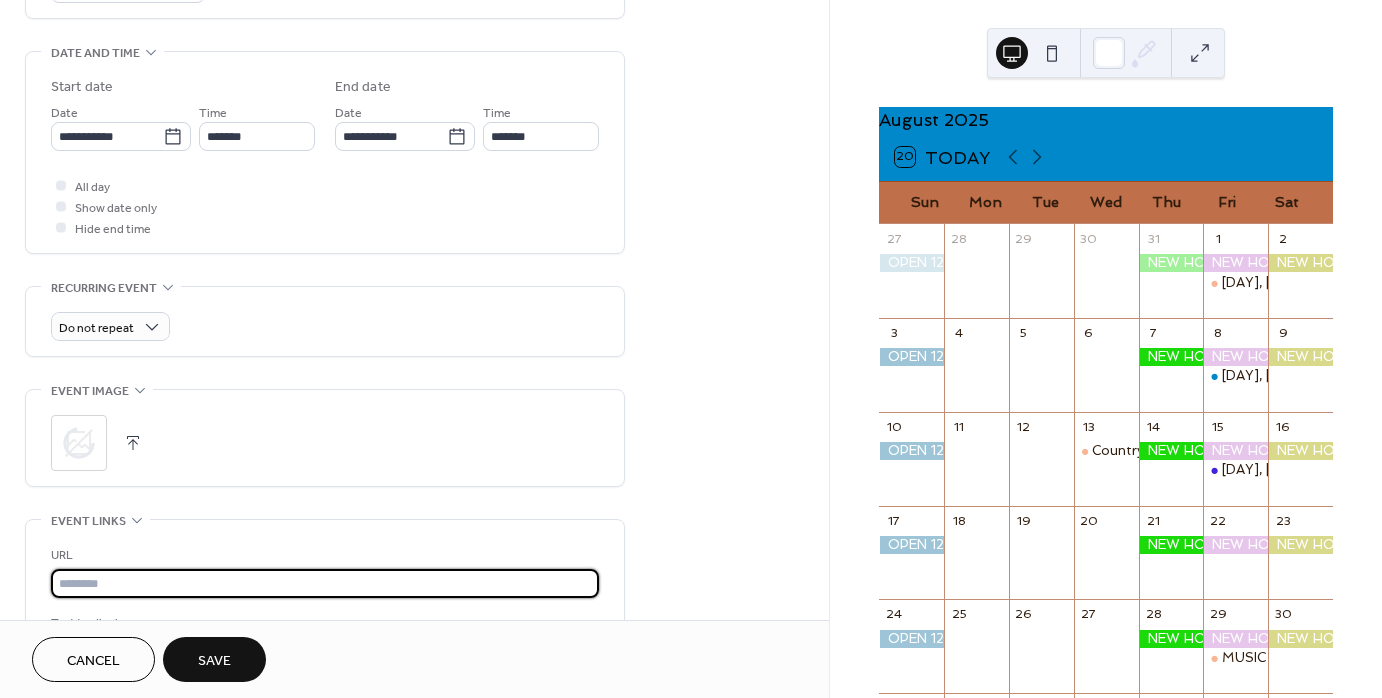 click at bounding box center (325, 583) 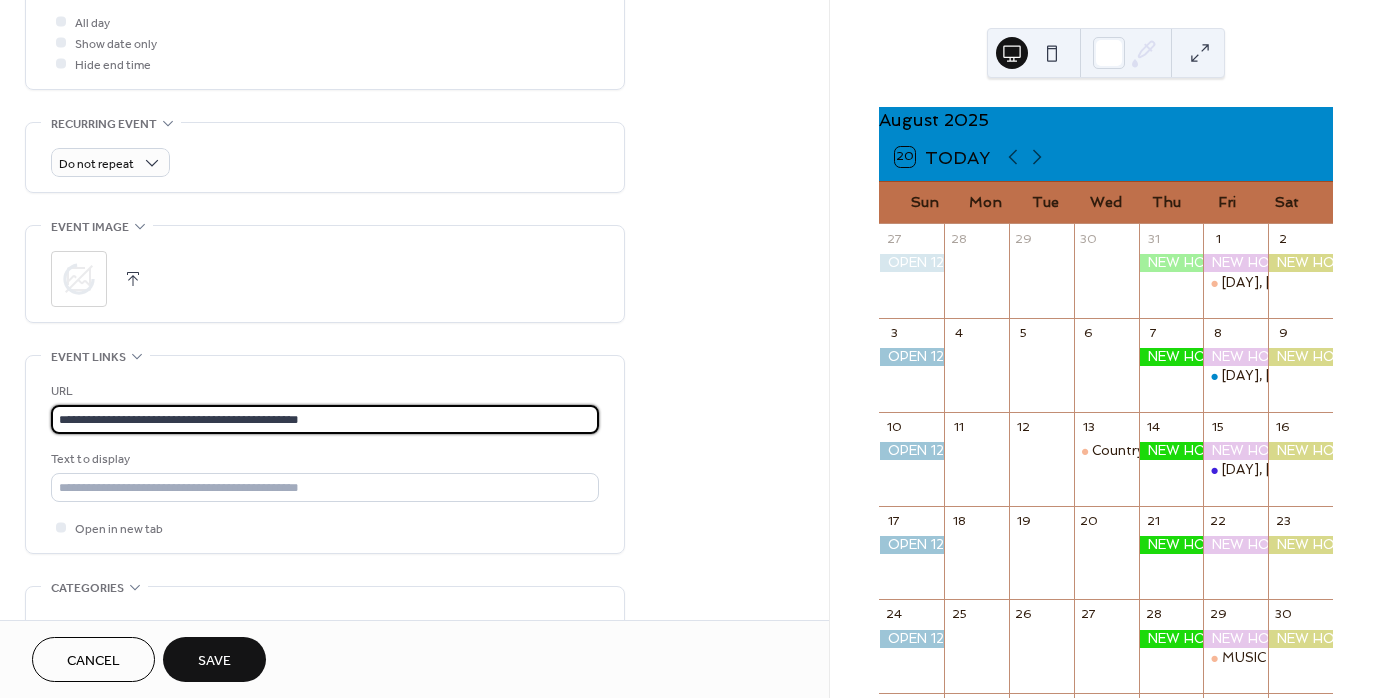 scroll, scrollTop: 947, scrollLeft: 0, axis: vertical 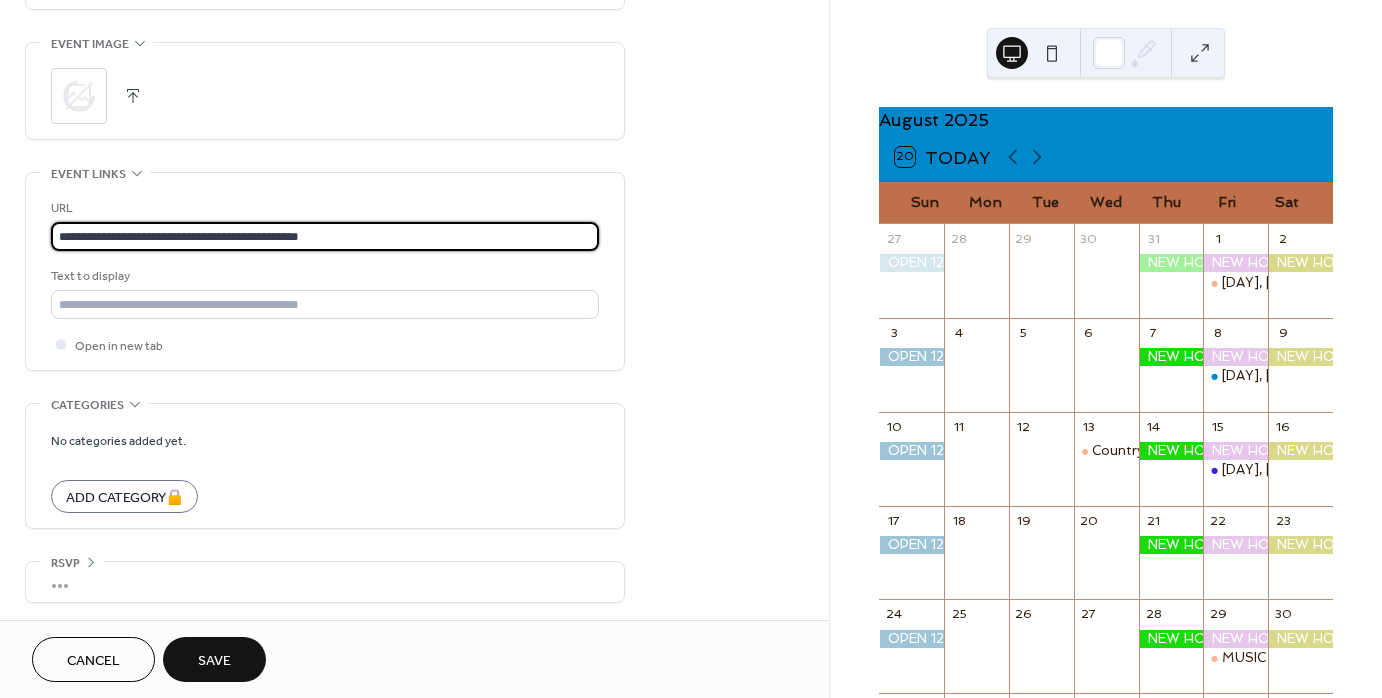 type 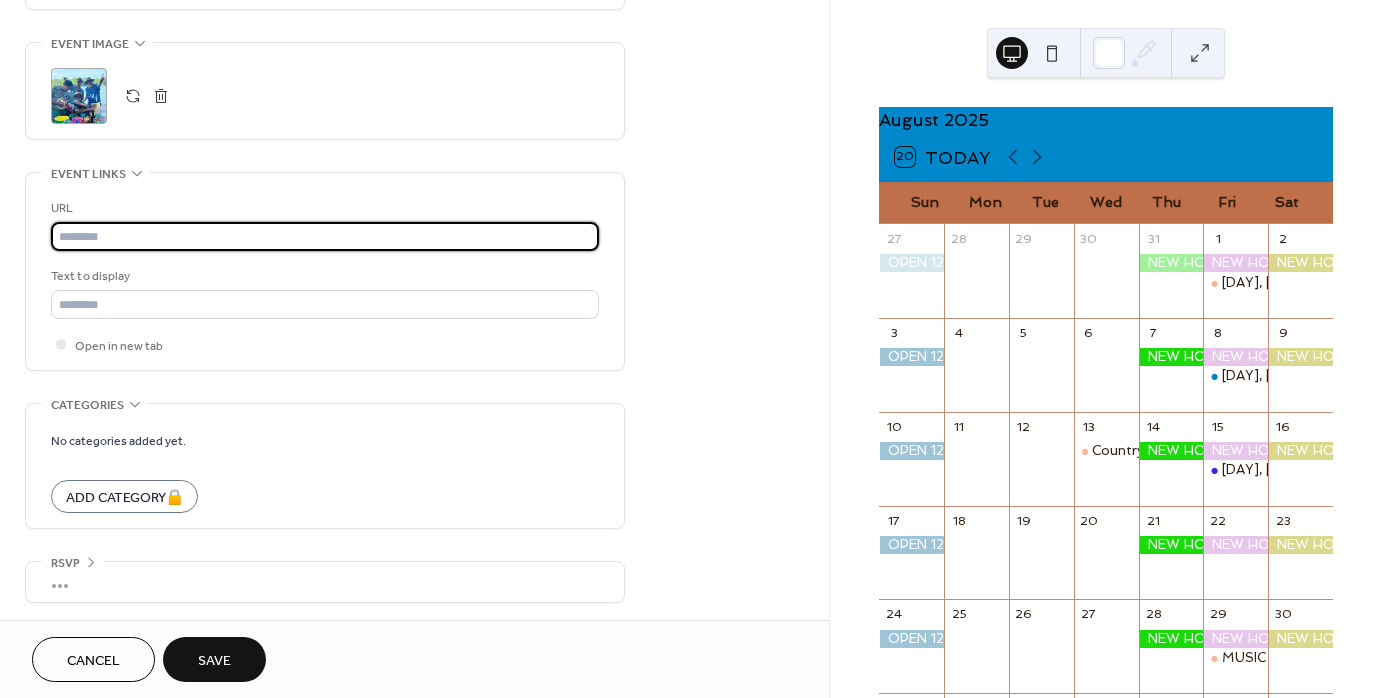 click on "Save" at bounding box center [214, 659] 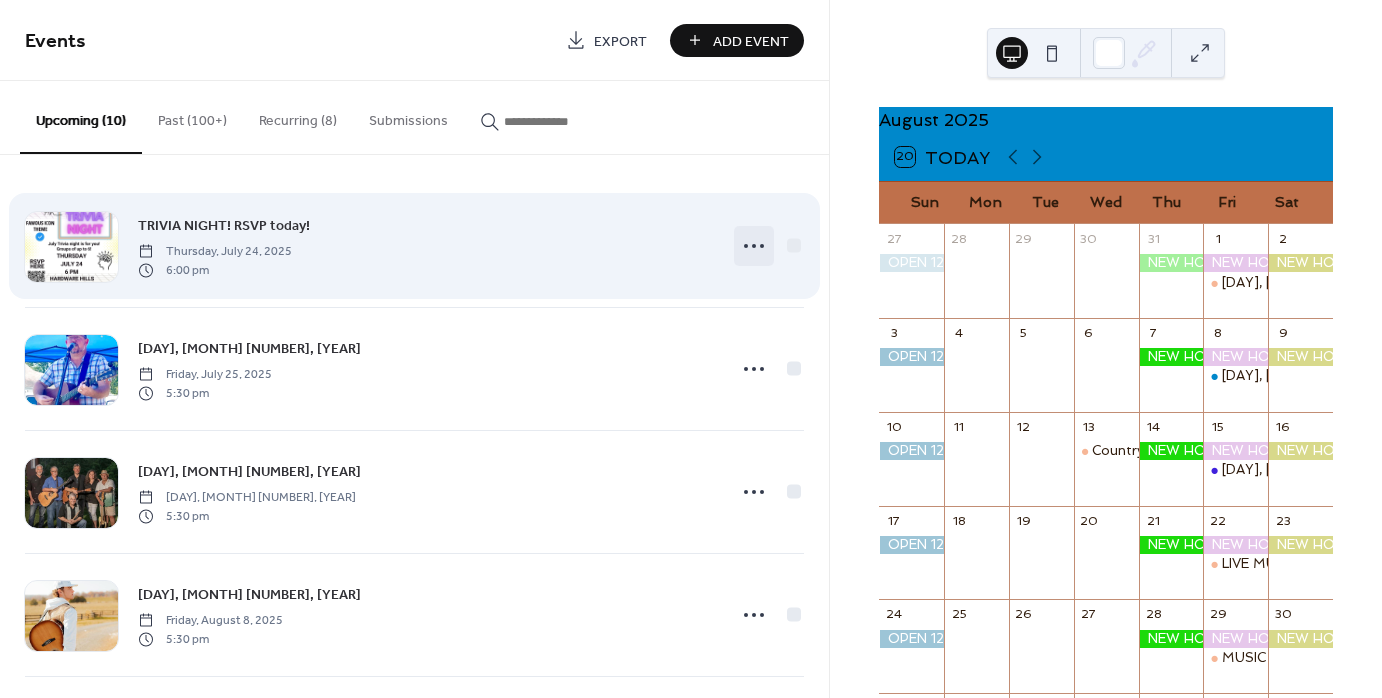 click 